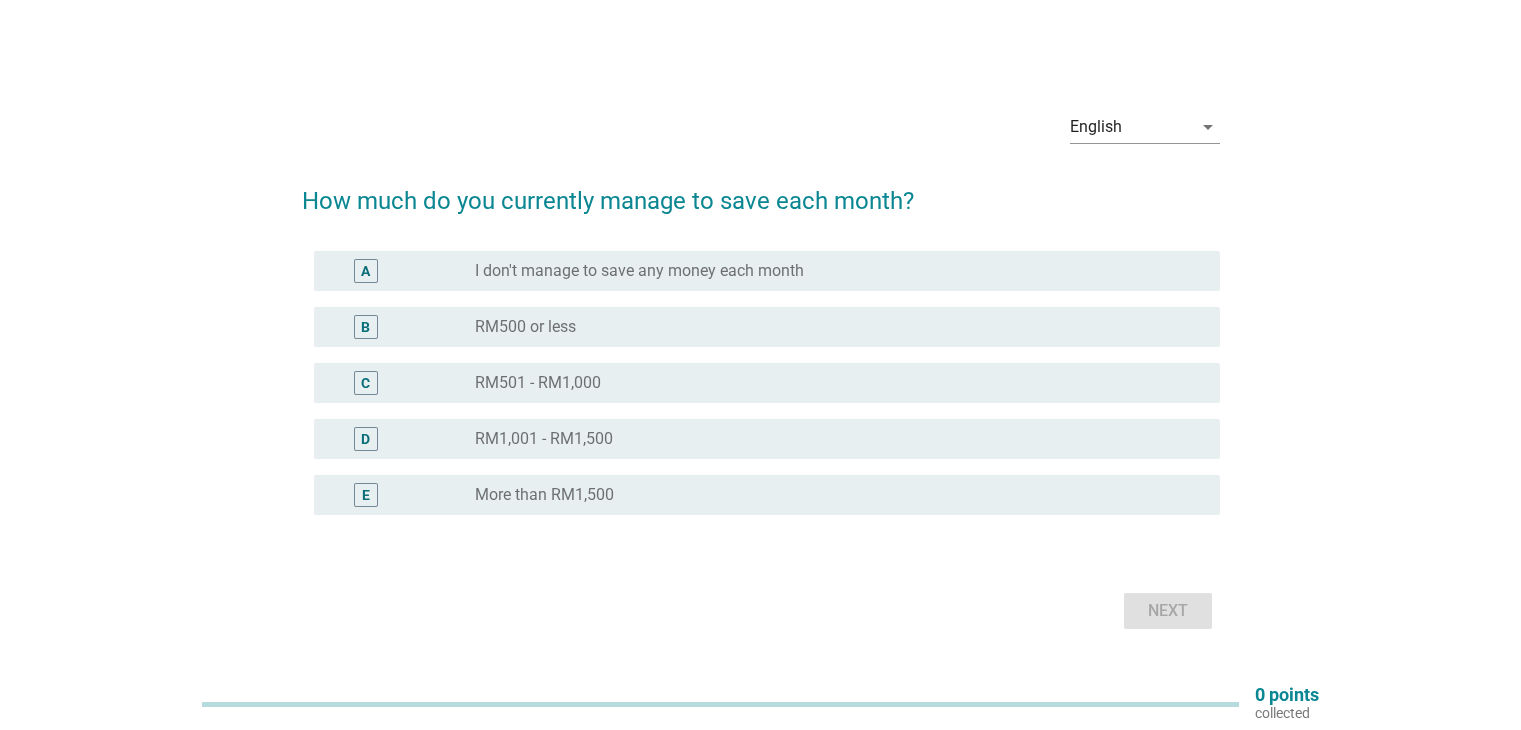 scroll, scrollTop: 0, scrollLeft: 0, axis: both 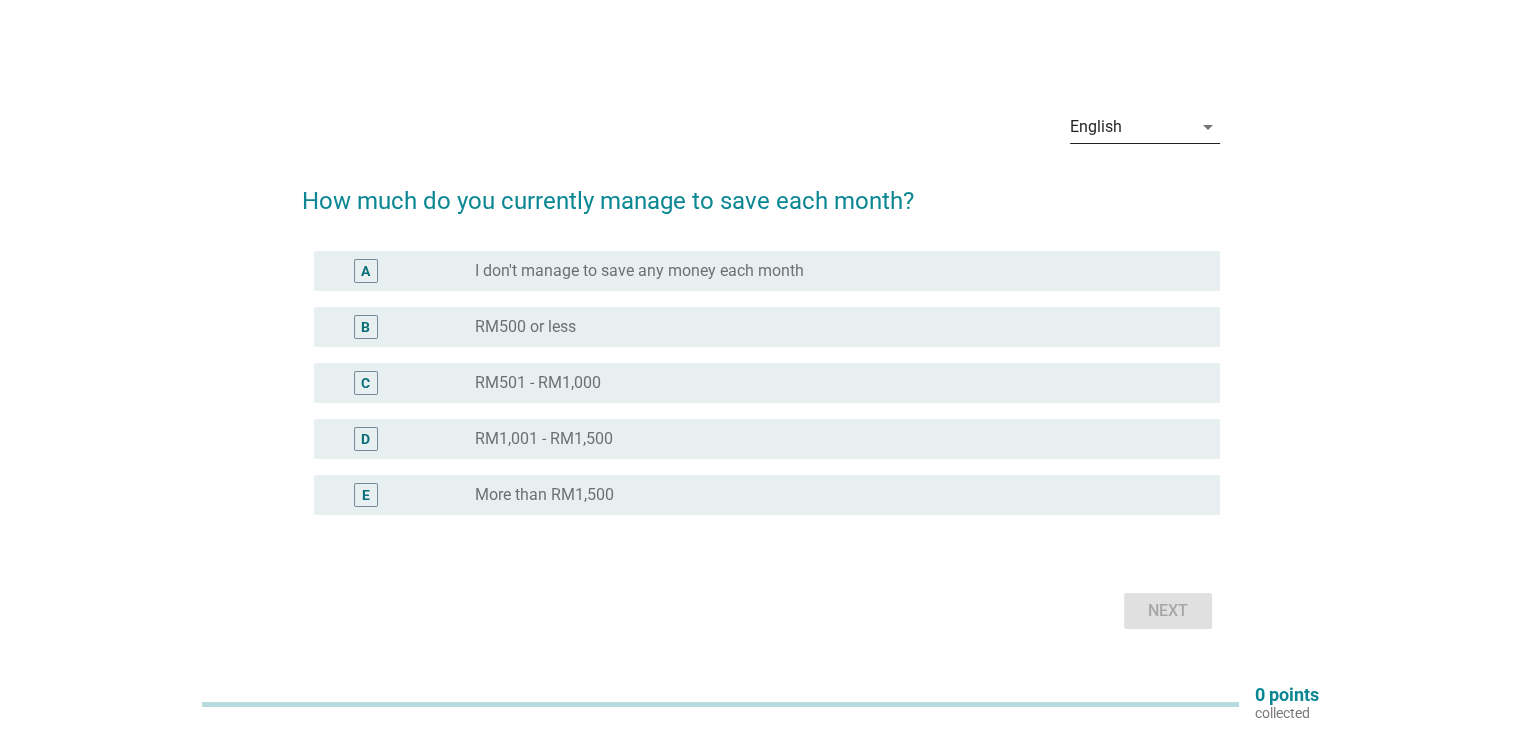 click on "English" at bounding box center [1131, 127] 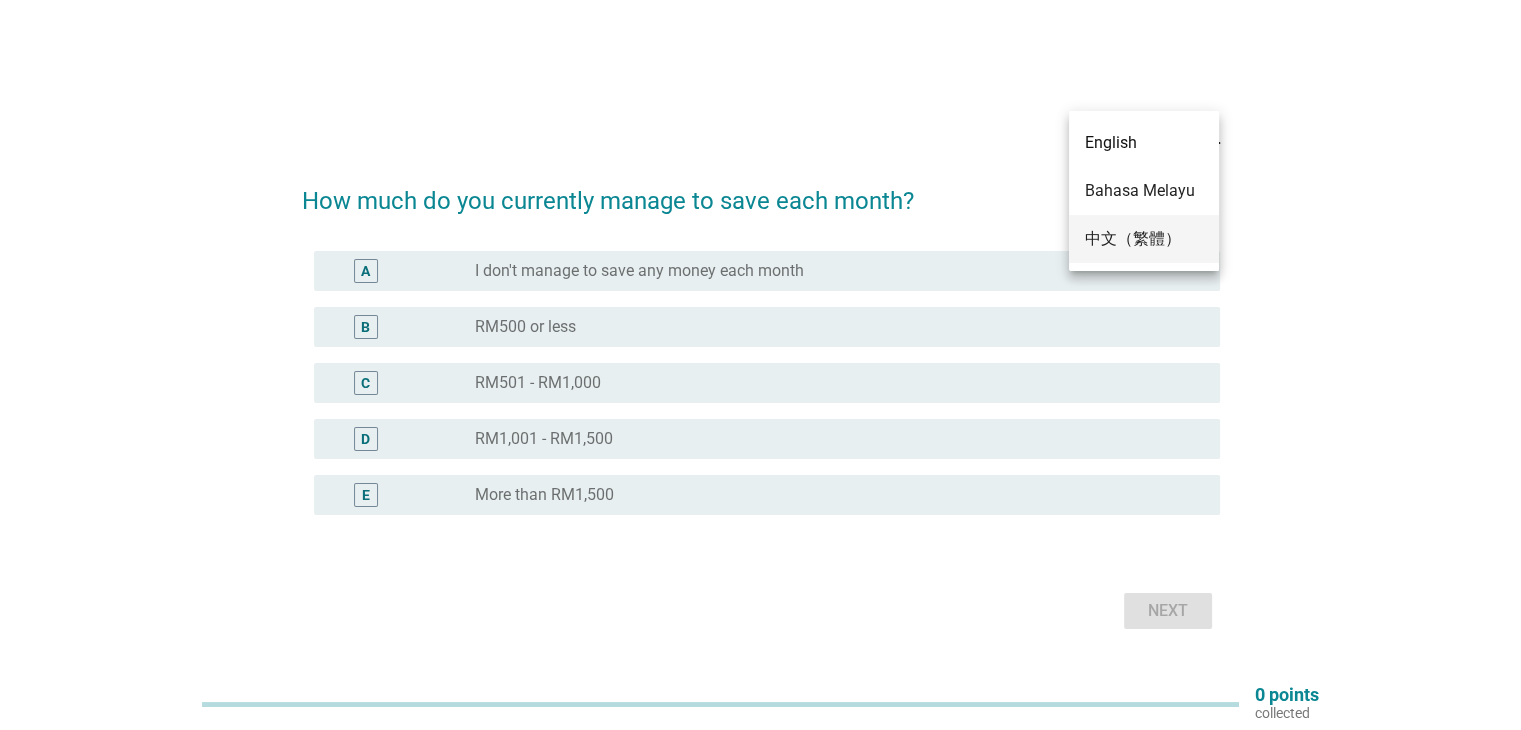 click on "中文（繁體）" at bounding box center (1144, 239) 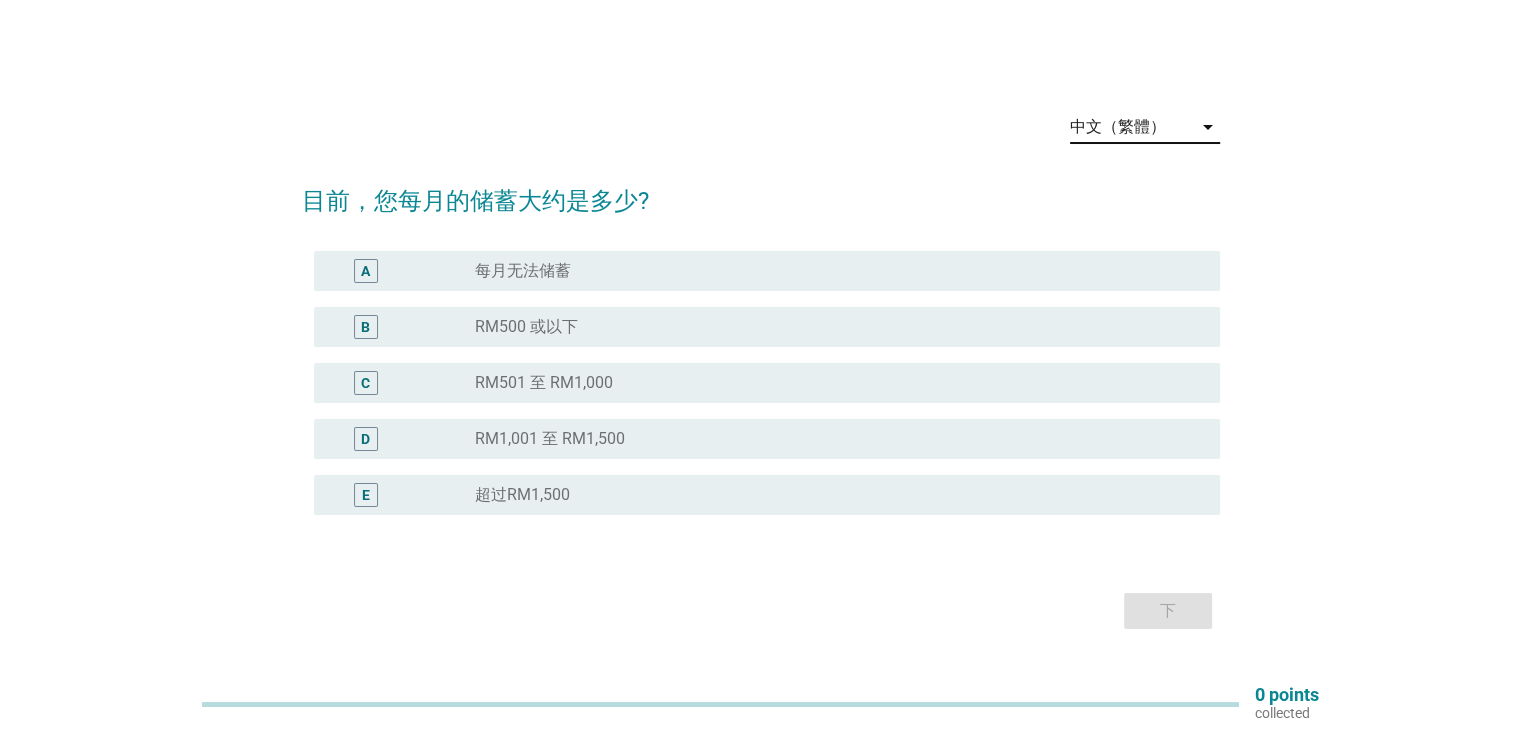 click on "radio_button_unchecked RM[NUMBER] 或以下" at bounding box center (831, 327) 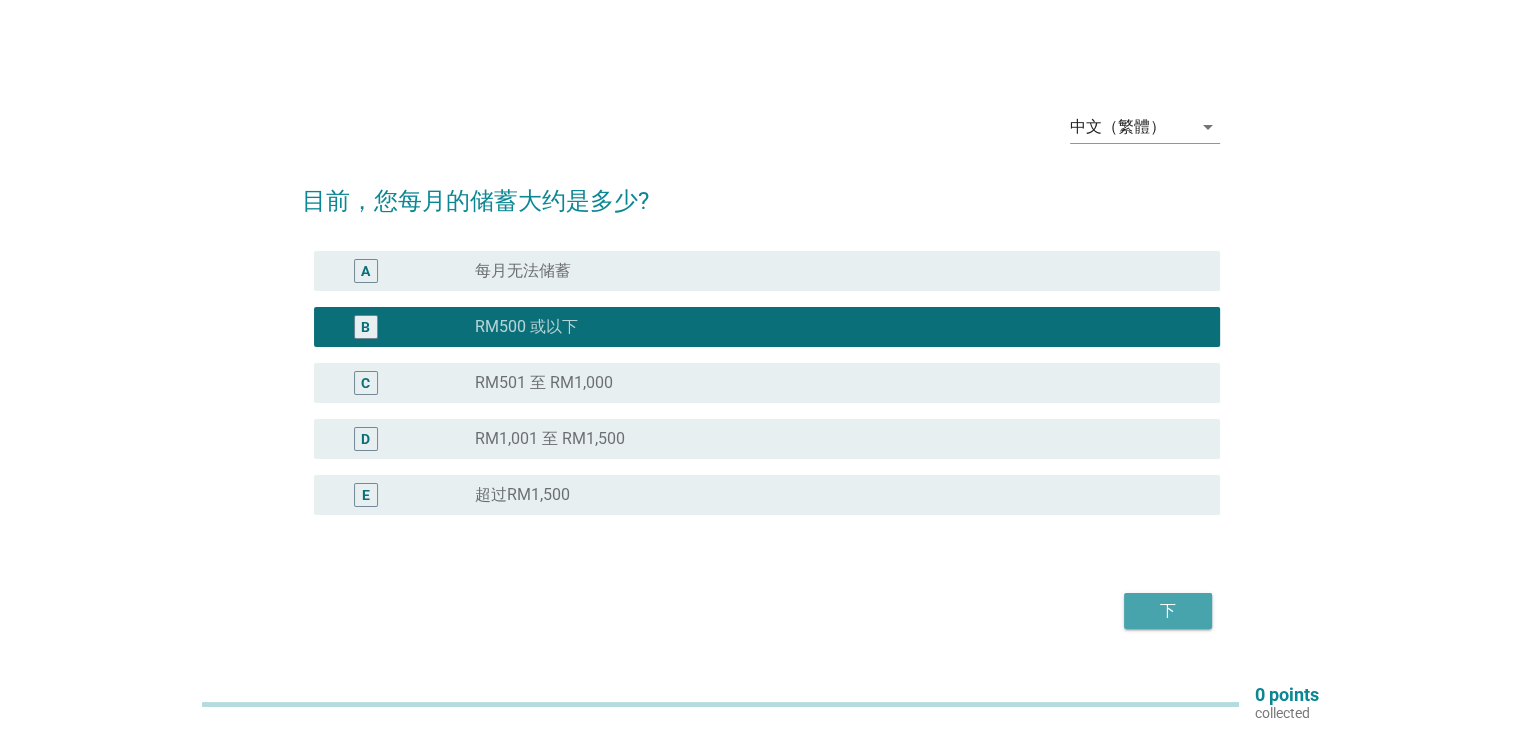 click on "下" at bounding box center (1168, 611) 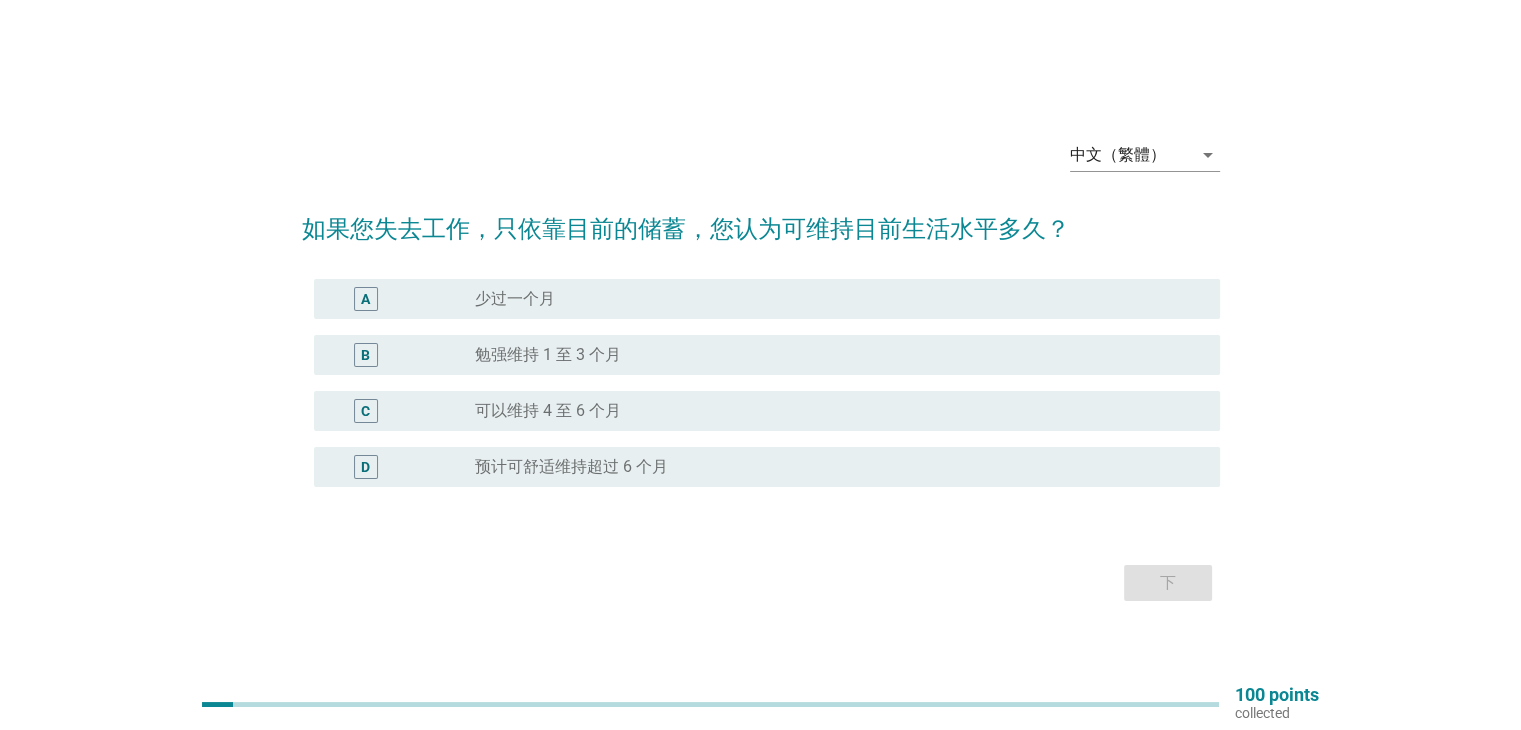 click on "radio_button_unchecked 少过一个月" at bounding box center (831, 299) 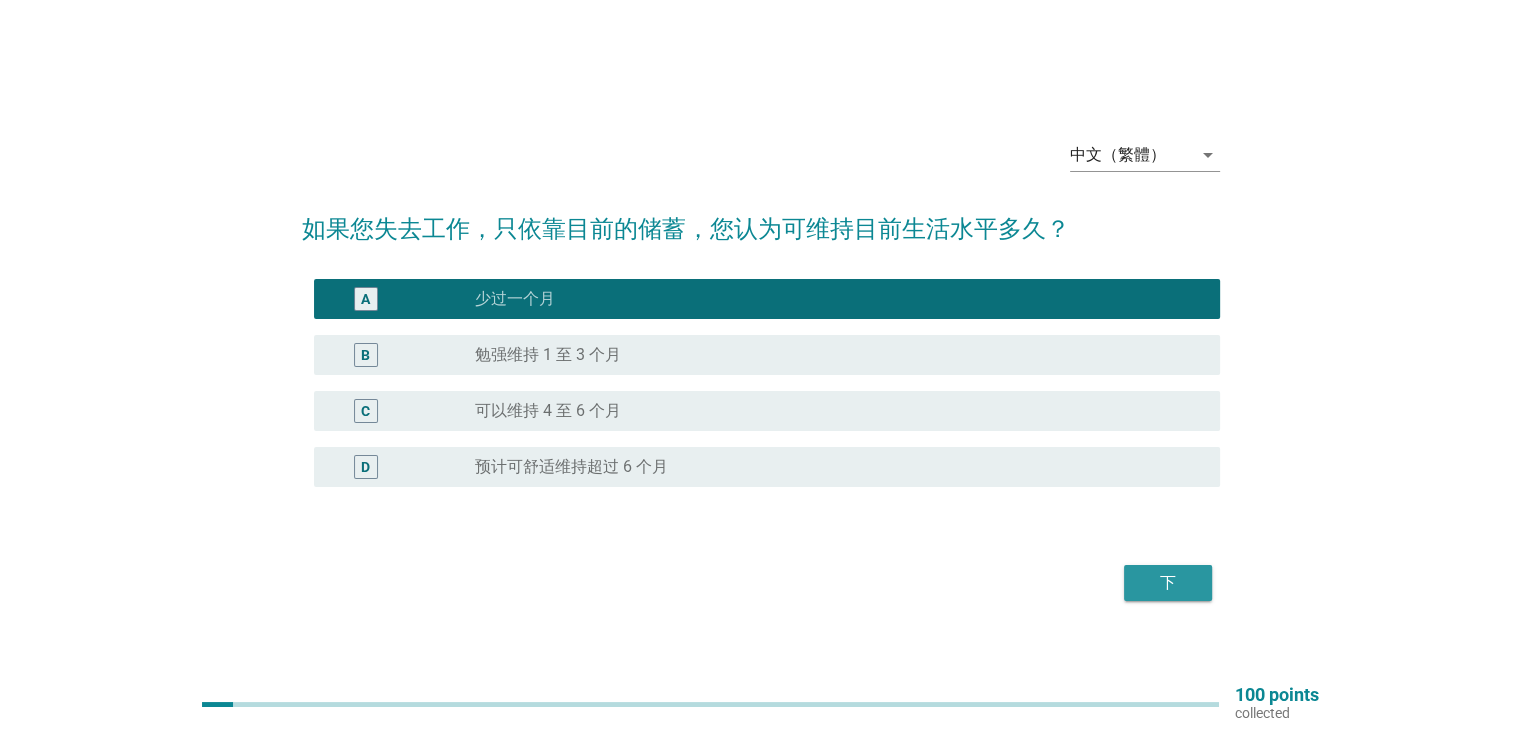 click on "下" at bounding box center [1168, 583] 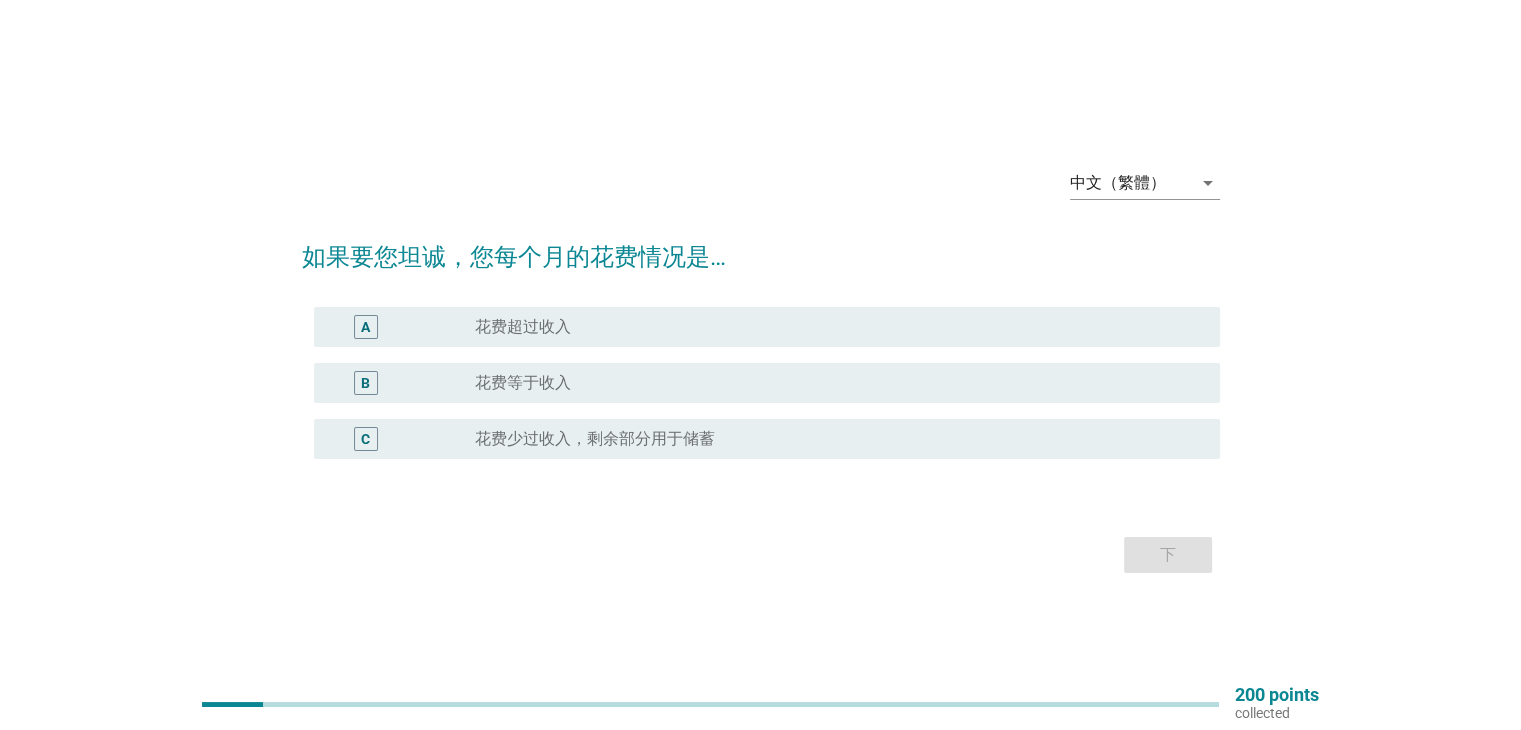 click on "radio_button_unchecked 花费超过收入" at bounding box center [831, 327] 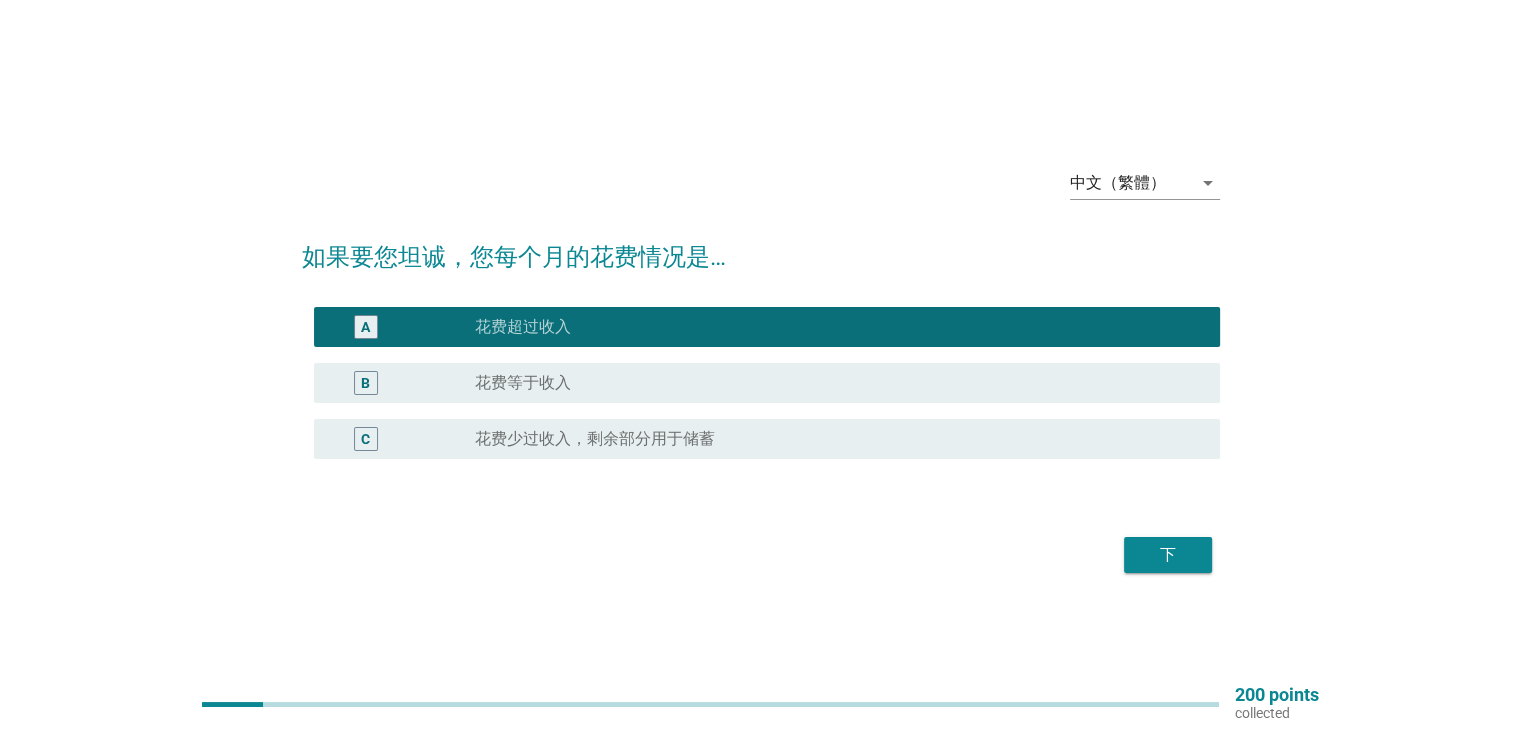 click on "下" at bounding box center [1168, 555] 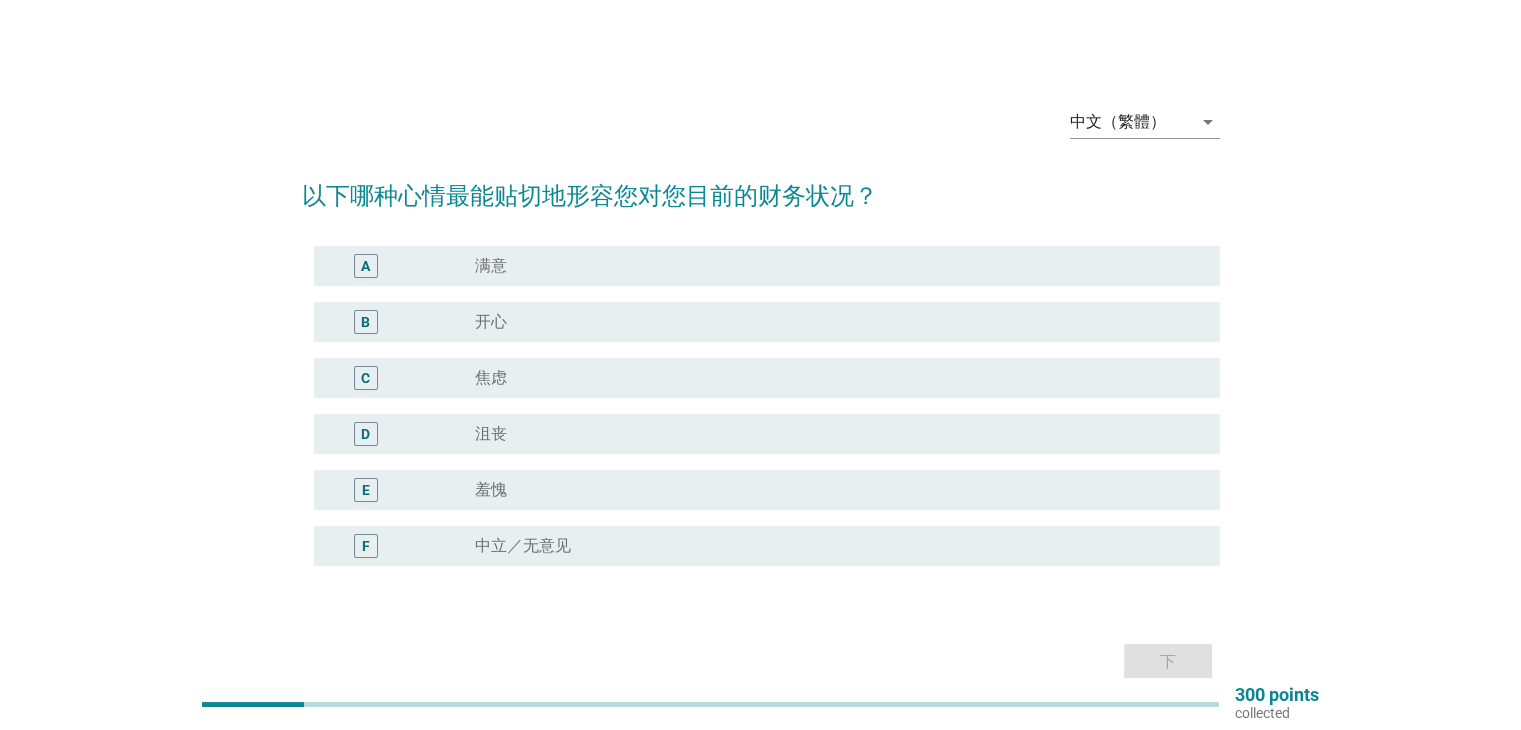 click on "radio_button_unchecked 焦虑" at bounding box center (831, 378) 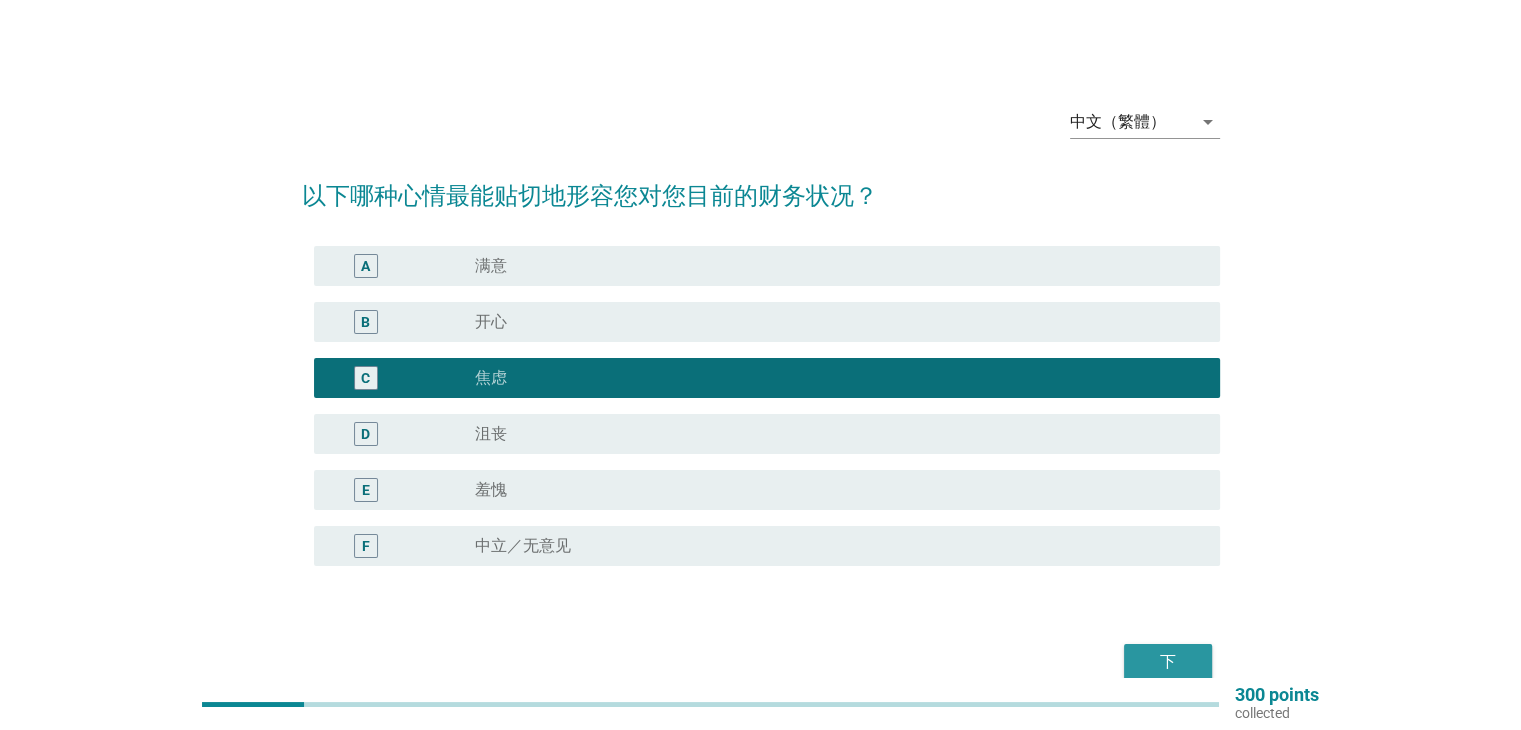 drag, startPoint x: 1188, startPoint y: 658, endPoint x: 1187, endPoint y: 646, distance: 12.0415945 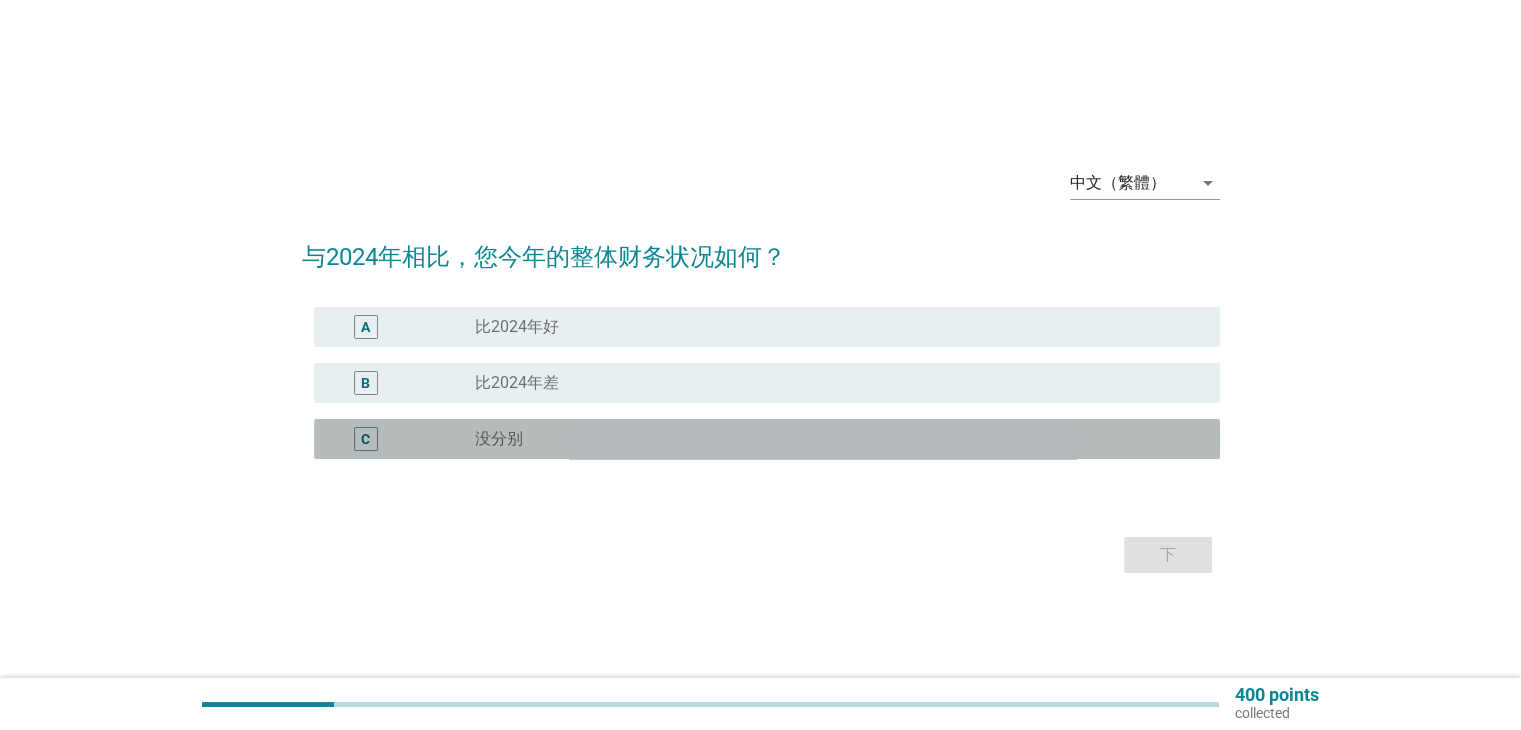 click on "radio_button_unchecked 没分别" at bounding box center [831, 439] 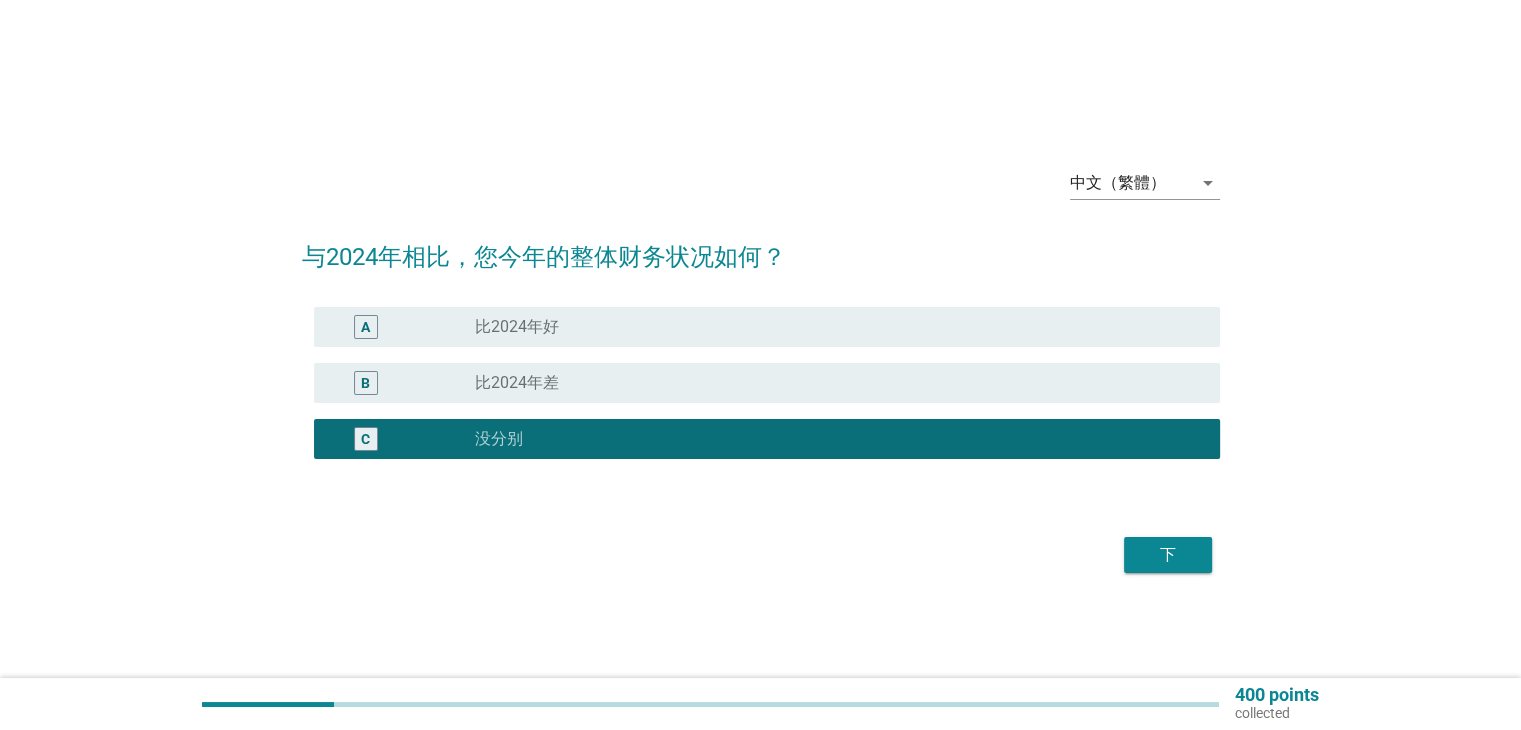 click on "下" at bounding box center (1168, 555) 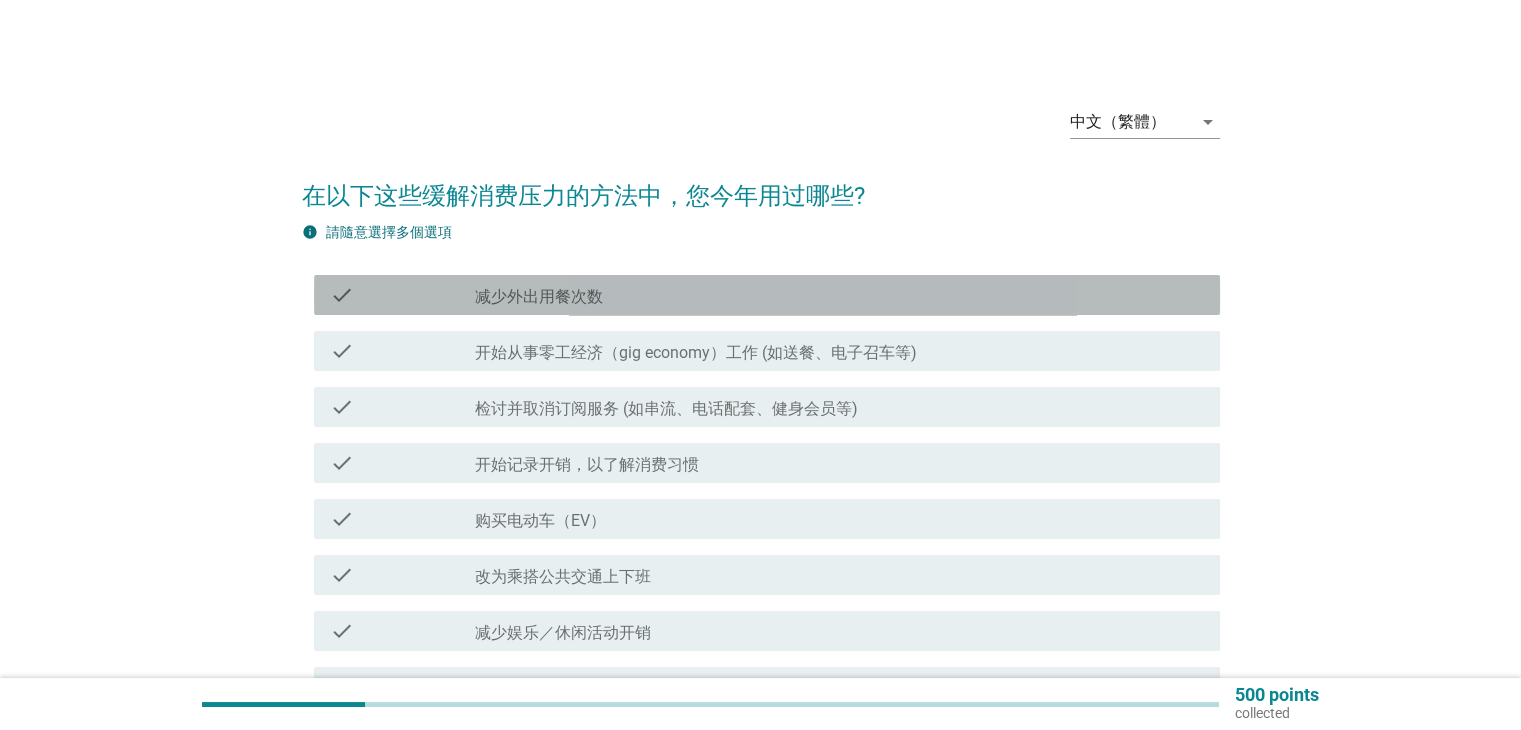 click on "check_box_outline_blank 减少外出用餐次数" at bounding box center [839, 295] 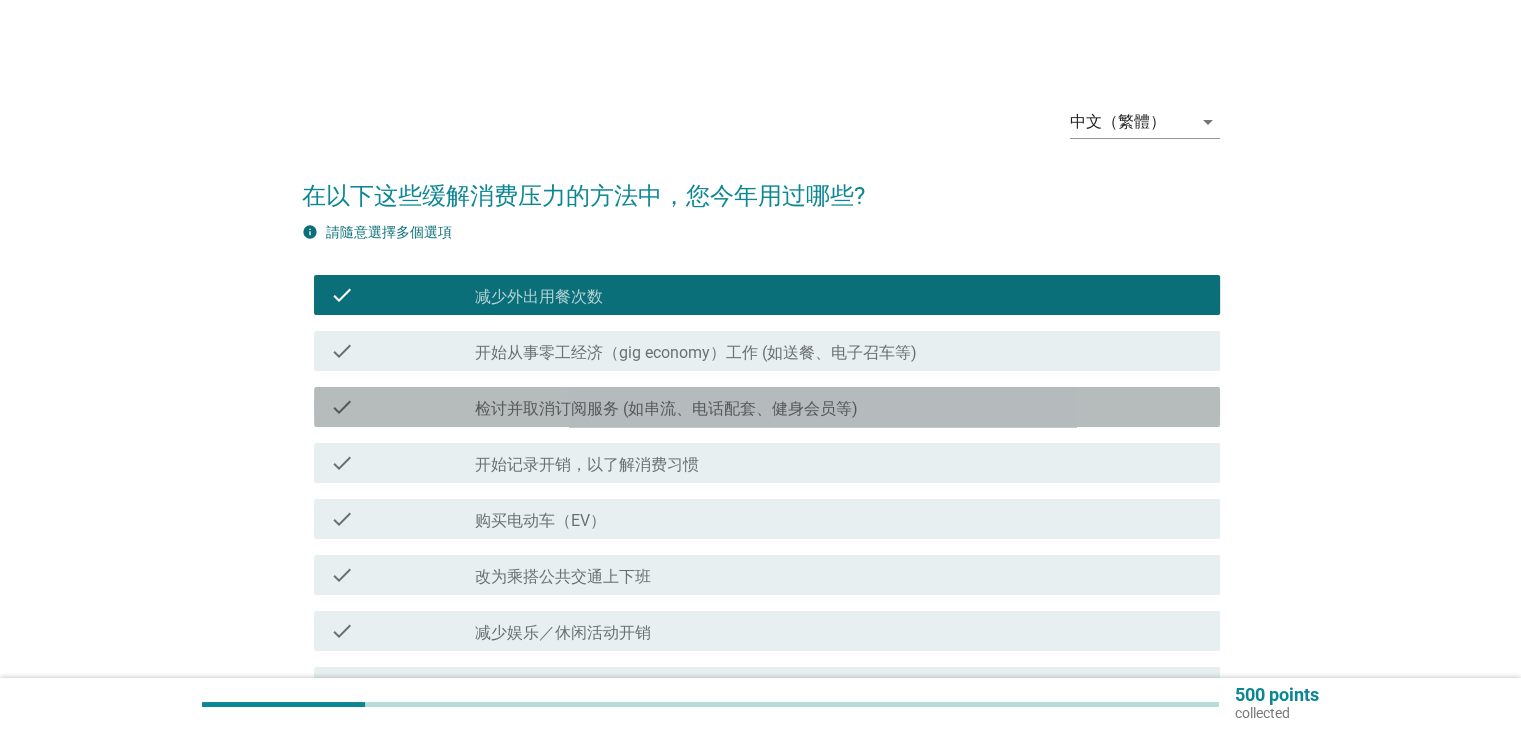 click on "检讨并取消订阅服务 (如串流、电话配套、健身会员等)" at bounding box center [666, 409] 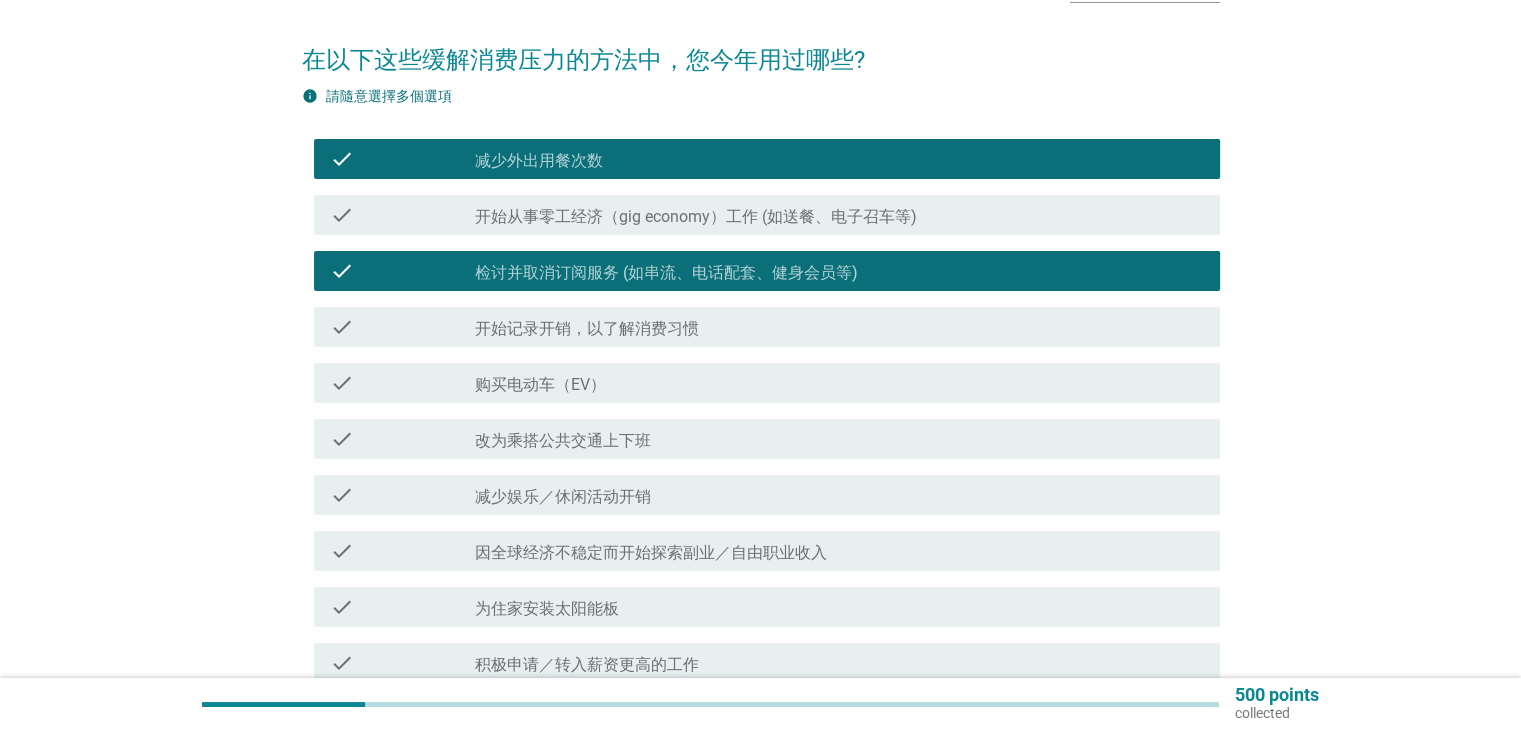 scroll, scrollTop: 200, scrollLeft: 0, axis: vertical 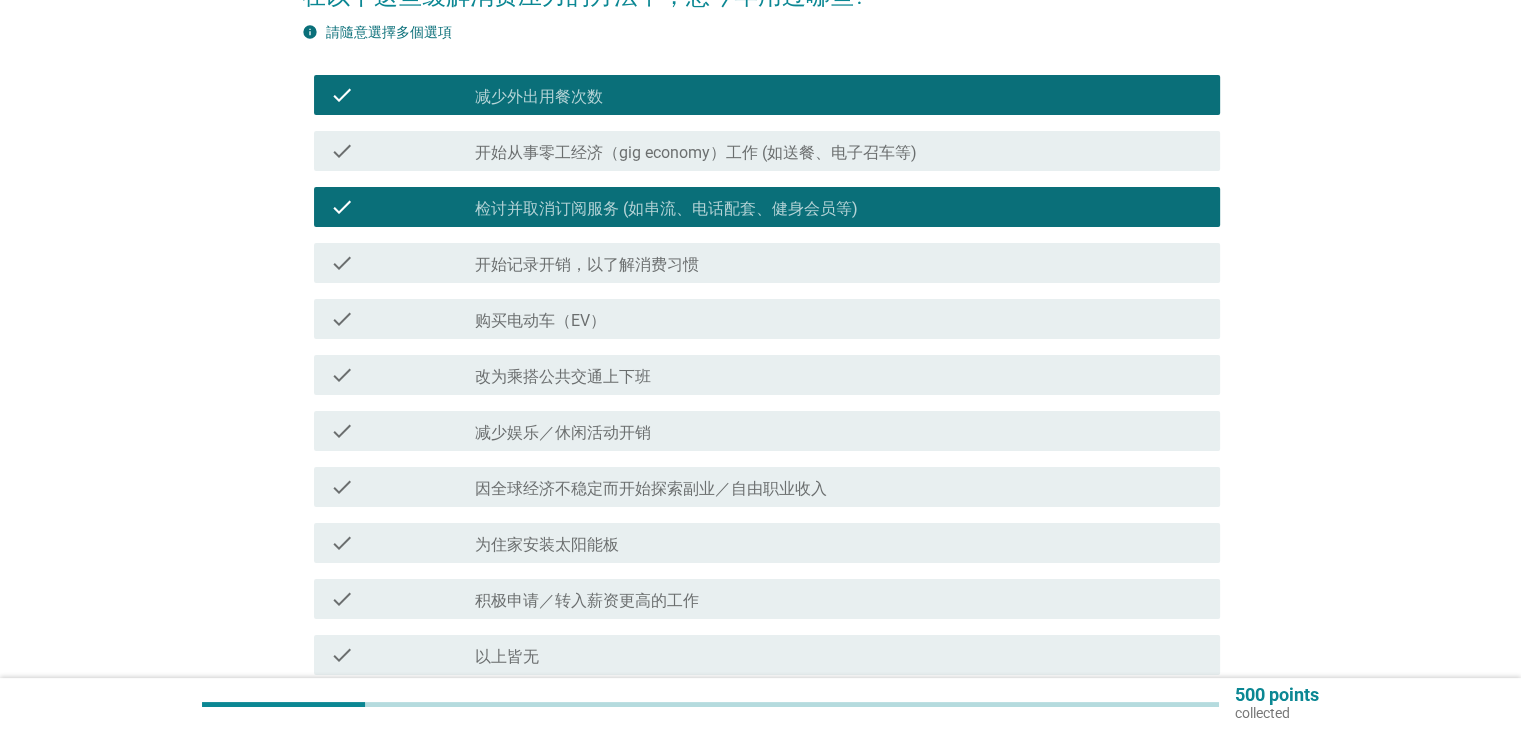 click on "check     check_box_outline_blank 开始记录开销，以了解消费习惯" at bounding box center (767, 263) 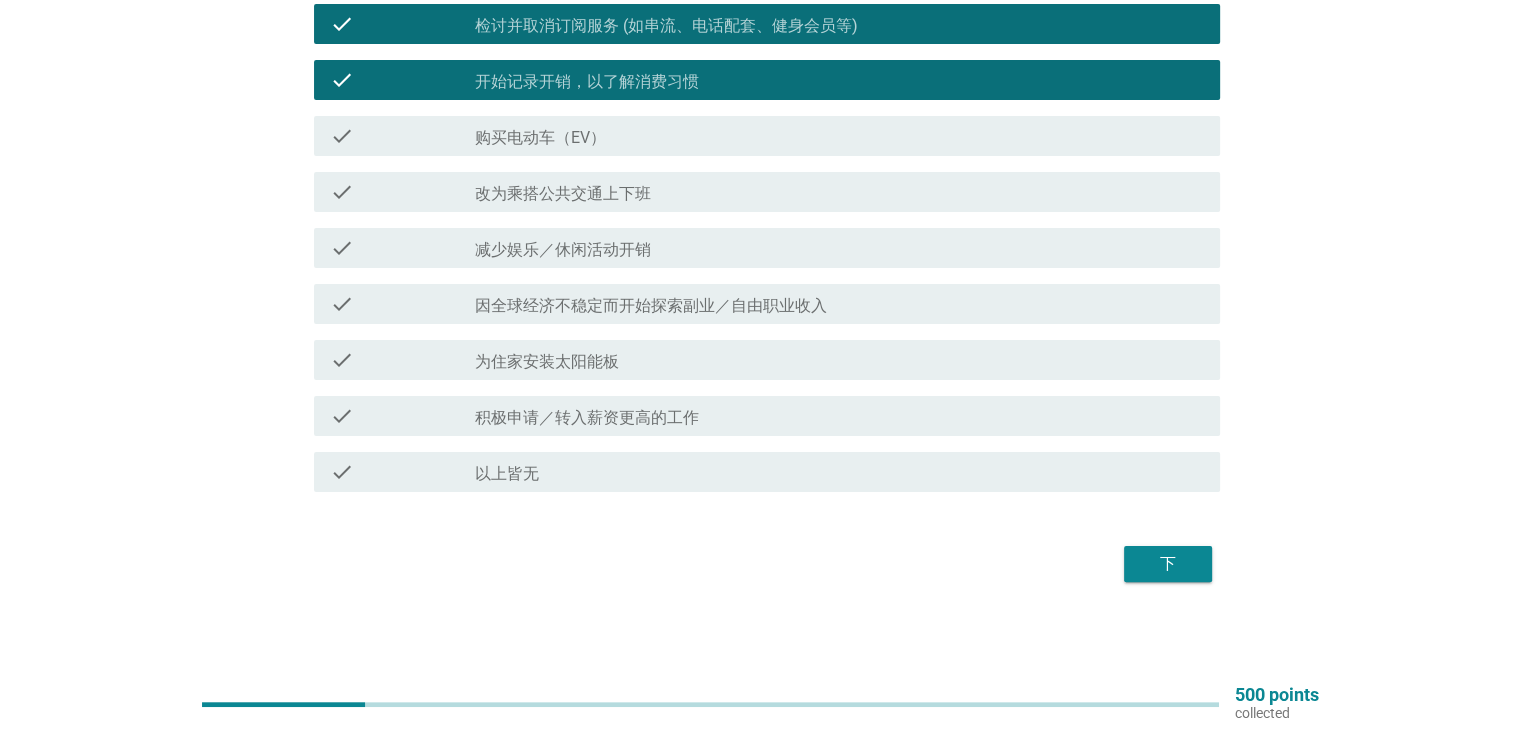 scroll, scrollTop: 183, scrollLeft: 0, axis: vertical 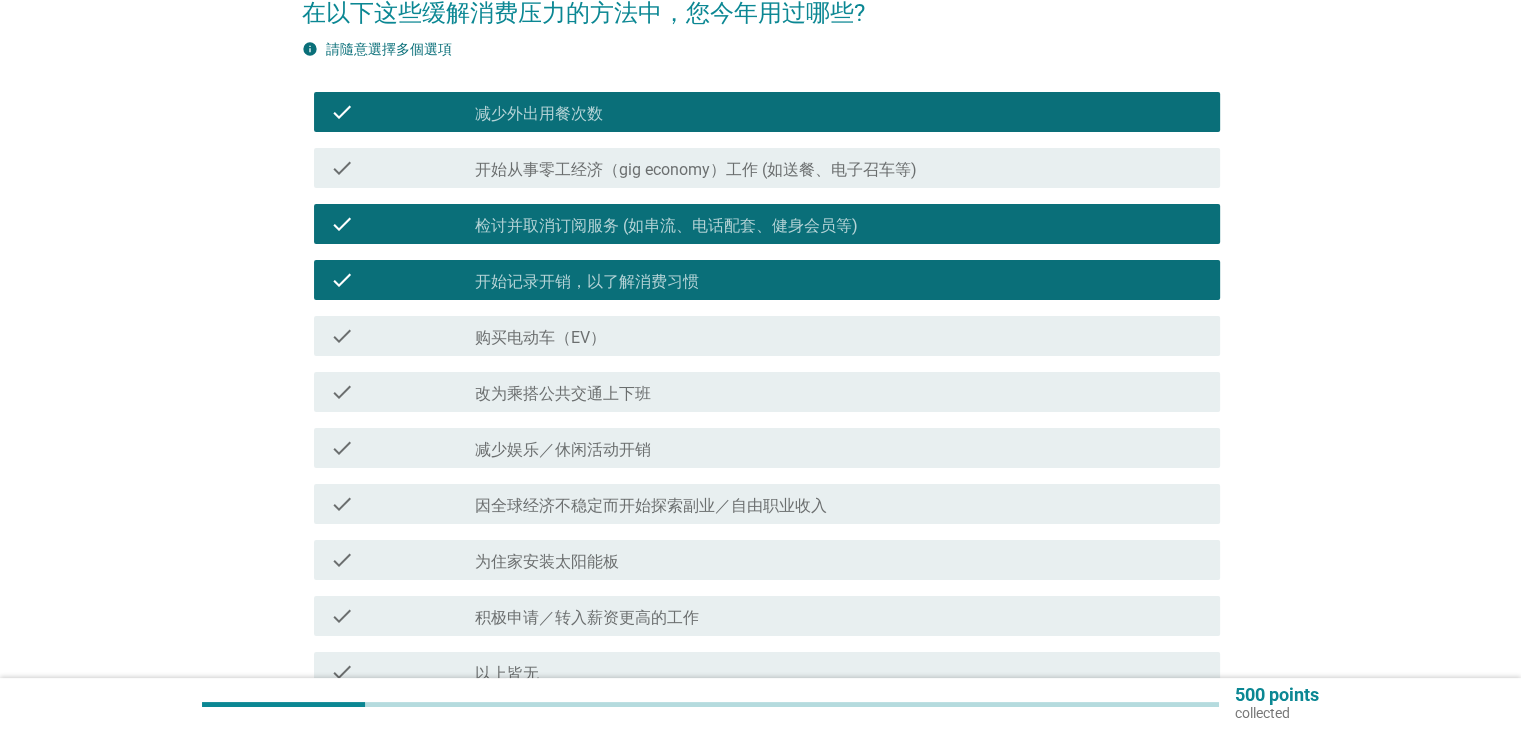 click on "check     check_box_outline_blank 减少娱乐／休闲活动开销" at bounding box center [767, 448] 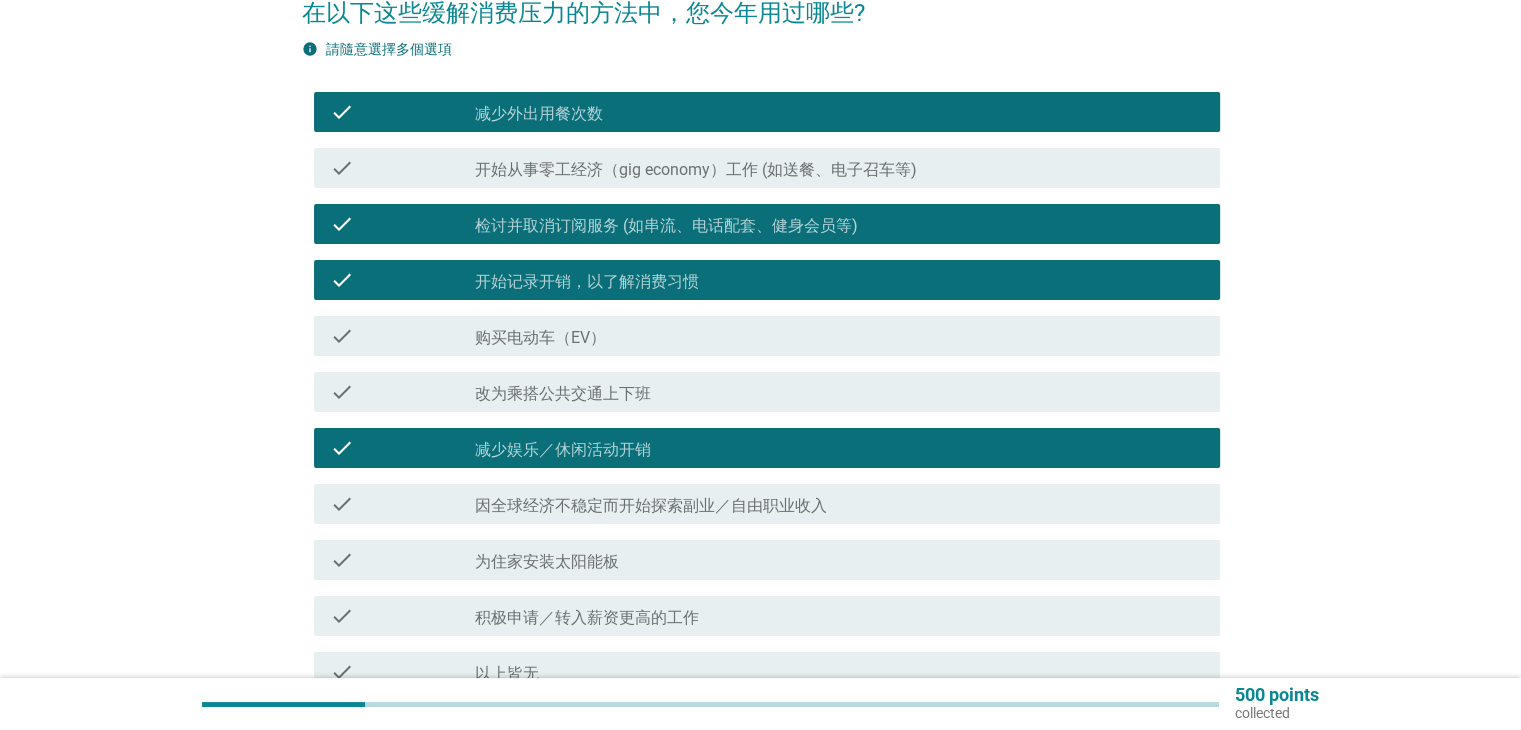 scroll, scrollTop: 383, scrollLeft: 0, axis: vertical 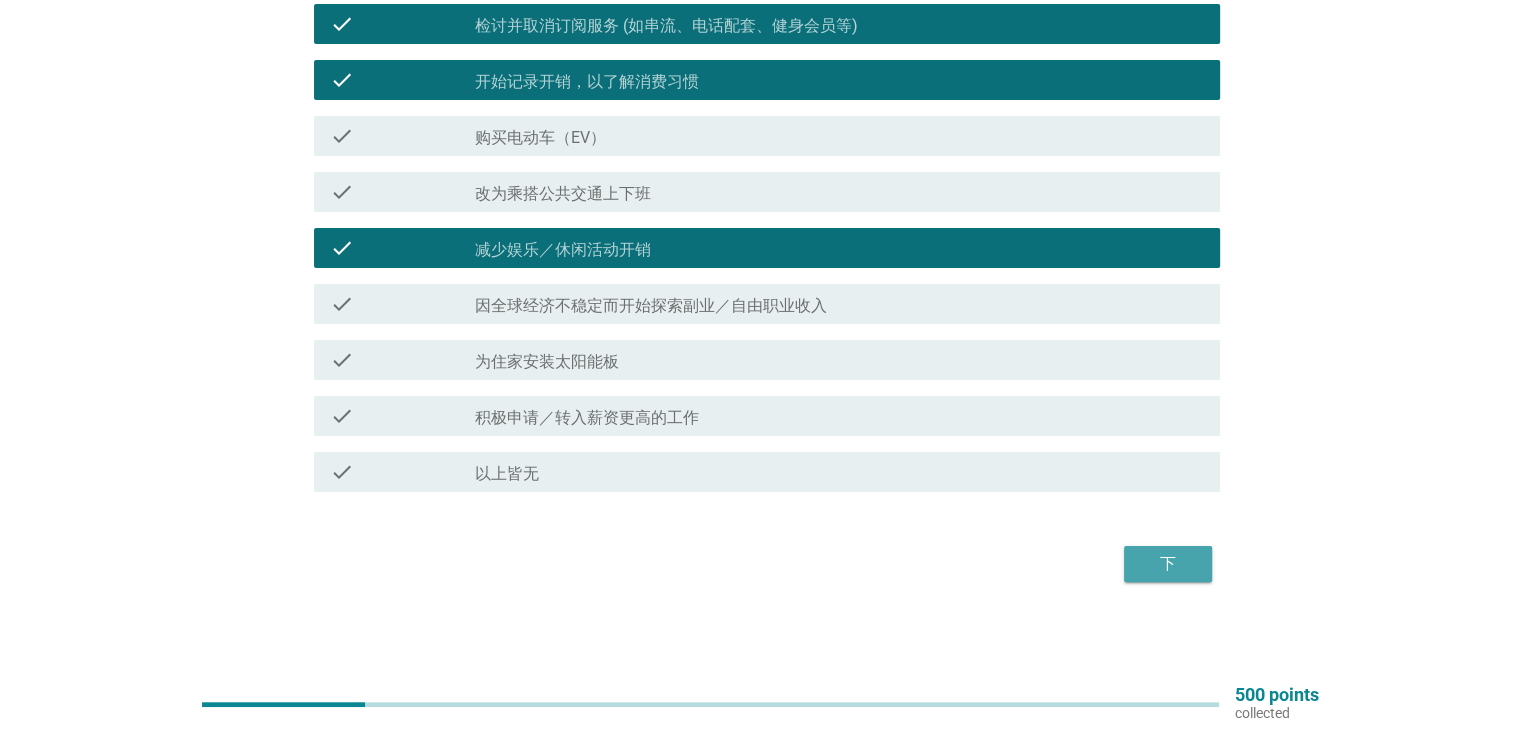 click on "下" at bounding box center (1168, 564) 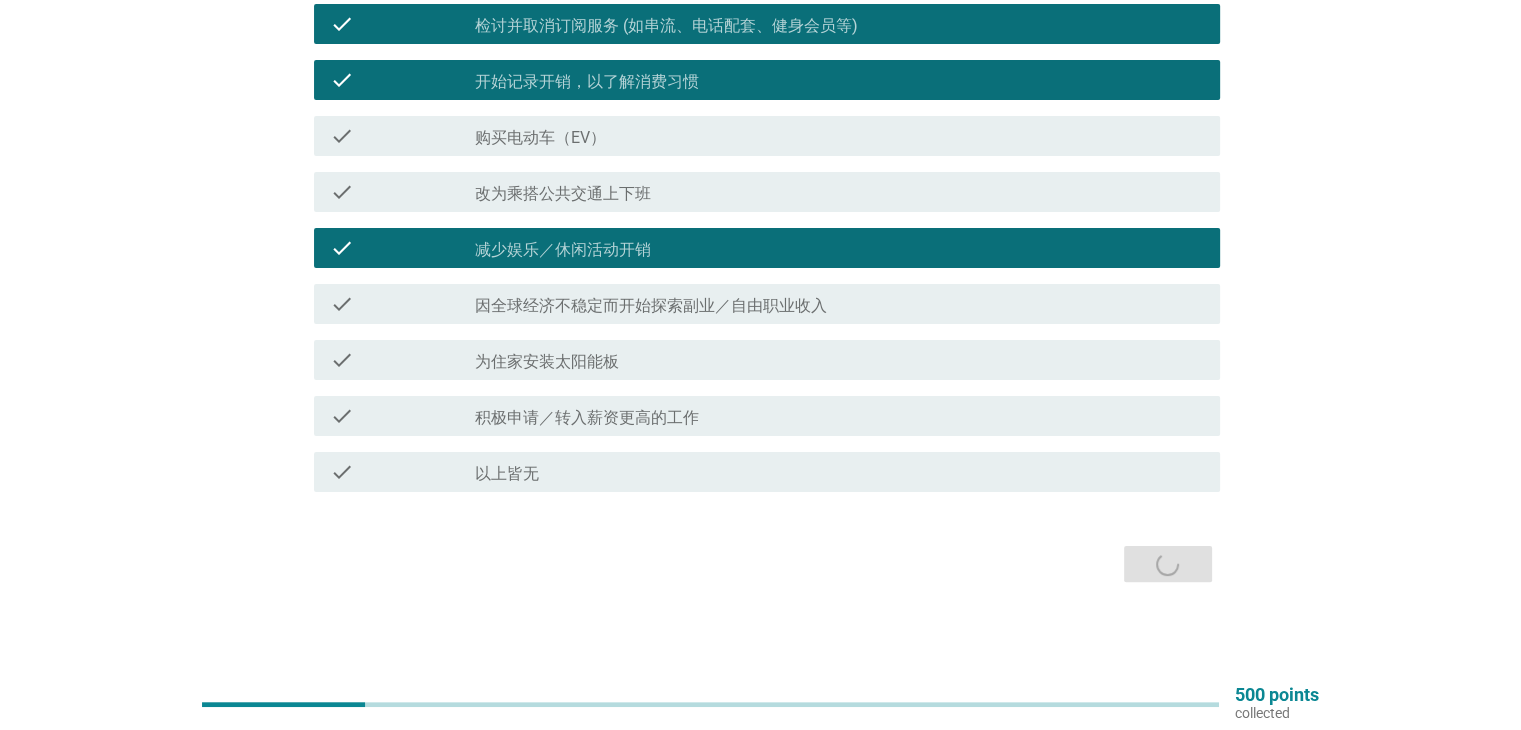 scroll, scrollTop: 0, scrollLeft: 0, axis: both 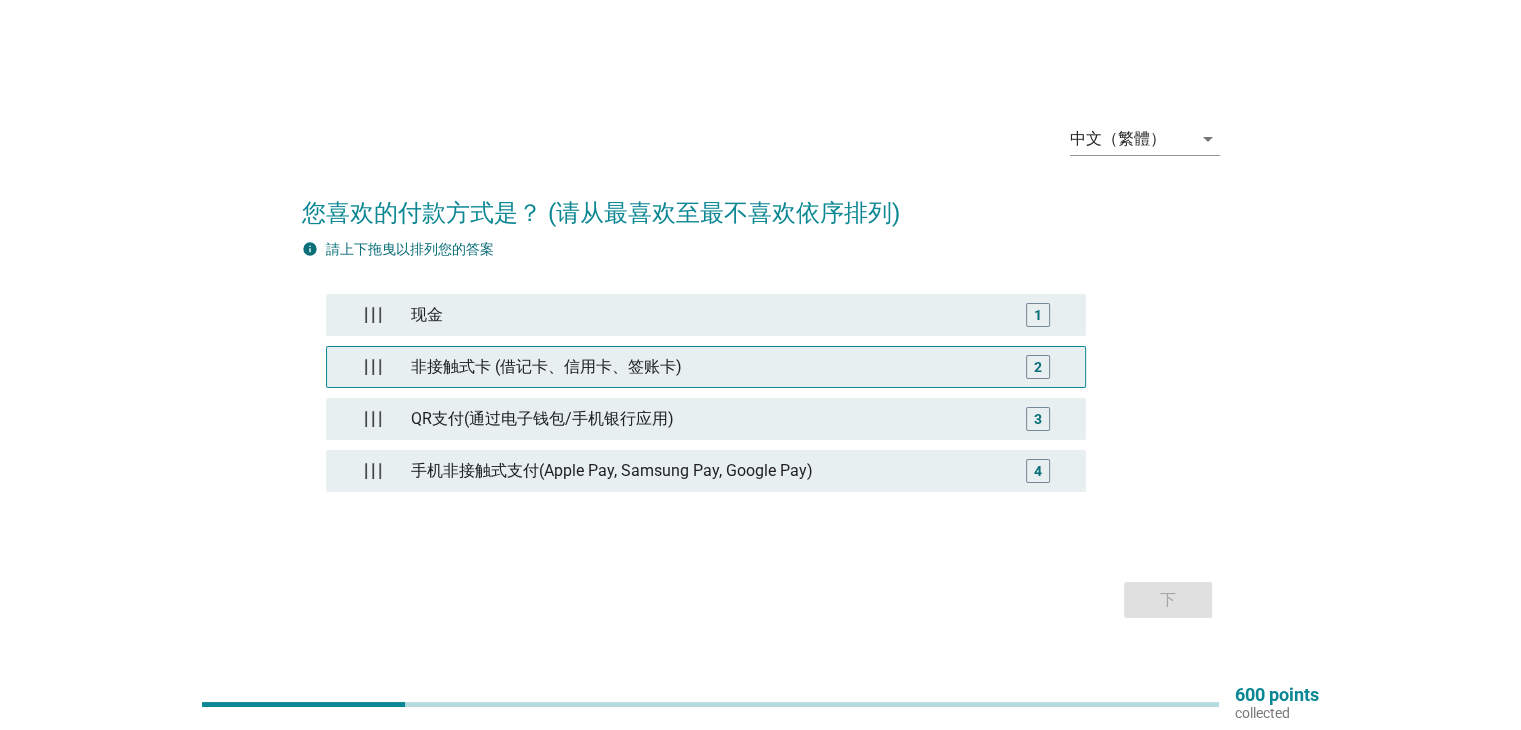 type 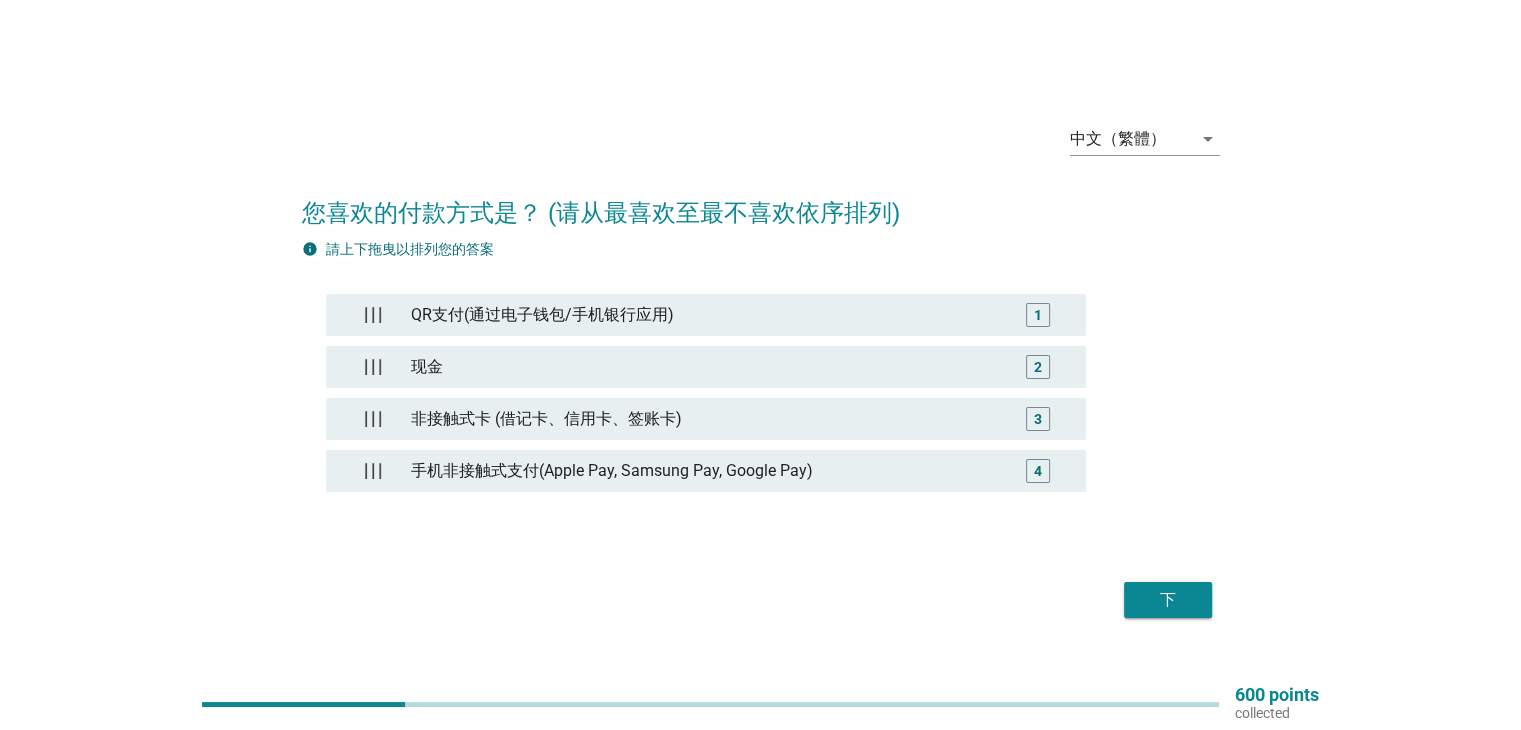 click on "下" at bounding box center [1168, 600] 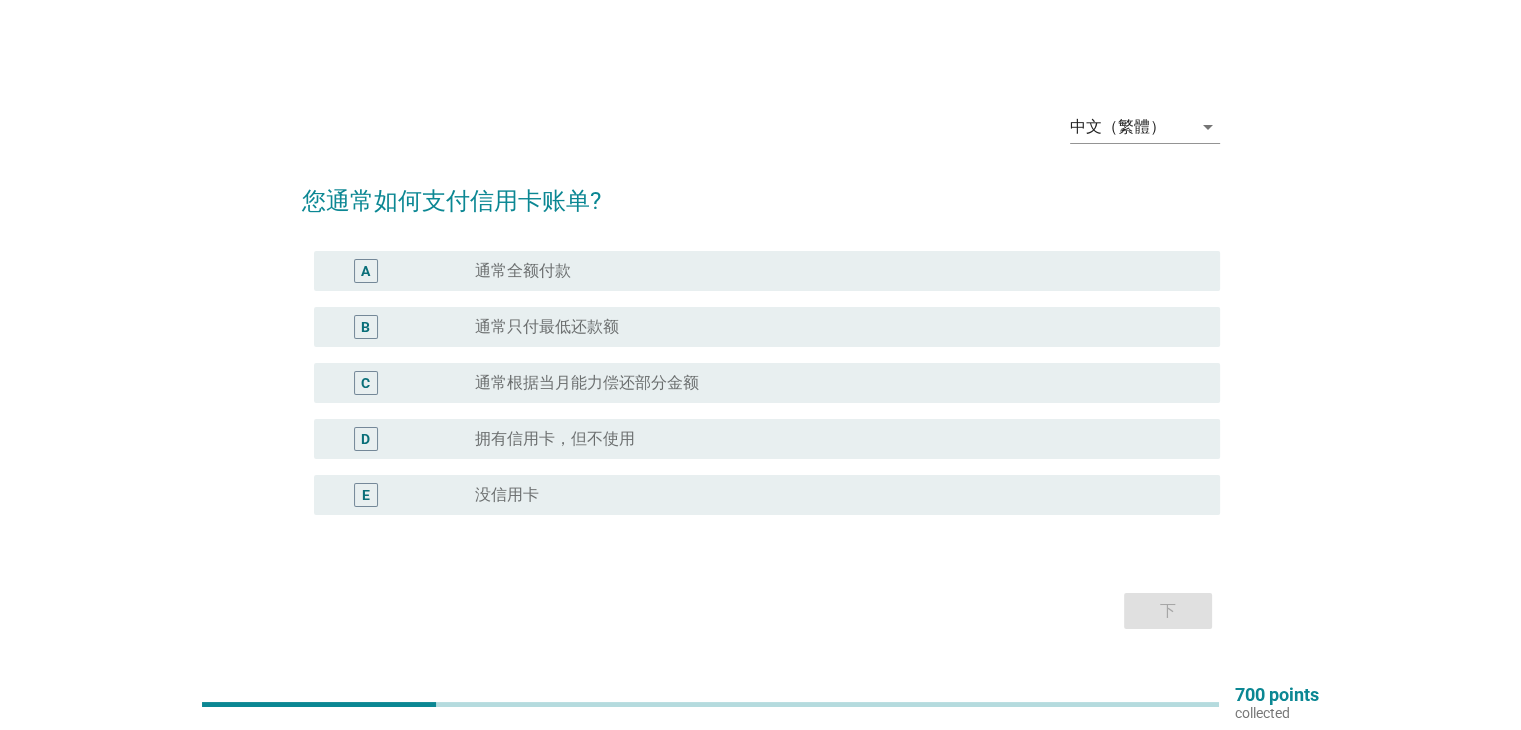 click on "radio_button_unchecked 通常全额付款" at bounding box center (831, 271) 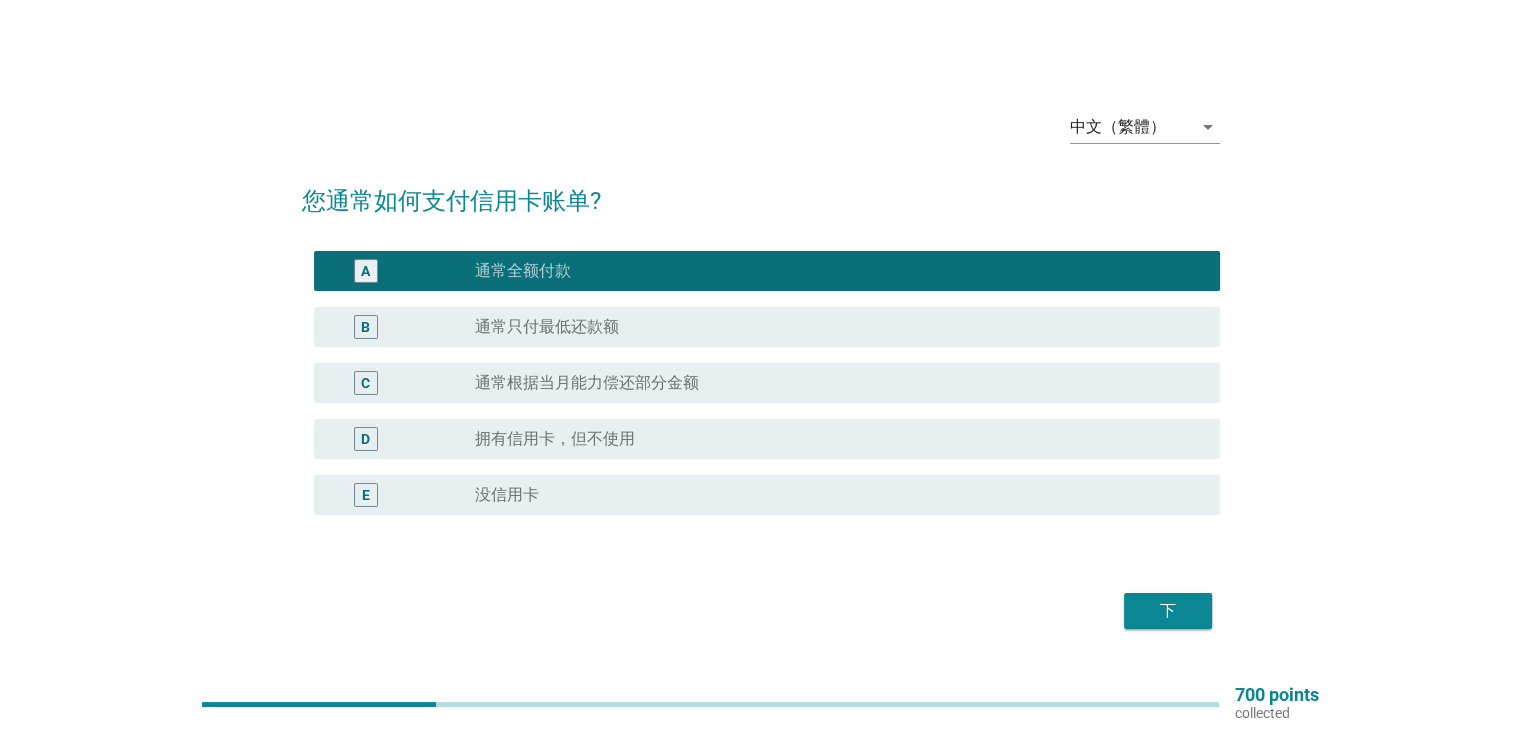 click on "radio_button_unchecked 通常根据当月能力偿还部分金额" at bounding box center [831, 383] 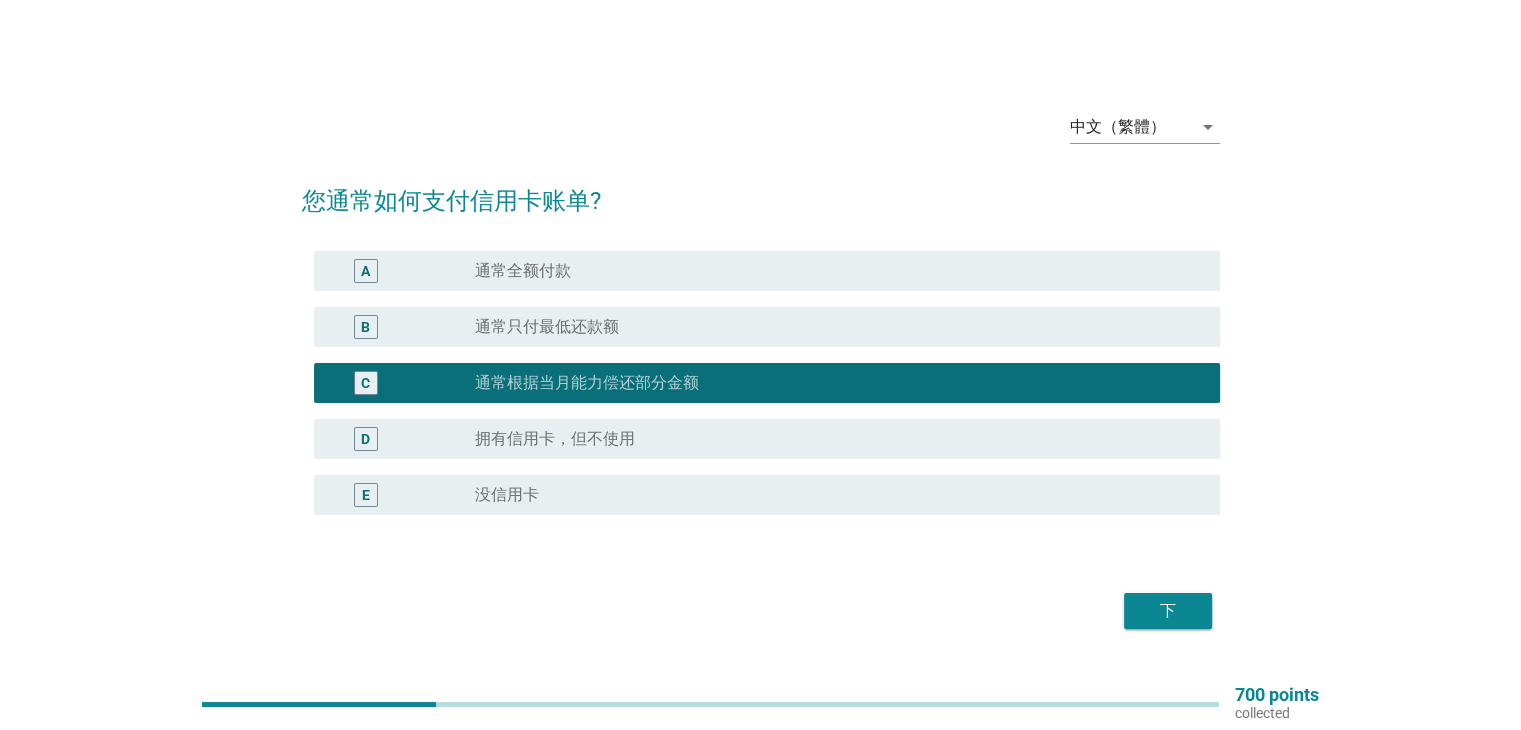 click on "radio_button_unchecked 没信用卡" at bounding box center (831, 495) 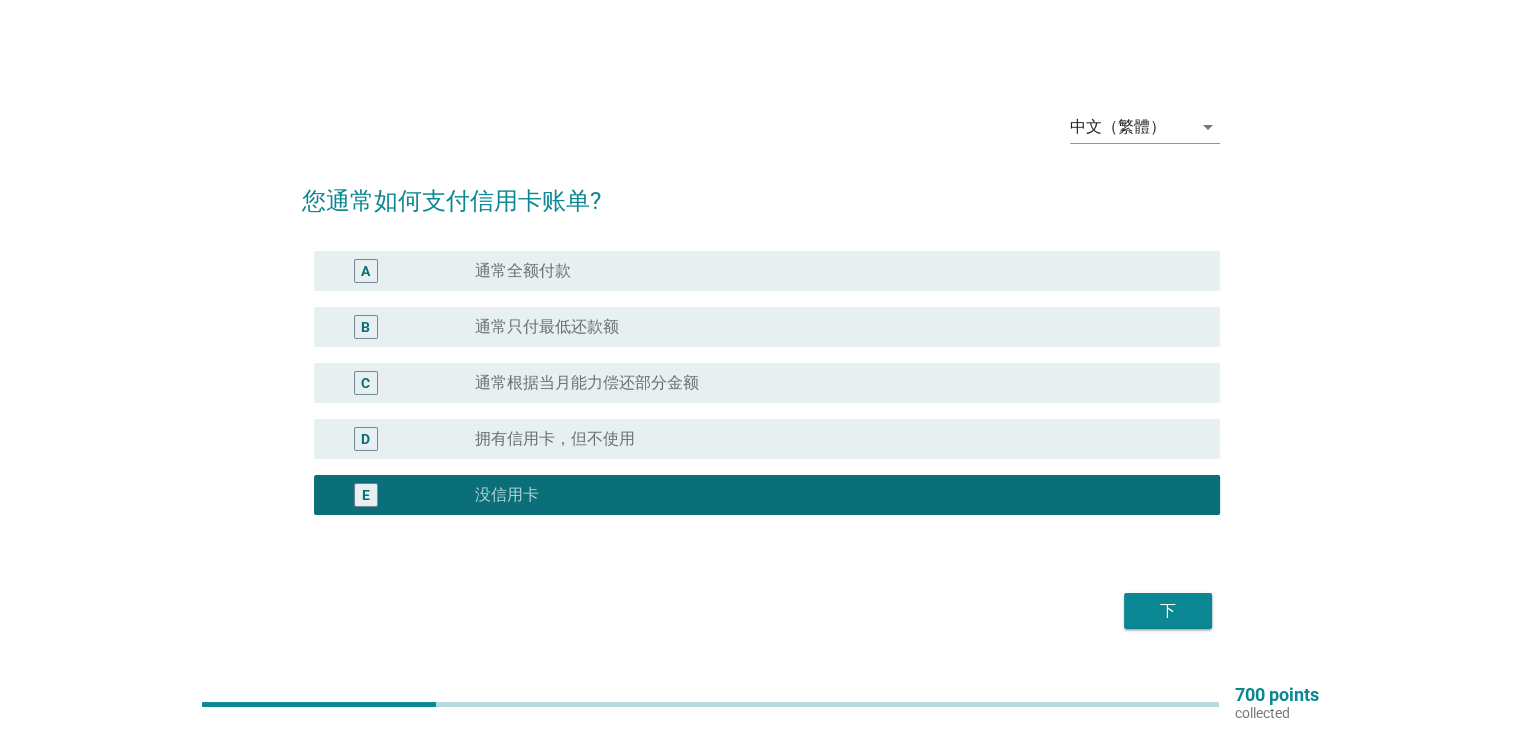 click on "下" at bounding box center (1168, 611) 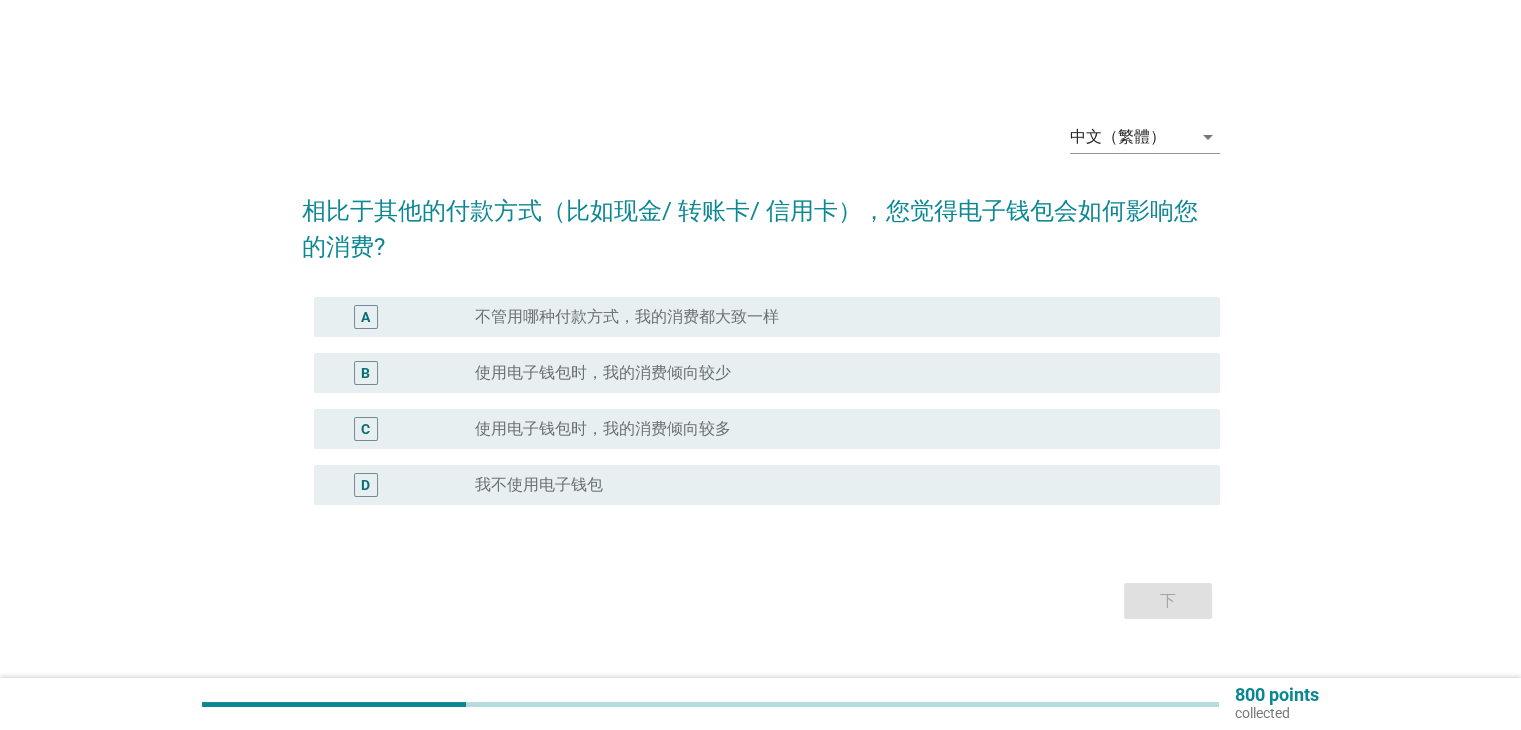 click on "radio_button_unchecked 使用电子钱包时，我的消费倾向较多" at bounding box center (831, 429) 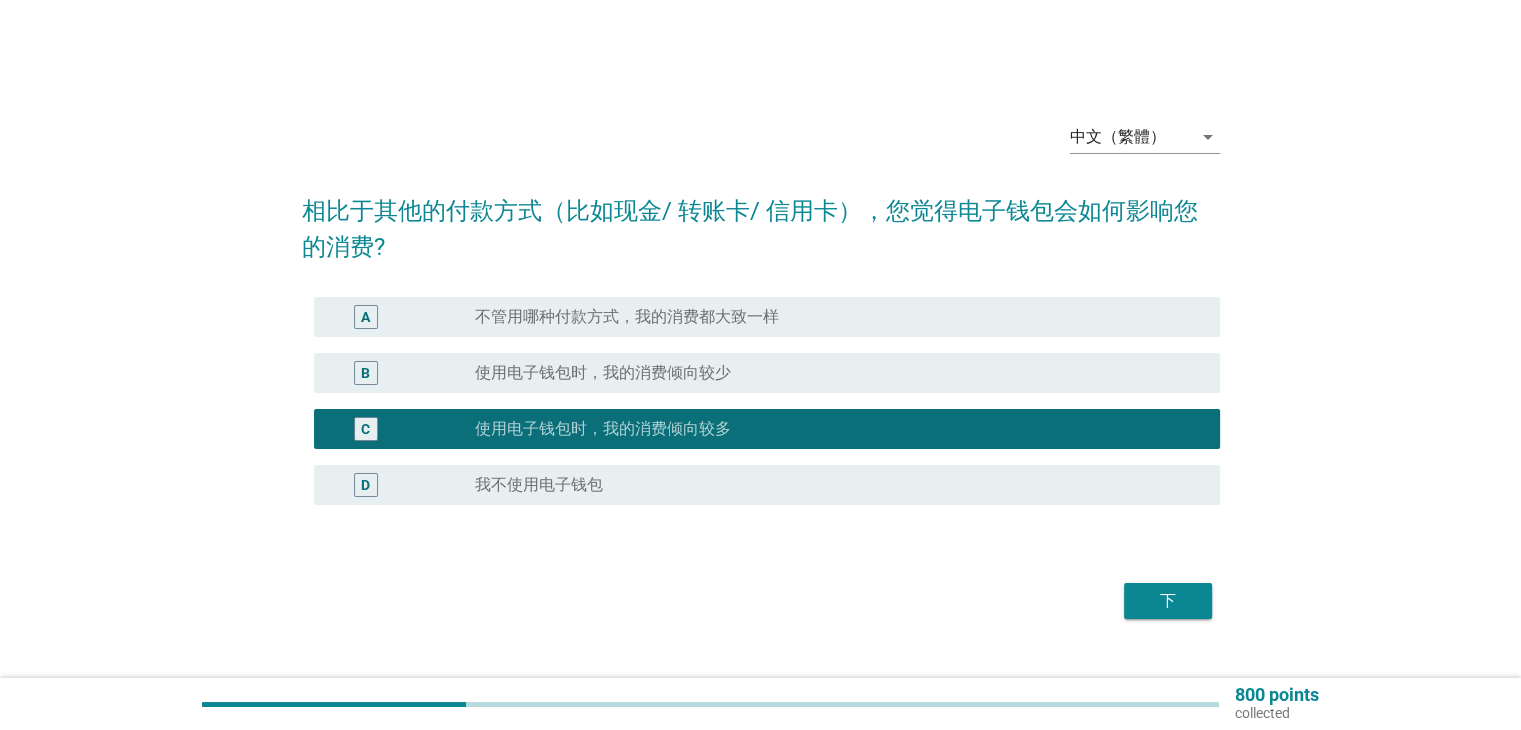 click on "A     radio_button_unchecked 不管用哪种付款方式，我的消费都大致一样" at bounding box center [761, 317] 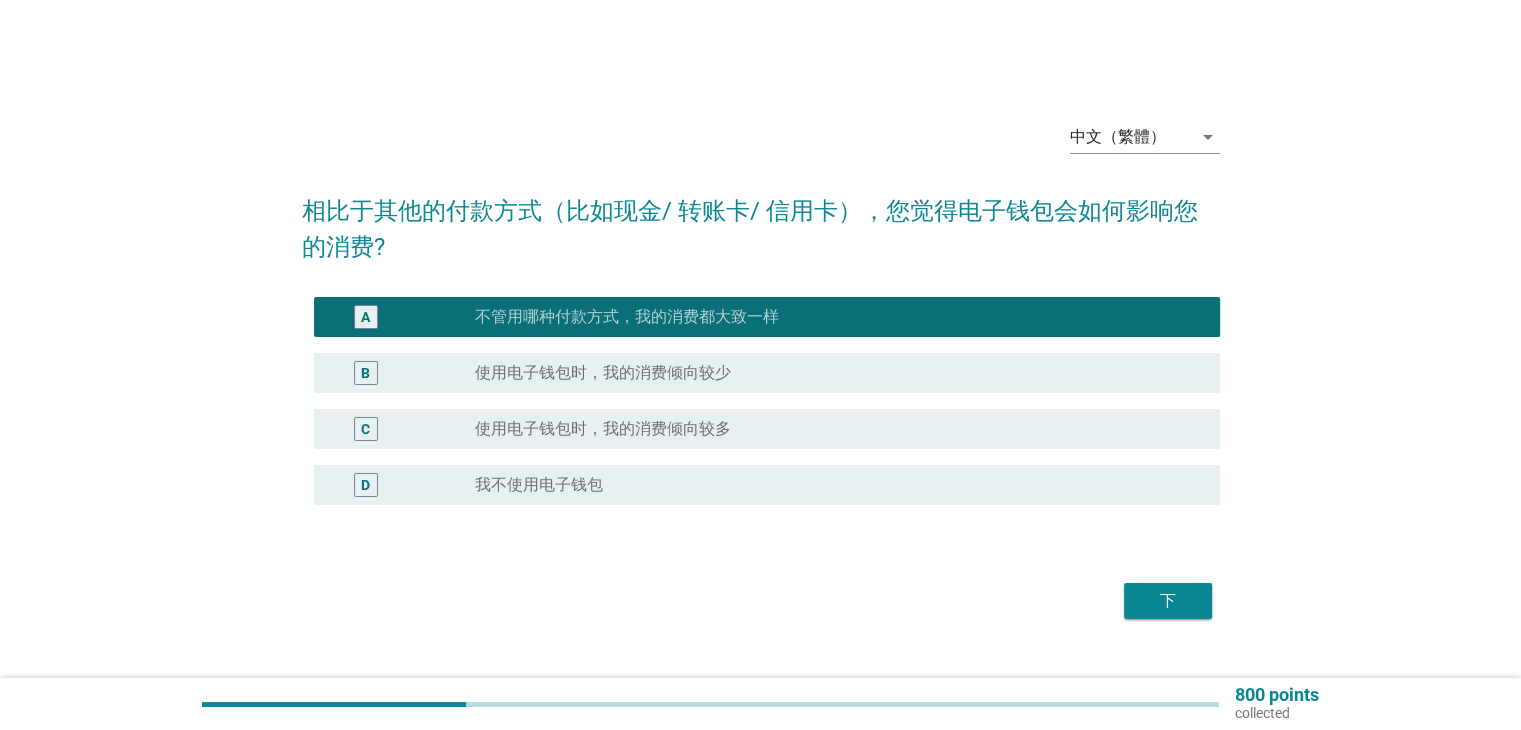 click on "下" at bounding box center (761, 601) 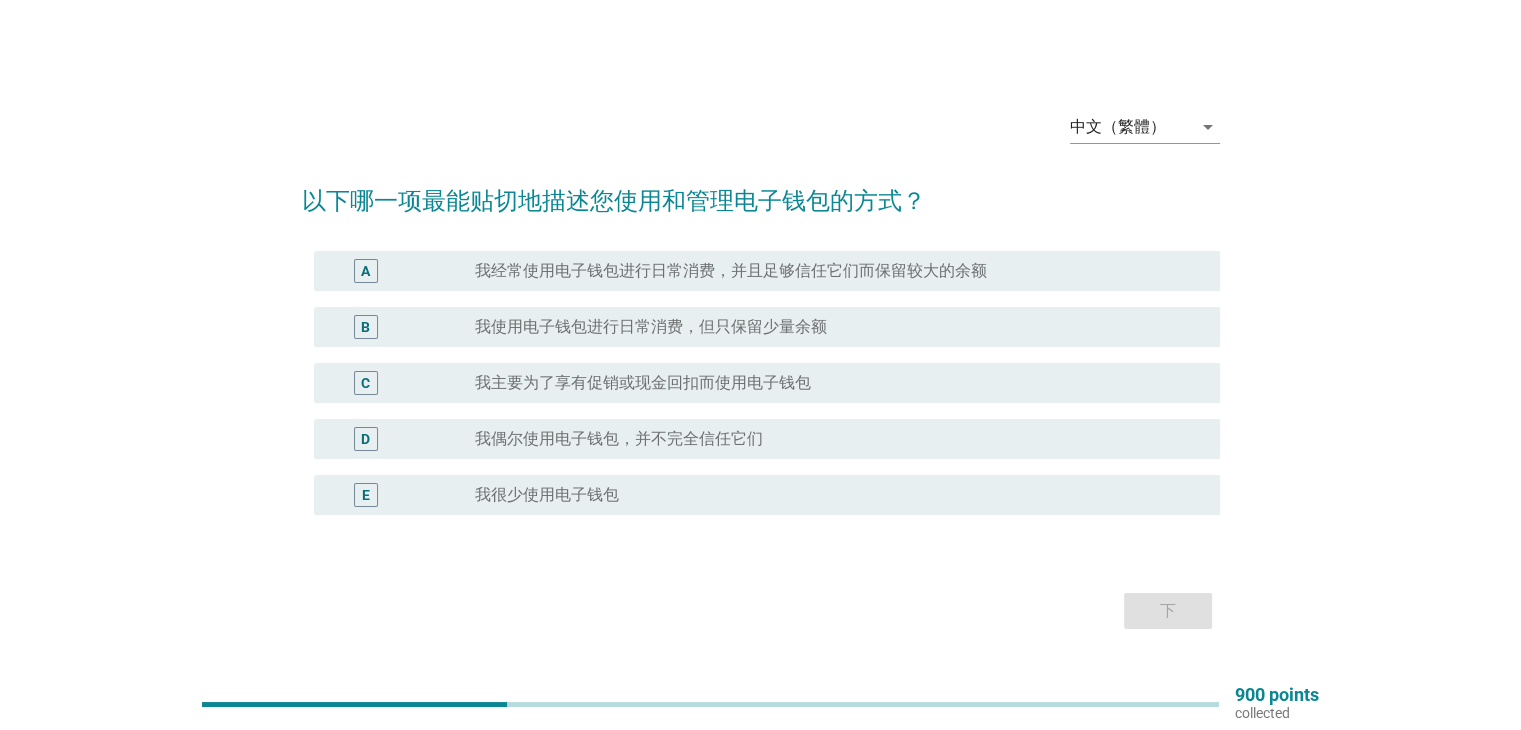 click on "我经常使用电子钱包进行日常消费，并且足够信任它们而保留较大的余额" at bounding box center [731, 271] 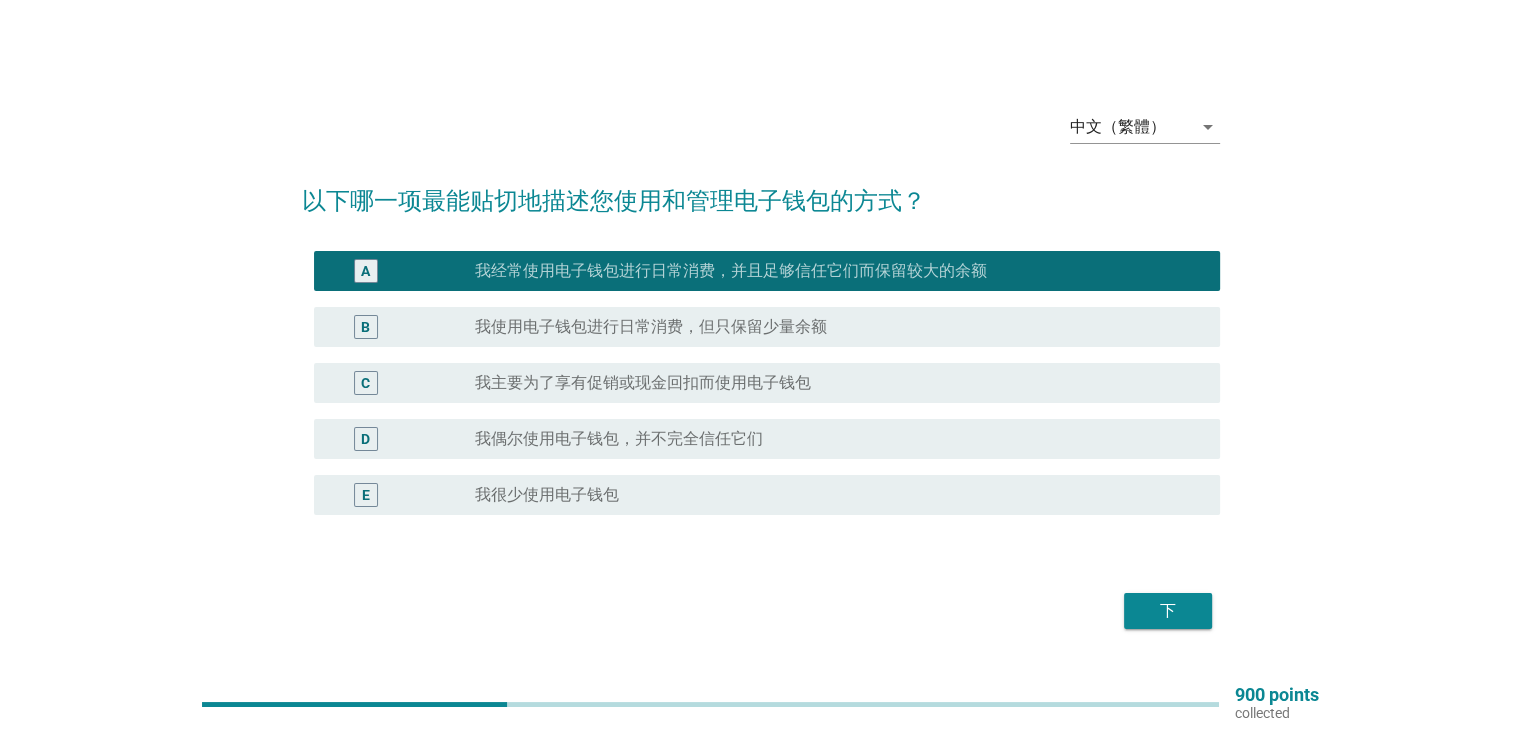 click on "radio_button_unchecked 我使用电子钱包进行日常消费，但只保留少量余额" at bounding box center [831, 327] 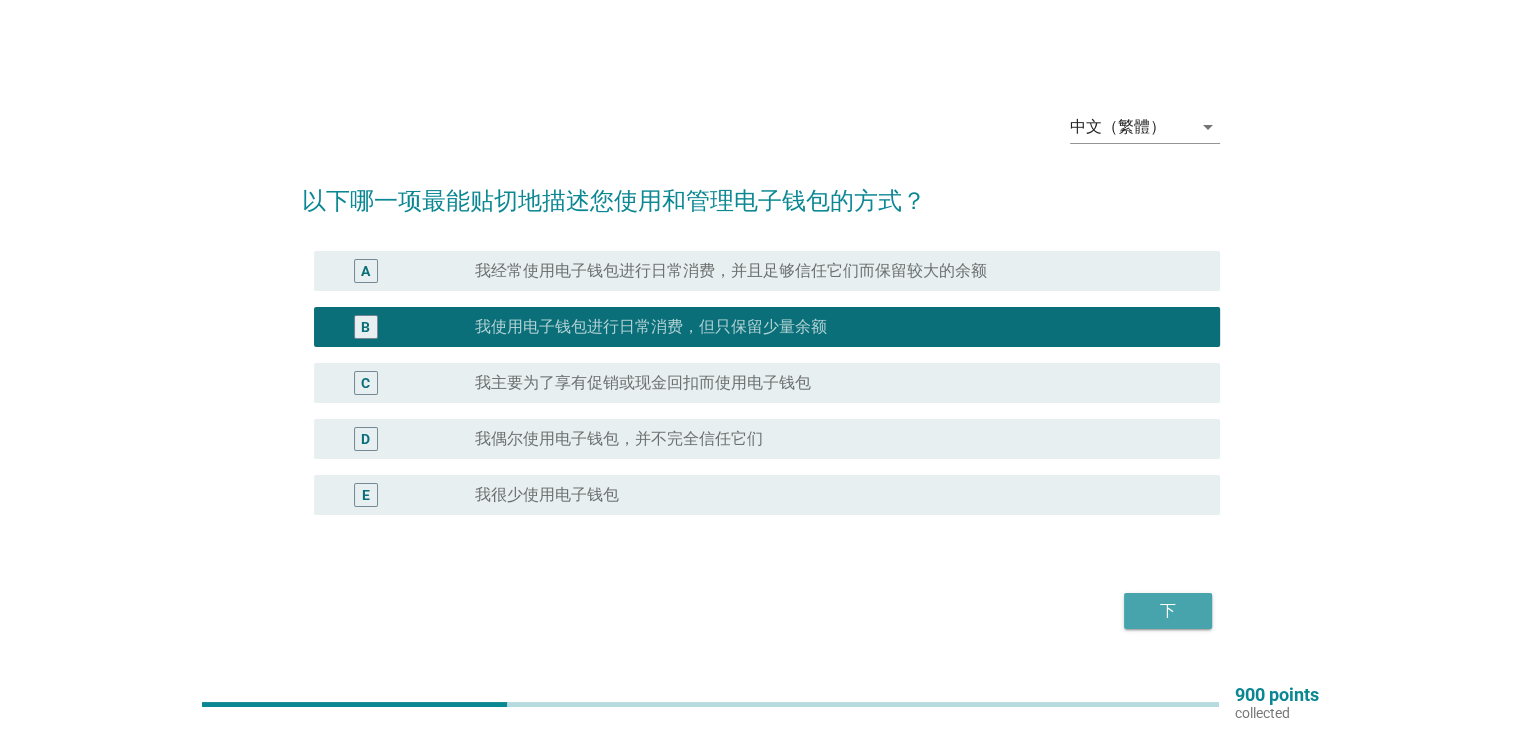 click on "下" at bounding box center (1168, 611) 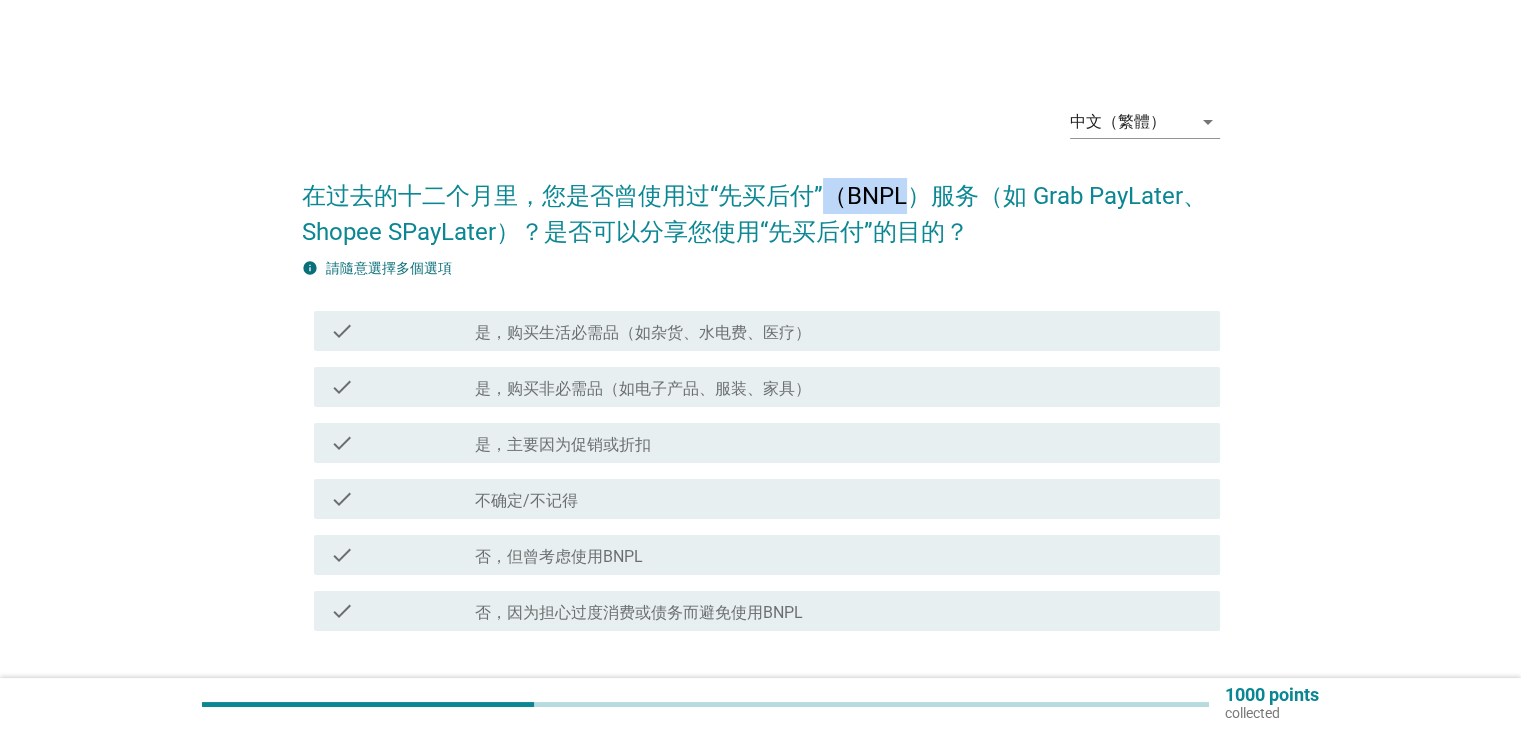 drag, startPoint x: 818, startPoint y: 199, endPoint x: 894, endPoint y: 204, distance: 76.1643 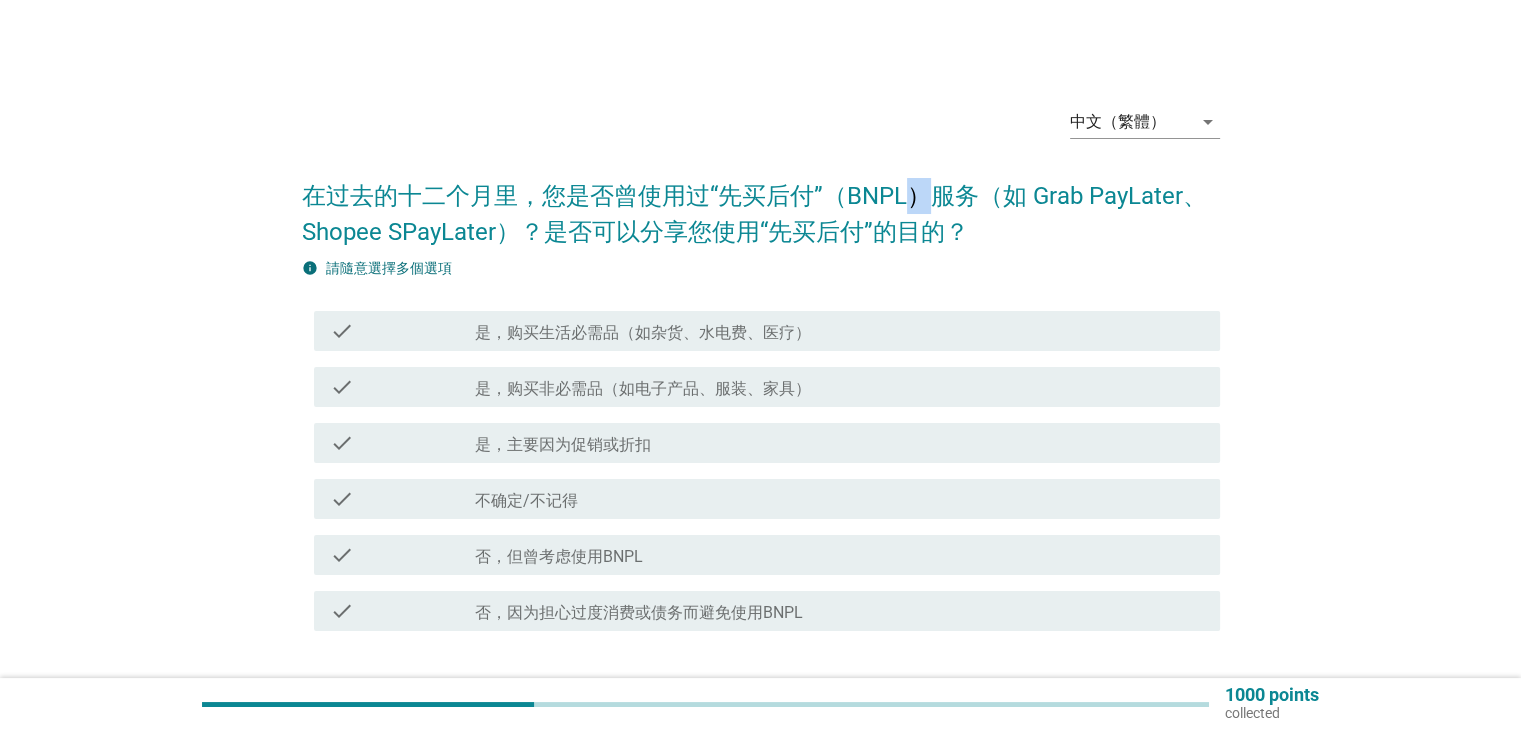 click on "在过去的十二个月里，您是否曾使用过“先买后付”（BNPL）服务（如 Grab PayLater、Shopee SPayLater）？是否可以分享您使用“先买后付”的目的？" at bounding box center (761, 204) 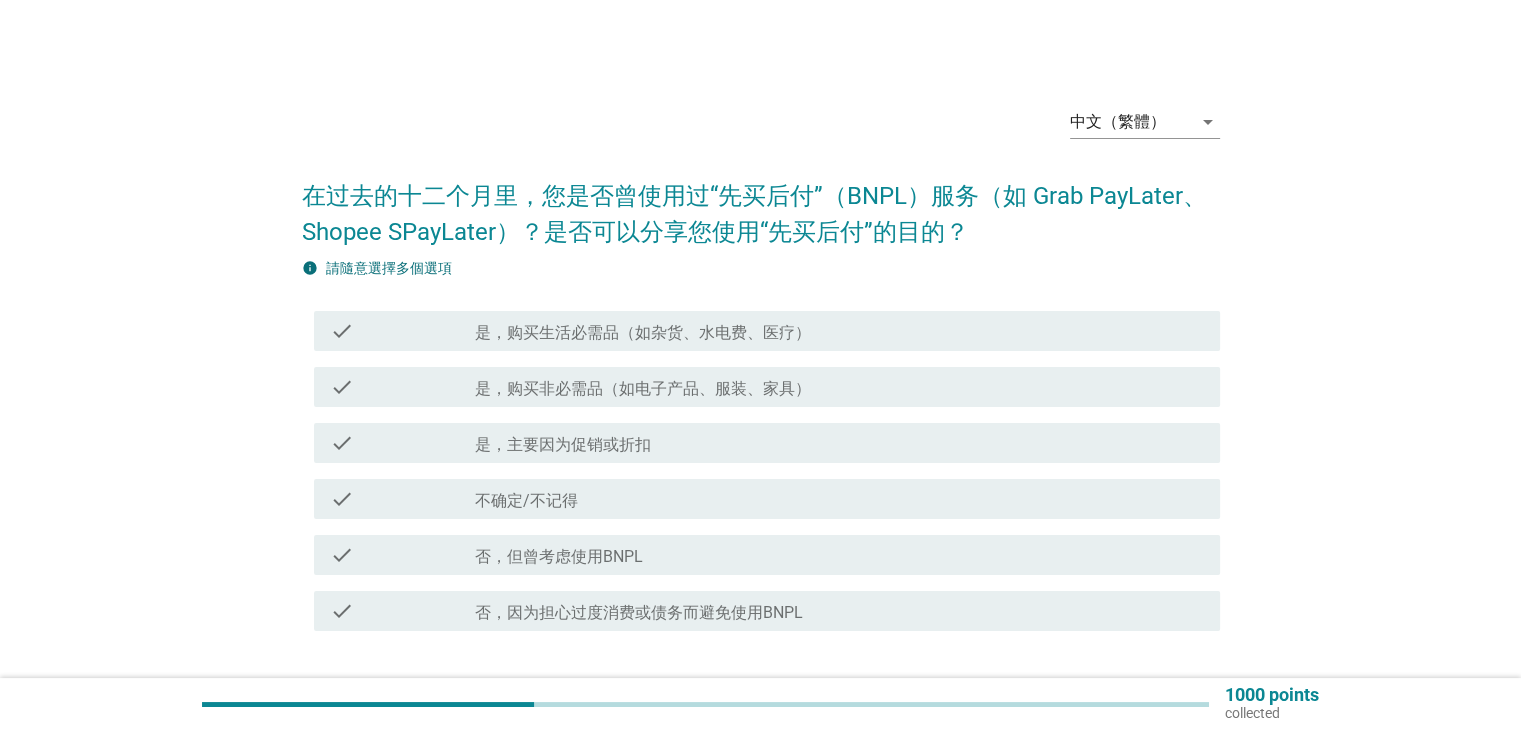 click on "在过去的十二个月里，您是否曾使用过“先买后付”（BNPL）服务（如 Grab PayLater、Shopee SPayLater）？是否可以分享您使用“先买后付”的目的？" at bounding box center (761, 204) 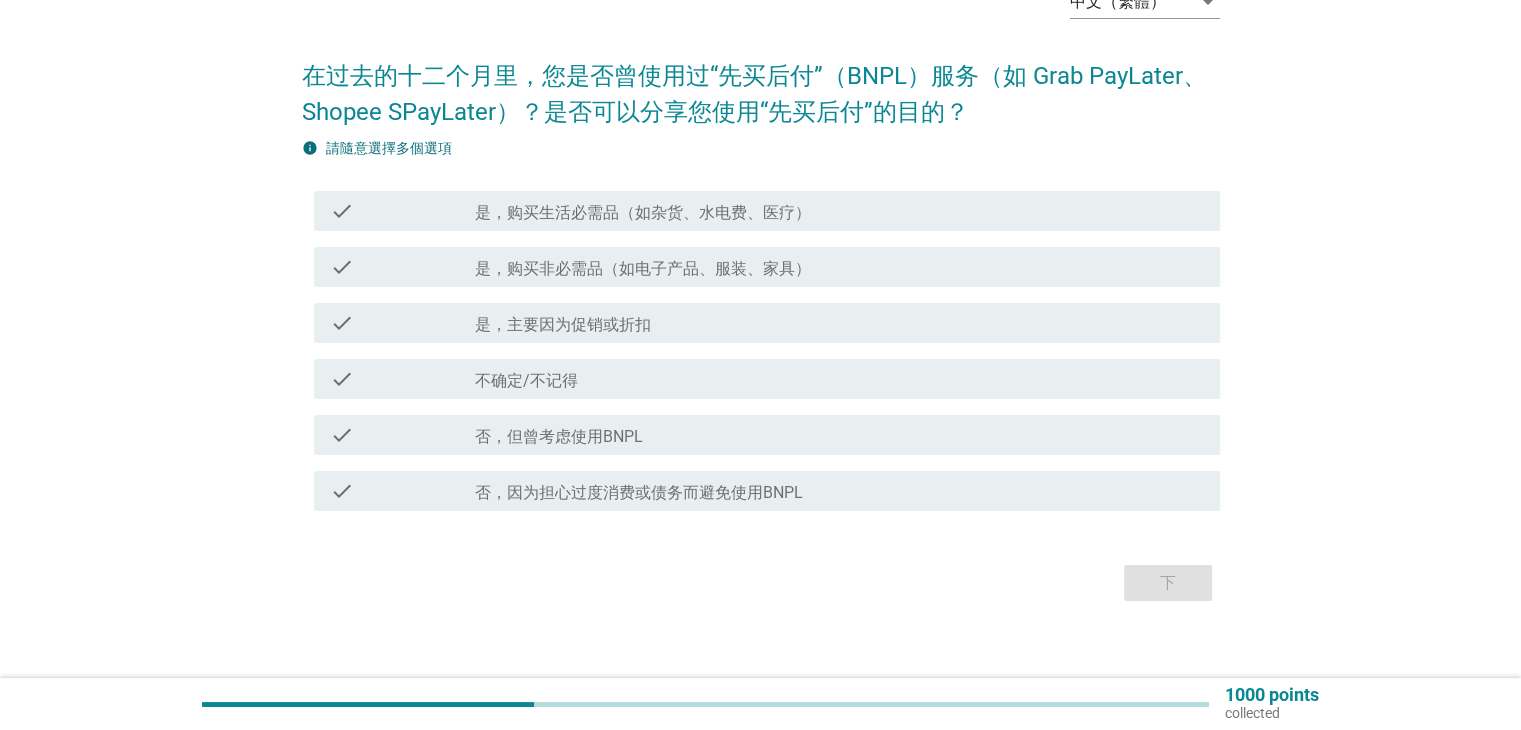 scroll, scrollTop: 139, scrollLeft: 0, axis: vertical 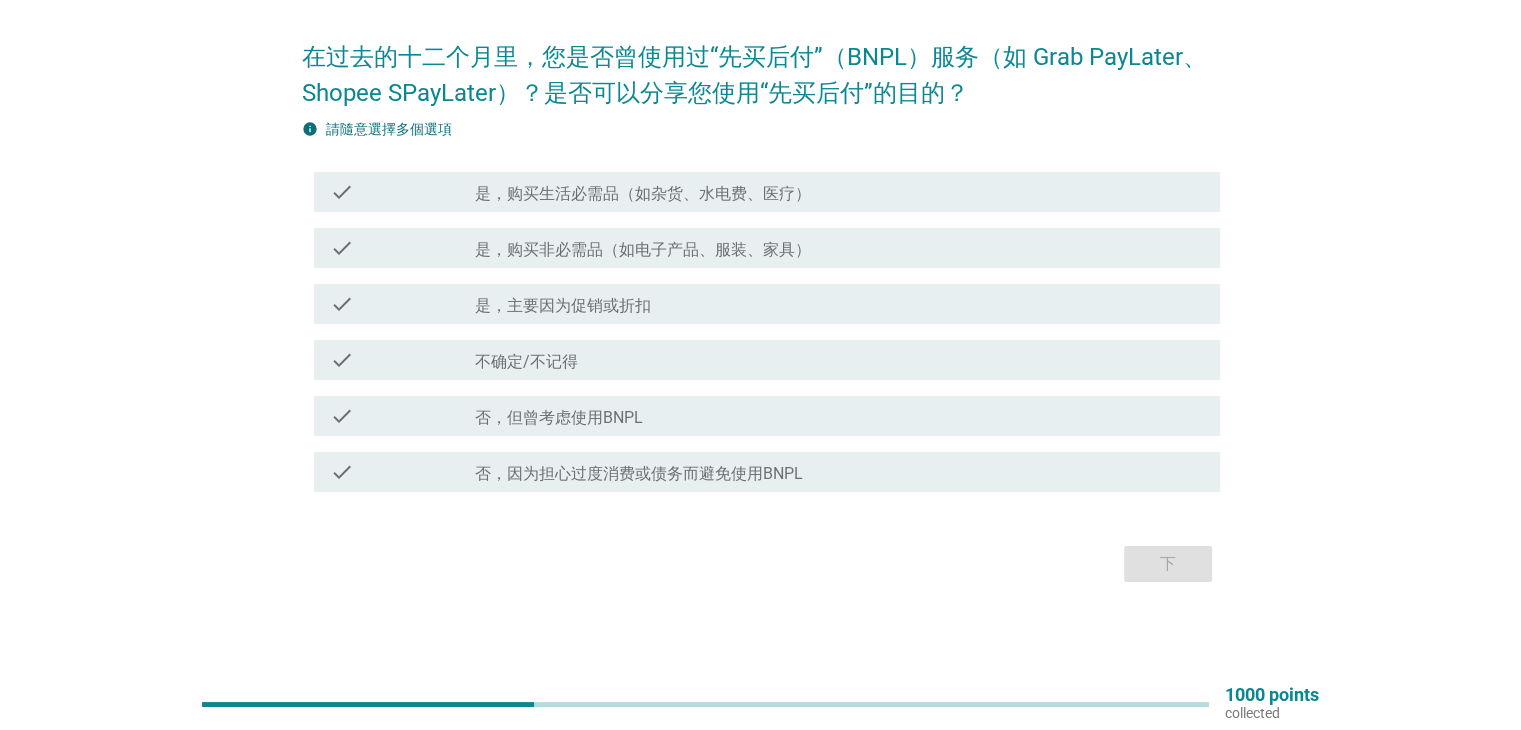 click on "check_box_outline_blank 否，但曾考虑使用BNPL" at bounding box center [839, 416] 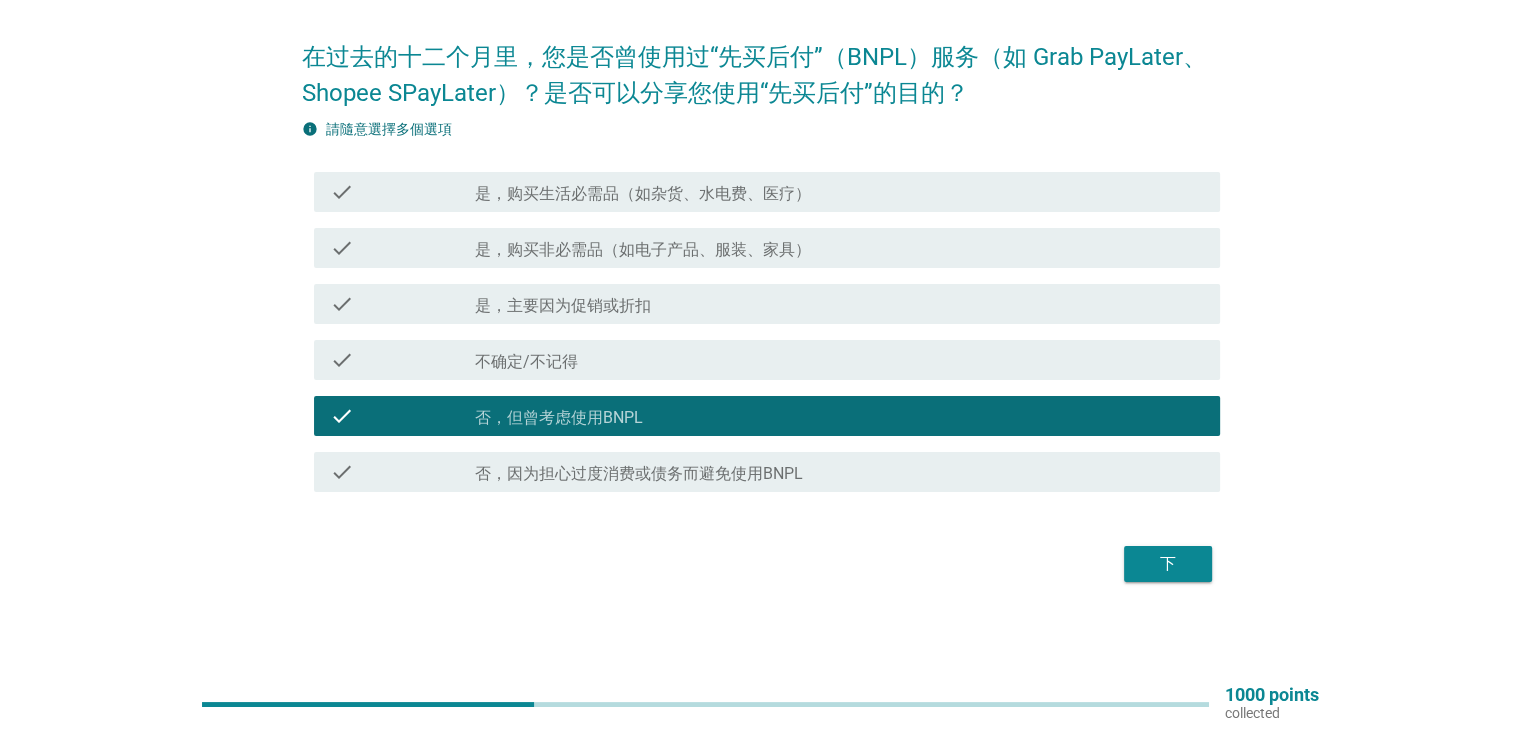 click on "下" at bounding box center (1168, 564) 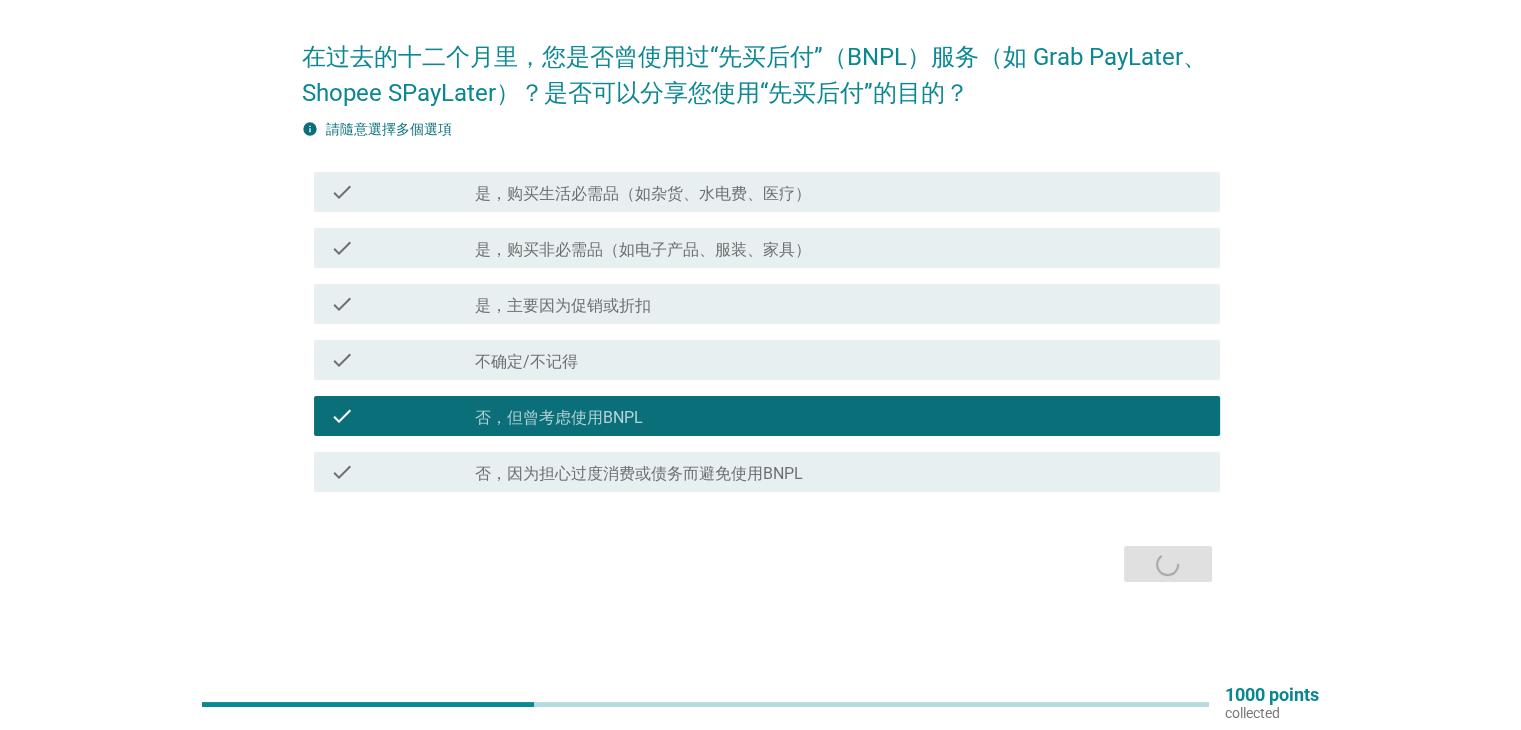 scroll, scrollTop: 0, scrollLeft: 0, axis: both 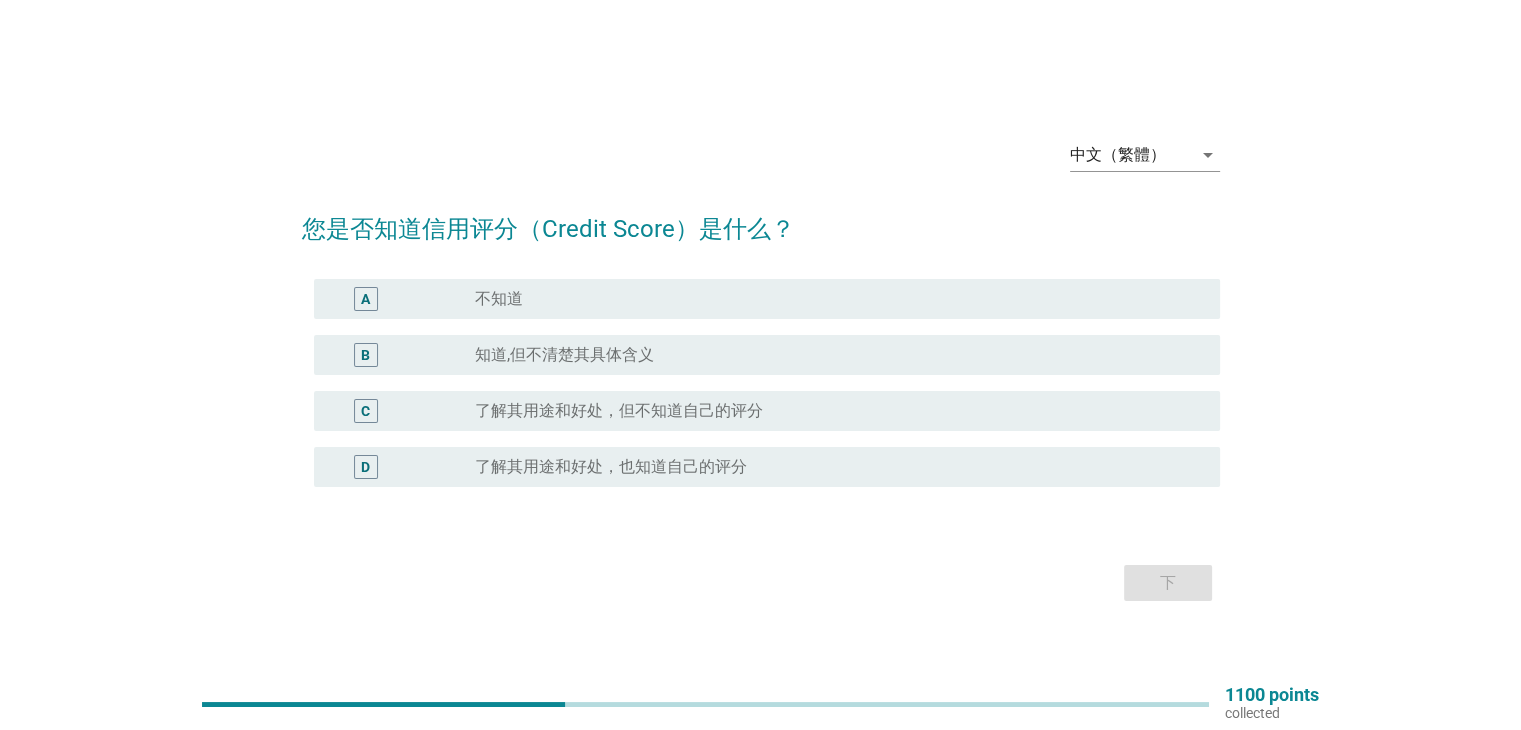 click on "知道,但不清楚其具体含义" at bounding box center (564, 355) 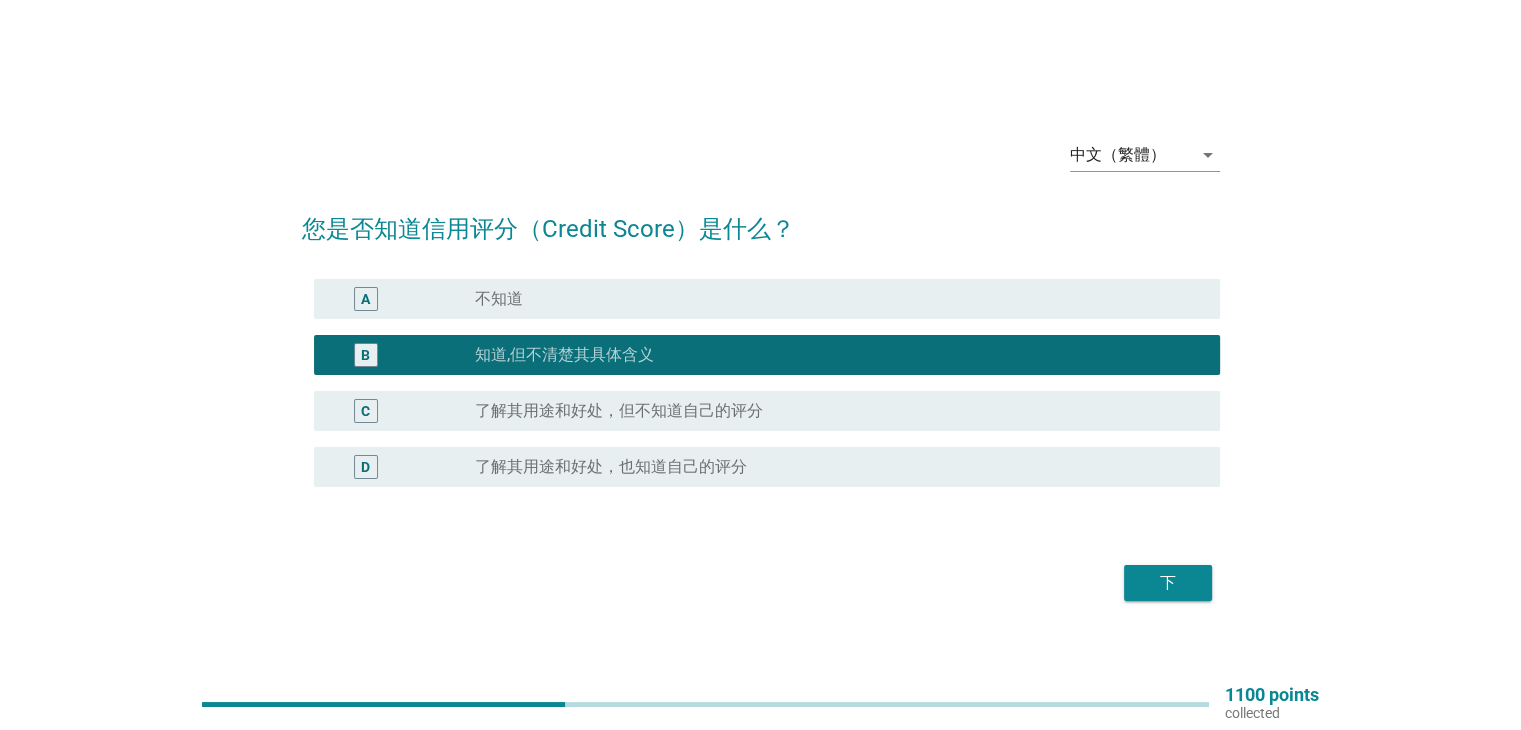 click on "下" at bounding box center (1168, 583) 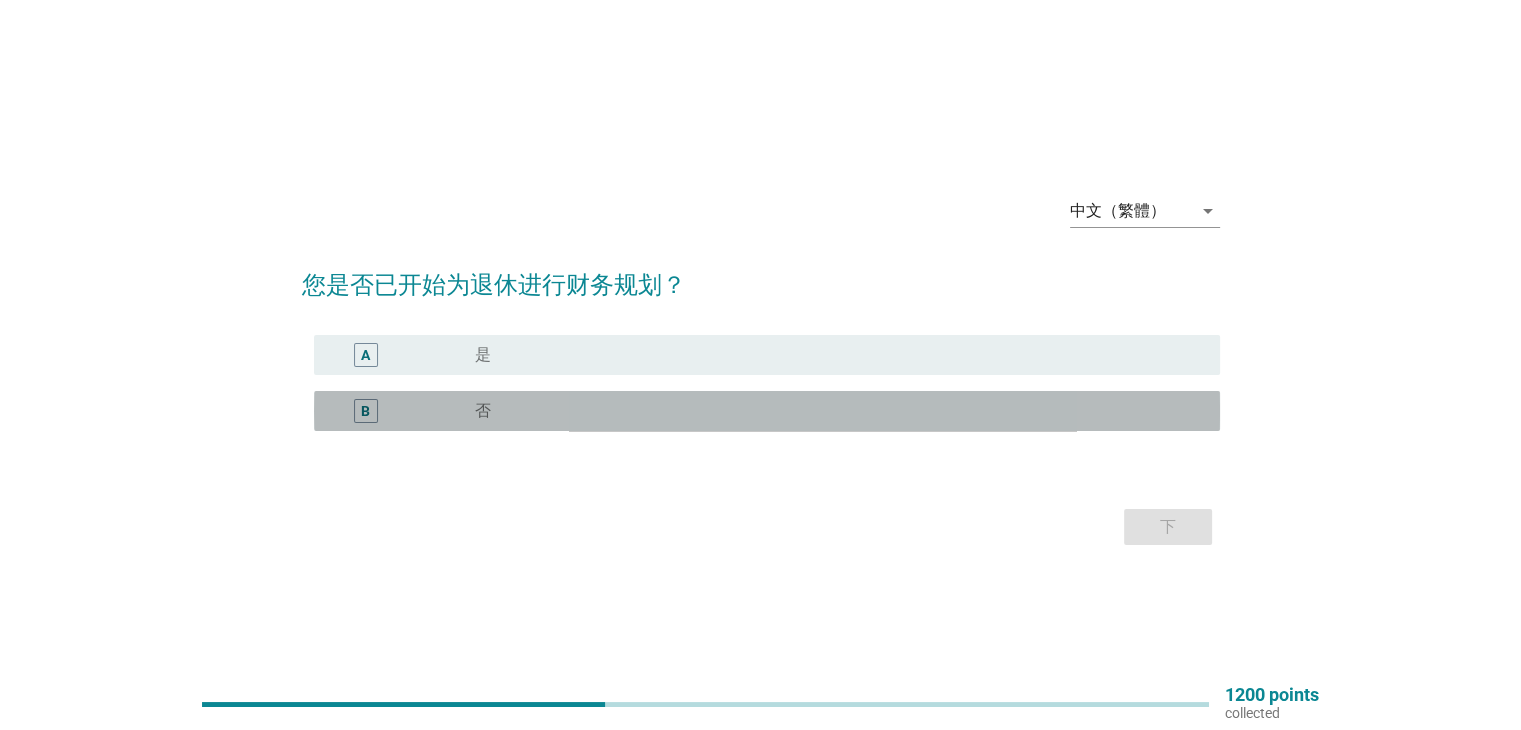 click on "radio_button_unchecked 否" at bounding box center [831, 411] 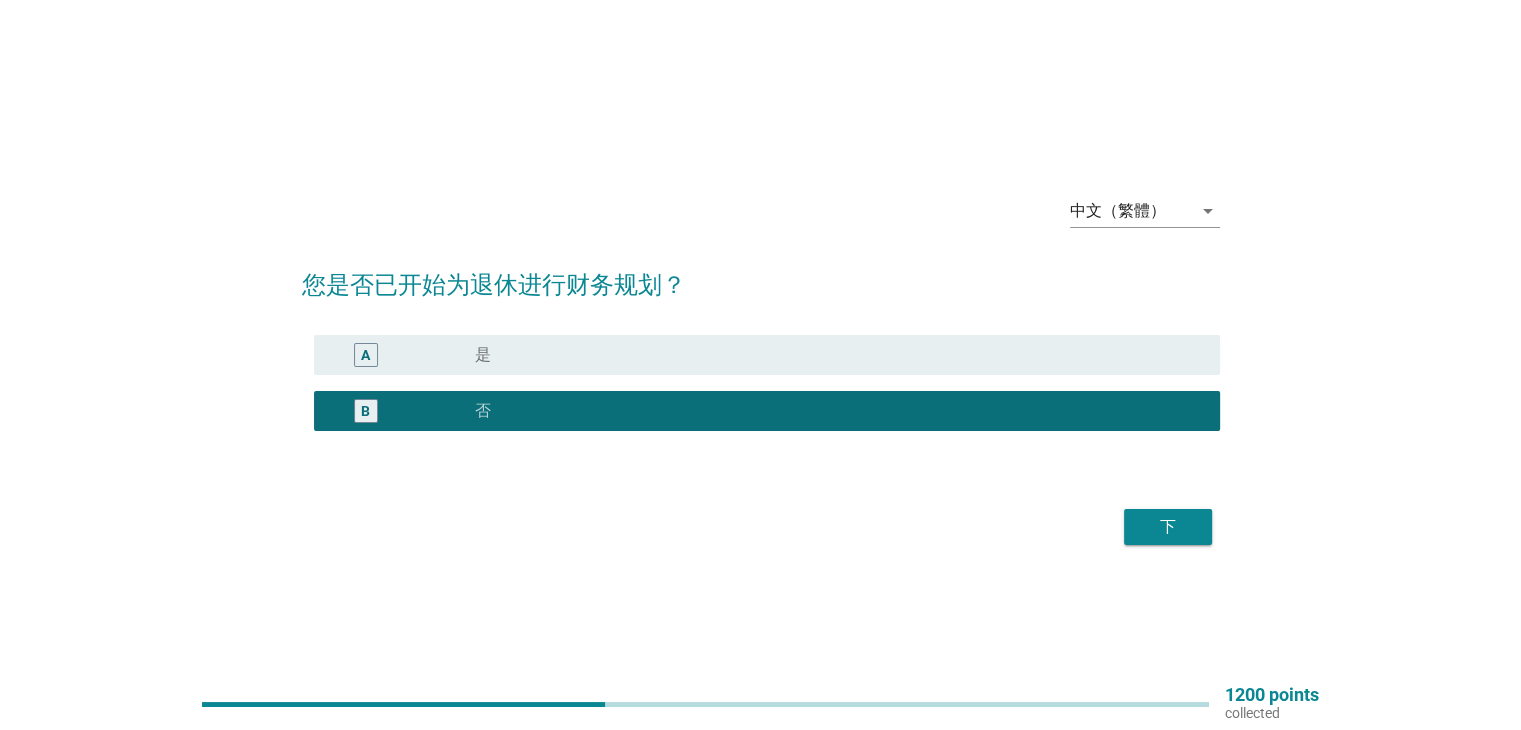 click on "下" at bounding box center [1168, 527] 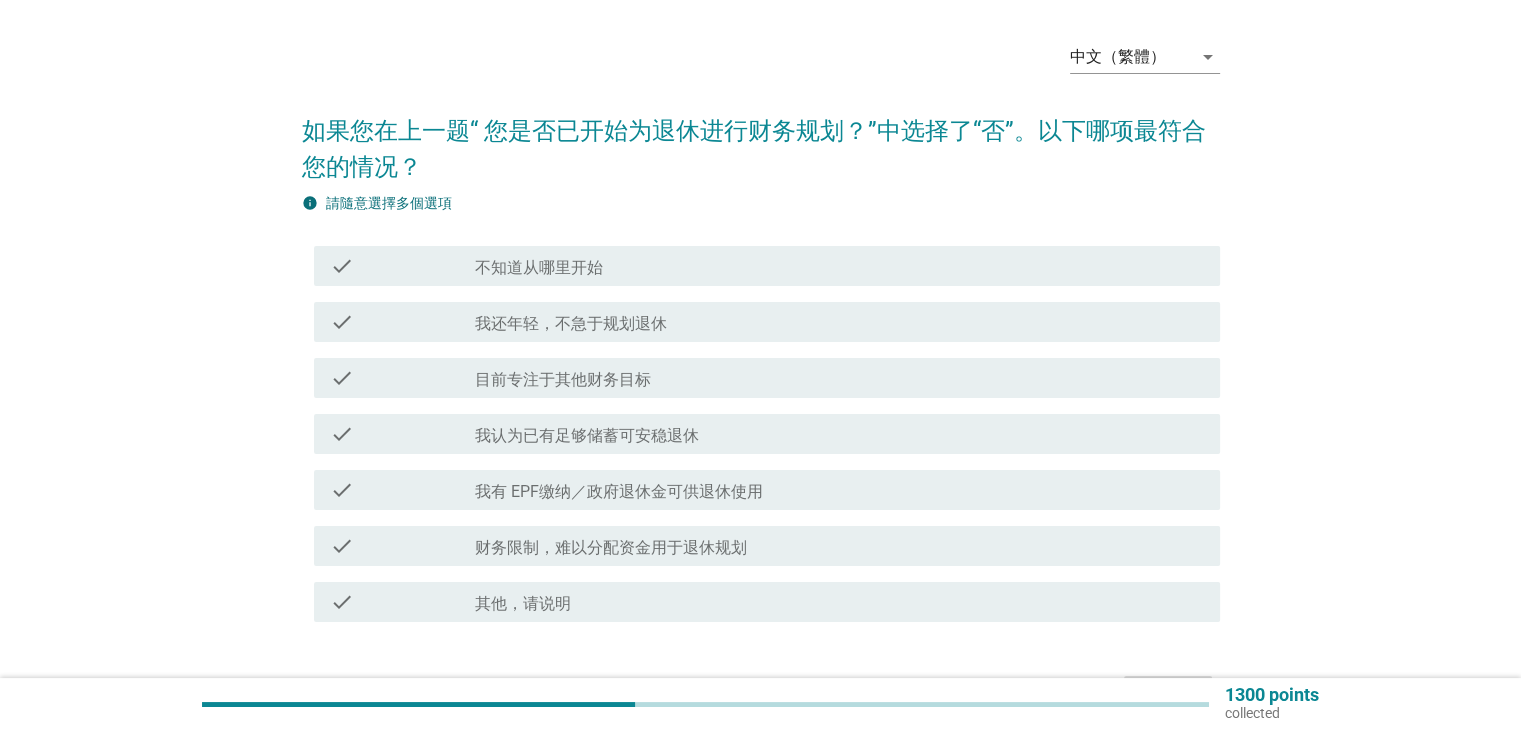 scroll, scrollTop: 100, scrollLeft: 0, axis: vertical 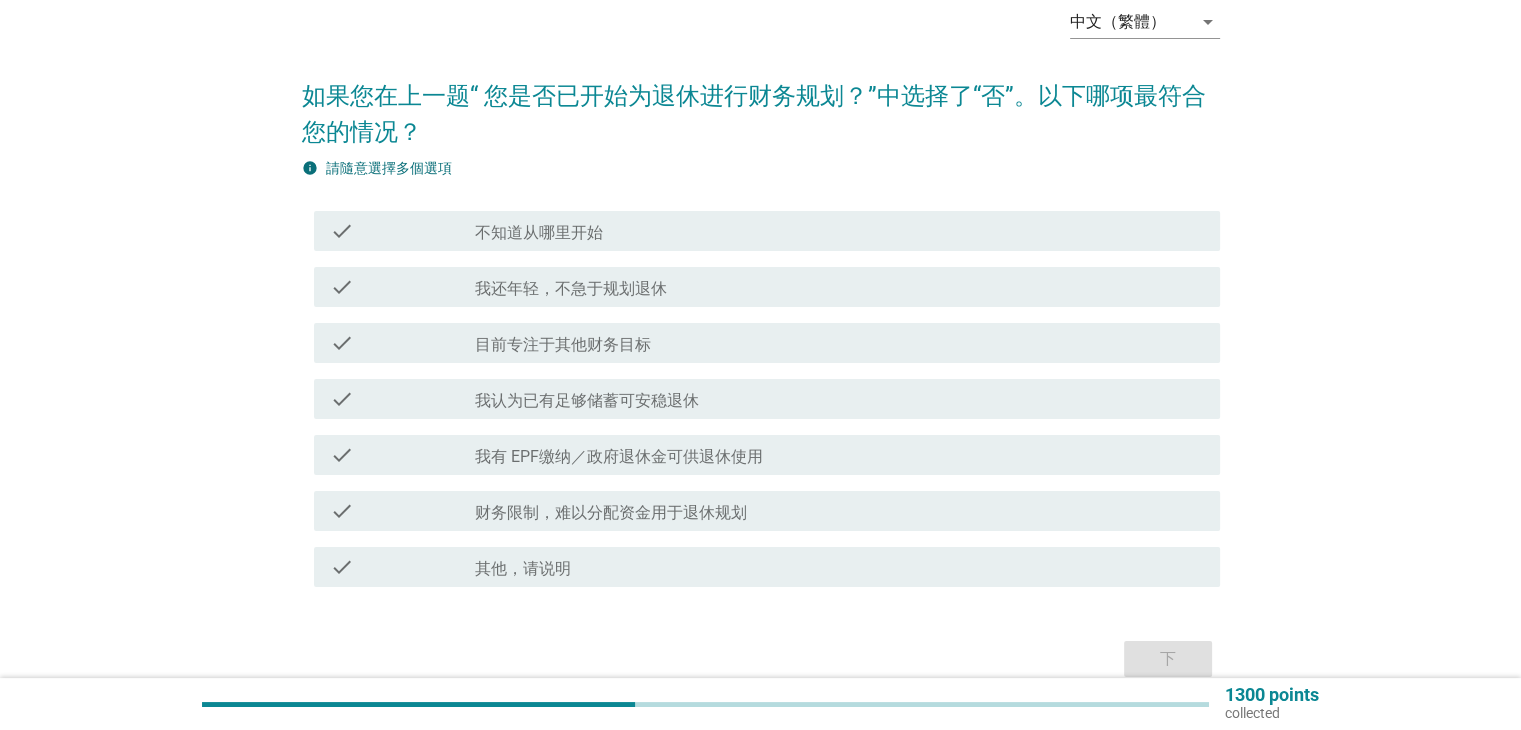 click on "check_box_outline_blank 我还年轻，不急于规划退休" at bounding box center (839, 287) 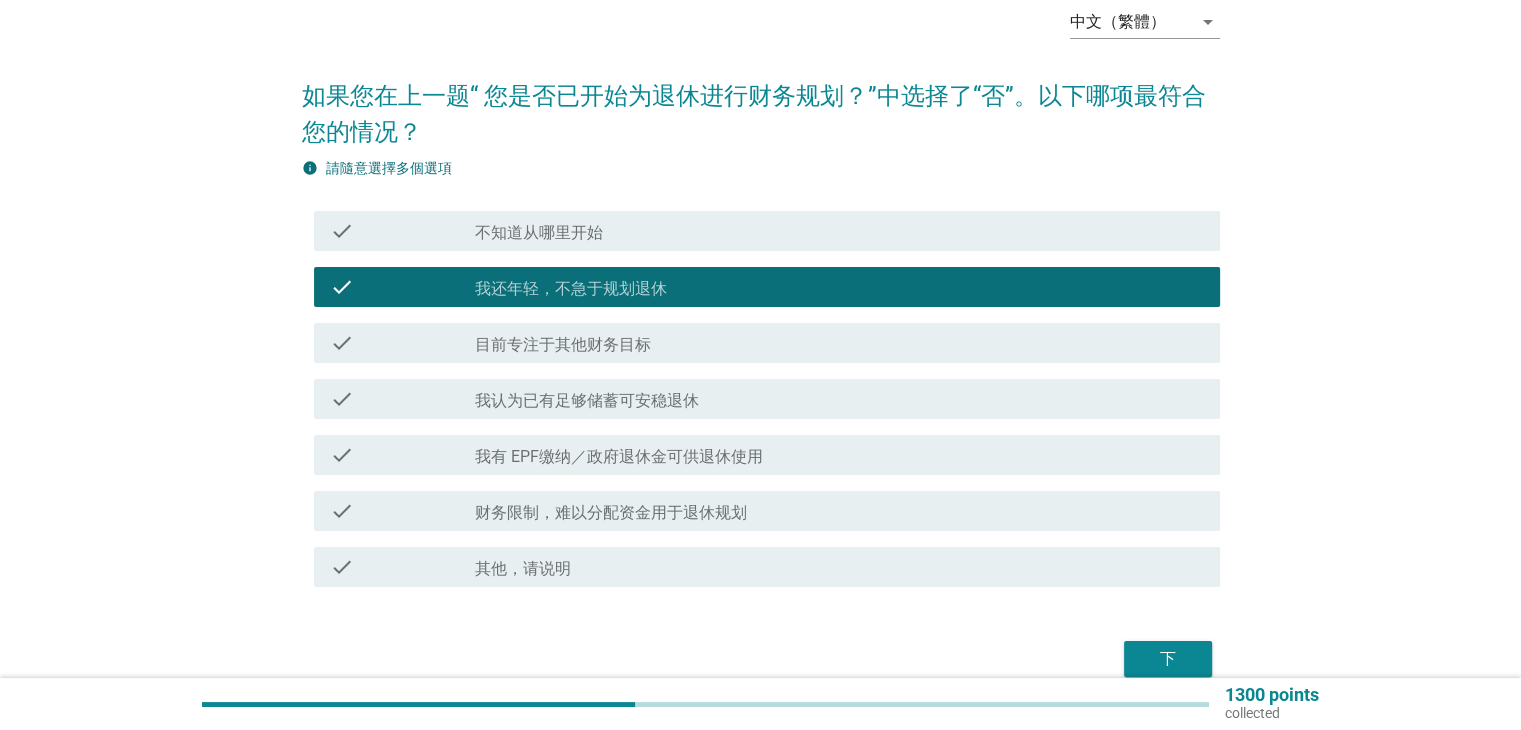 click on "check_box_outline_blank 财务限制，难以分配资金用于退休规划" at bounding box center [839, 511] 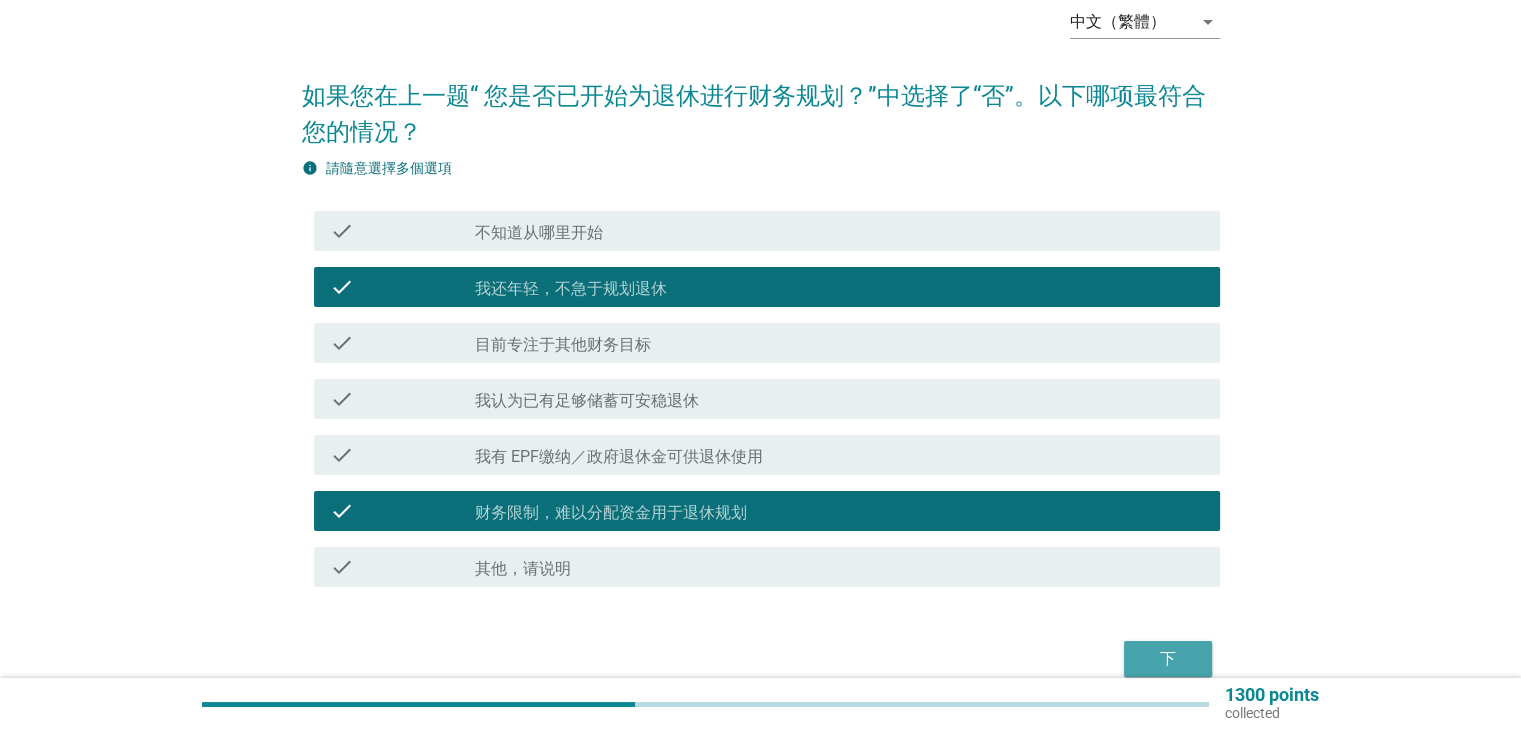 click on "下" at bounding box center (1168, 659) 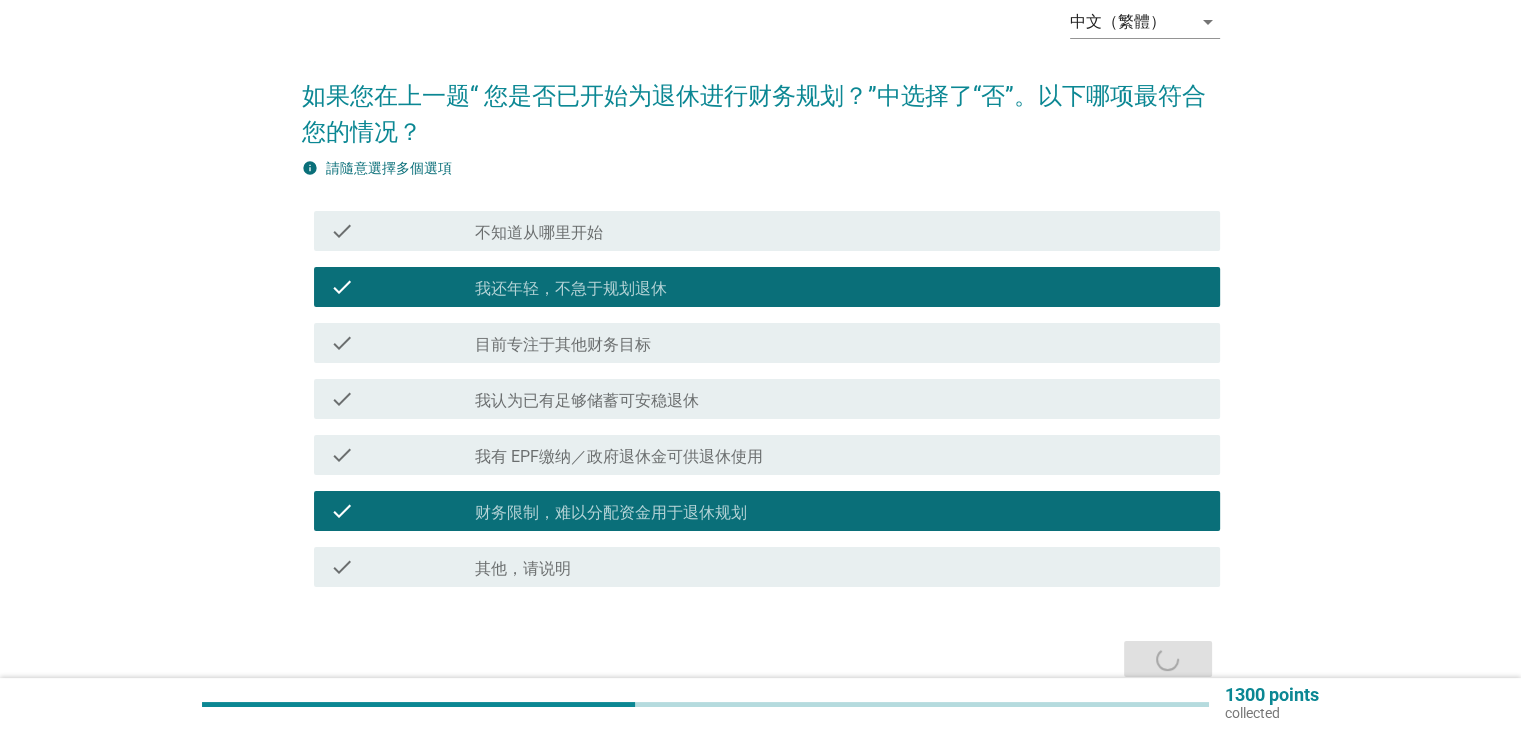 scroll, scrollTop: 0, scrollLeft: 0, axis: both 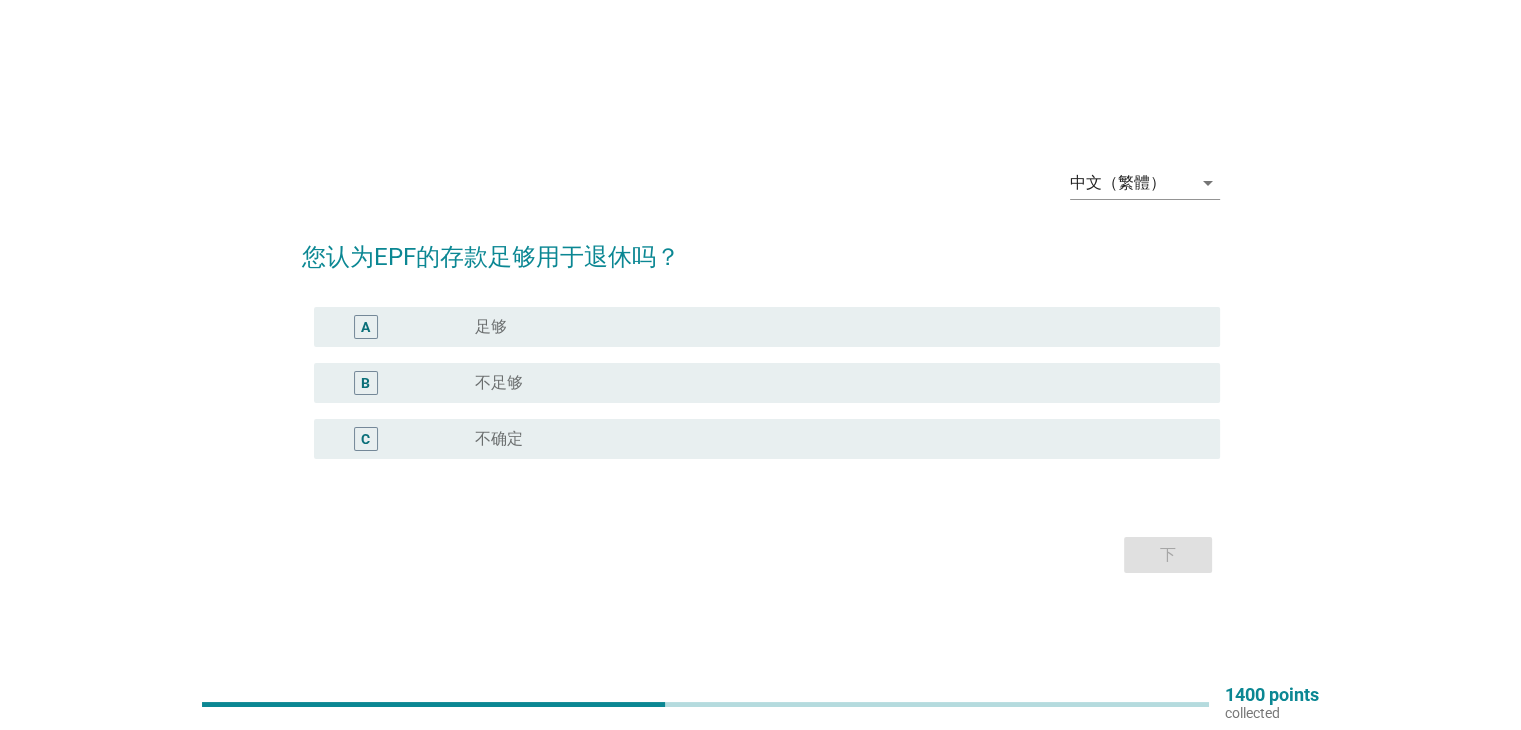click on "radio_button_unchecked 不足够" at bounding box center (831, 383) 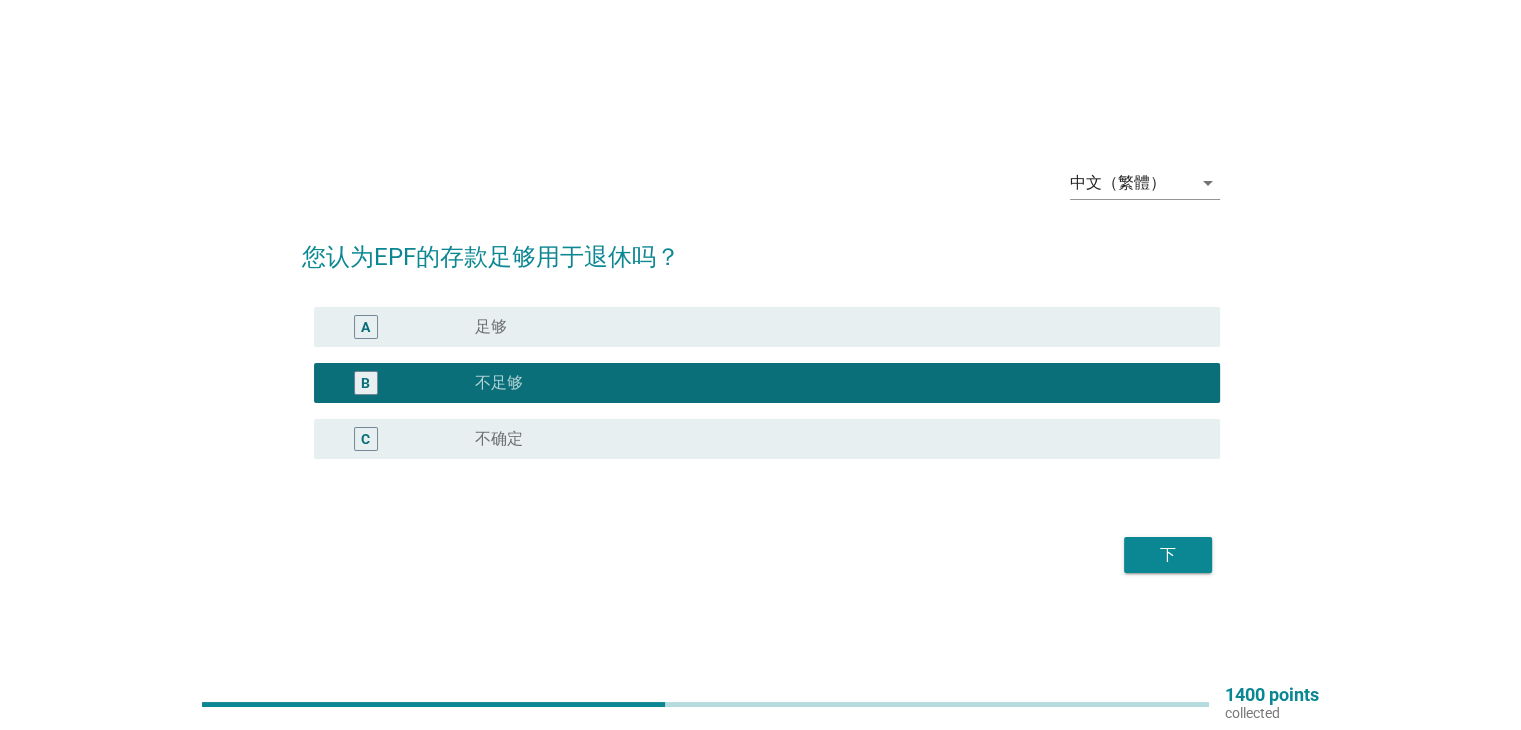 click on "下" at bounding box center (1168, 555) 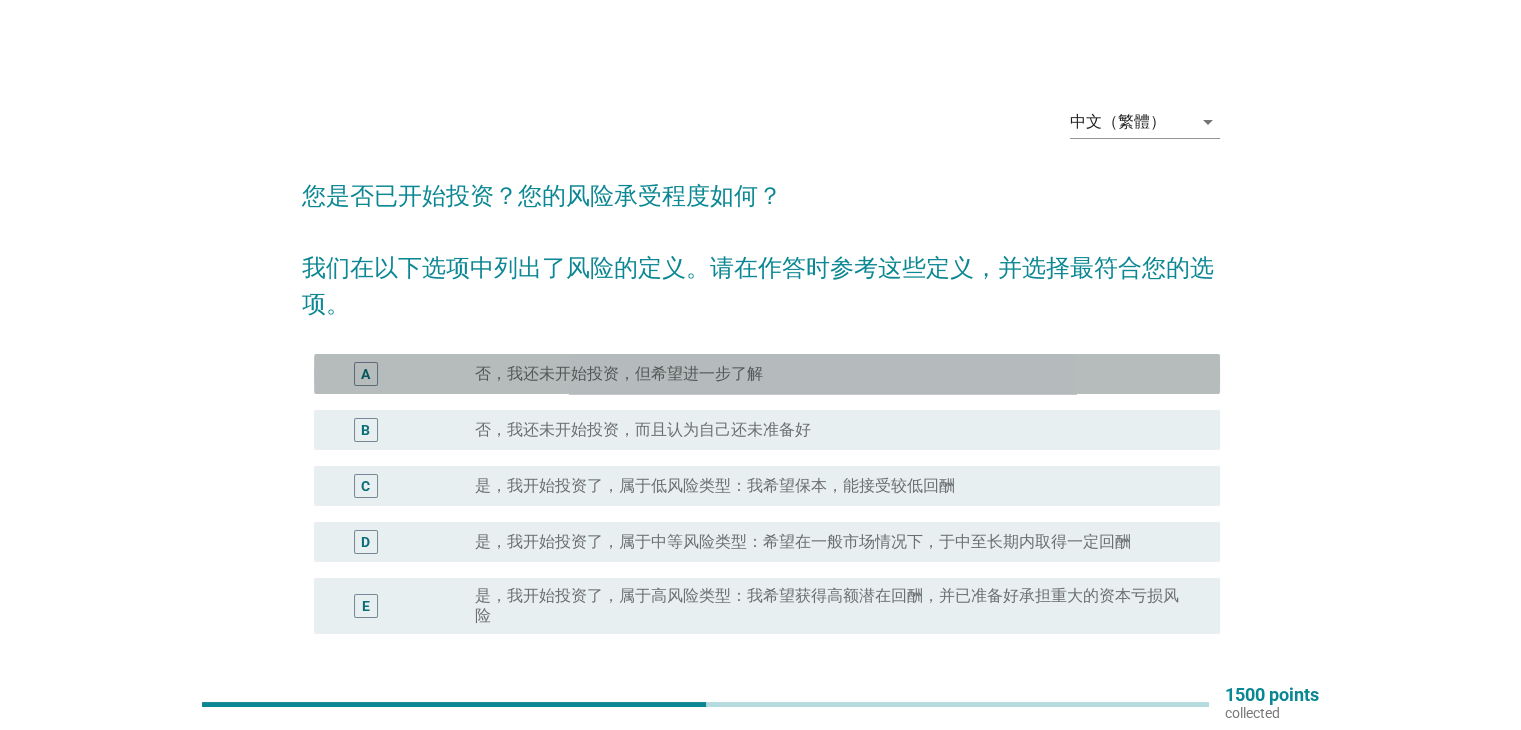 click on "否，我还未开始投资，但希望进一步了解" at bounding box center [619, 374] 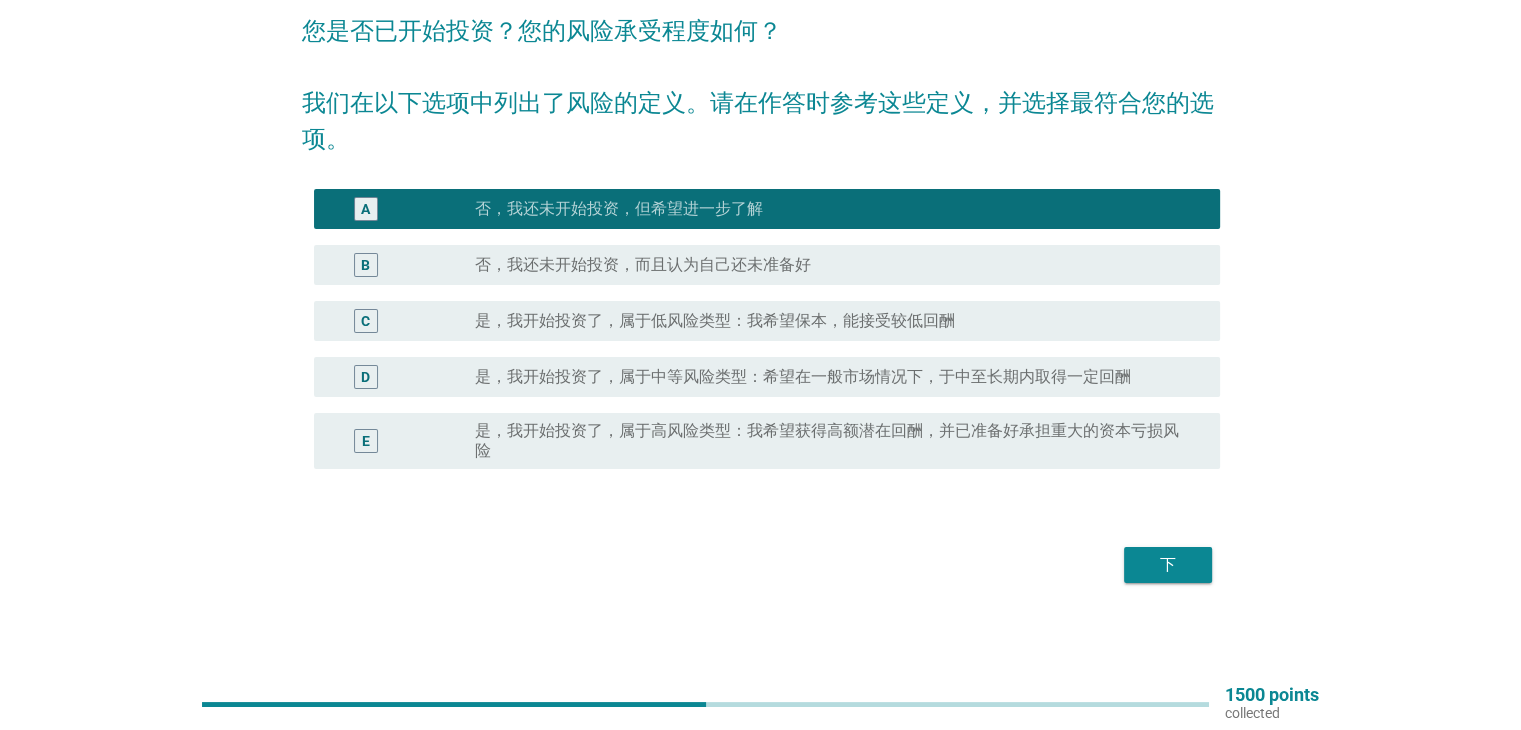 scroll, scrollTop: 166, scrollLeft: 0, axis: vertical 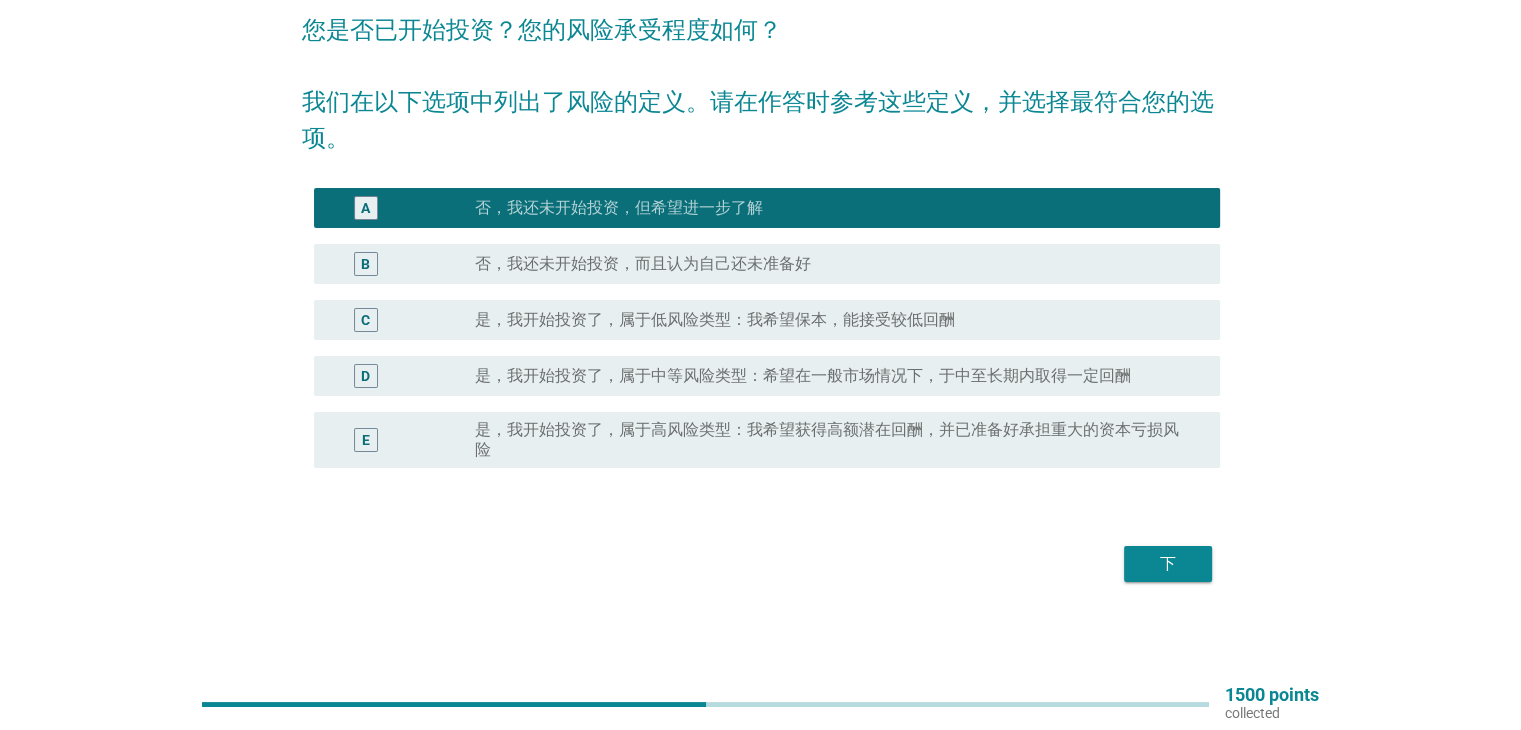 click on "radio_button_unchecked 否，我[AGE]还未开始投资，而且认为自己还未准备好" at bounding box center (831, 264) 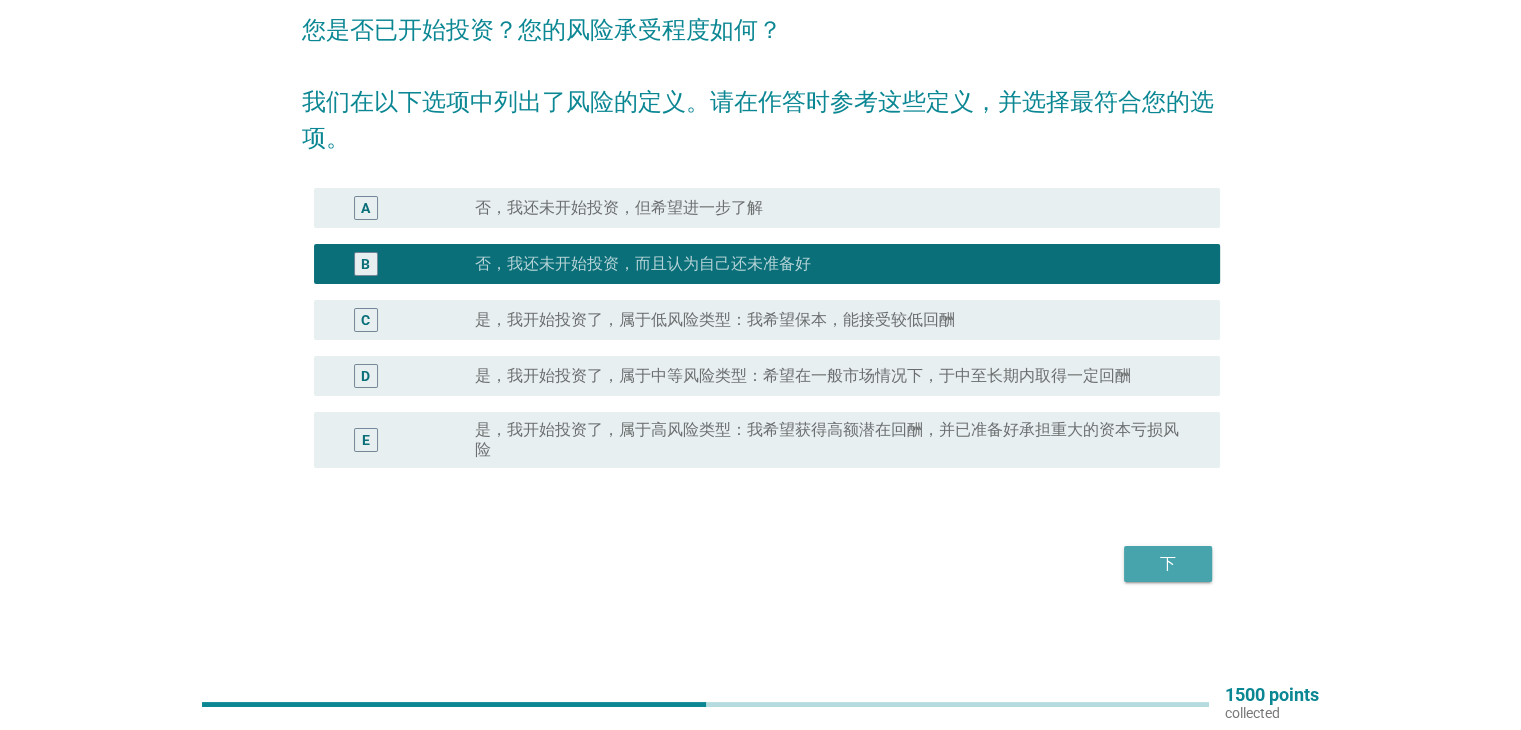 click on "下" at bounding box center (1168, 564) 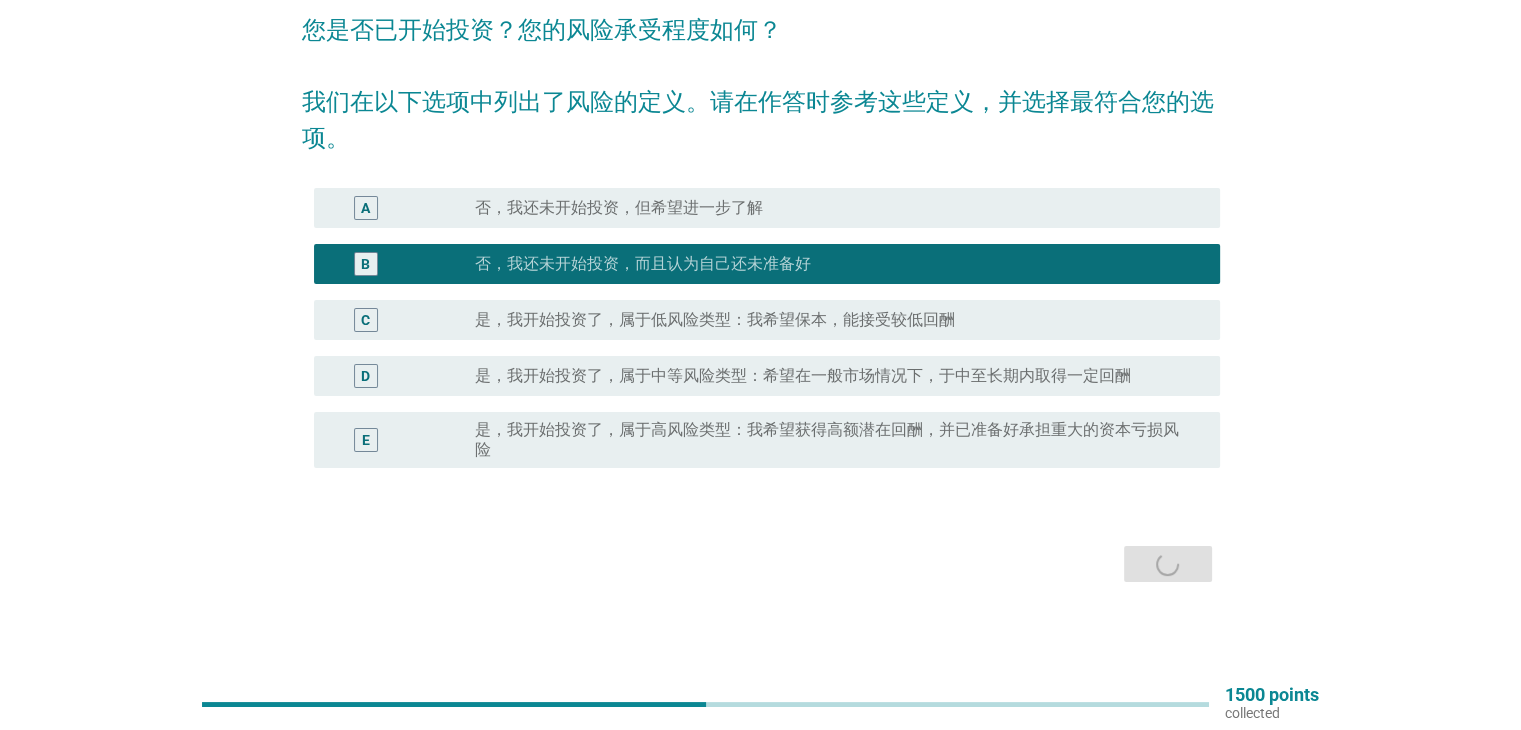 scroll, scrollTop: 0, scrollLeft: 0, axis: both 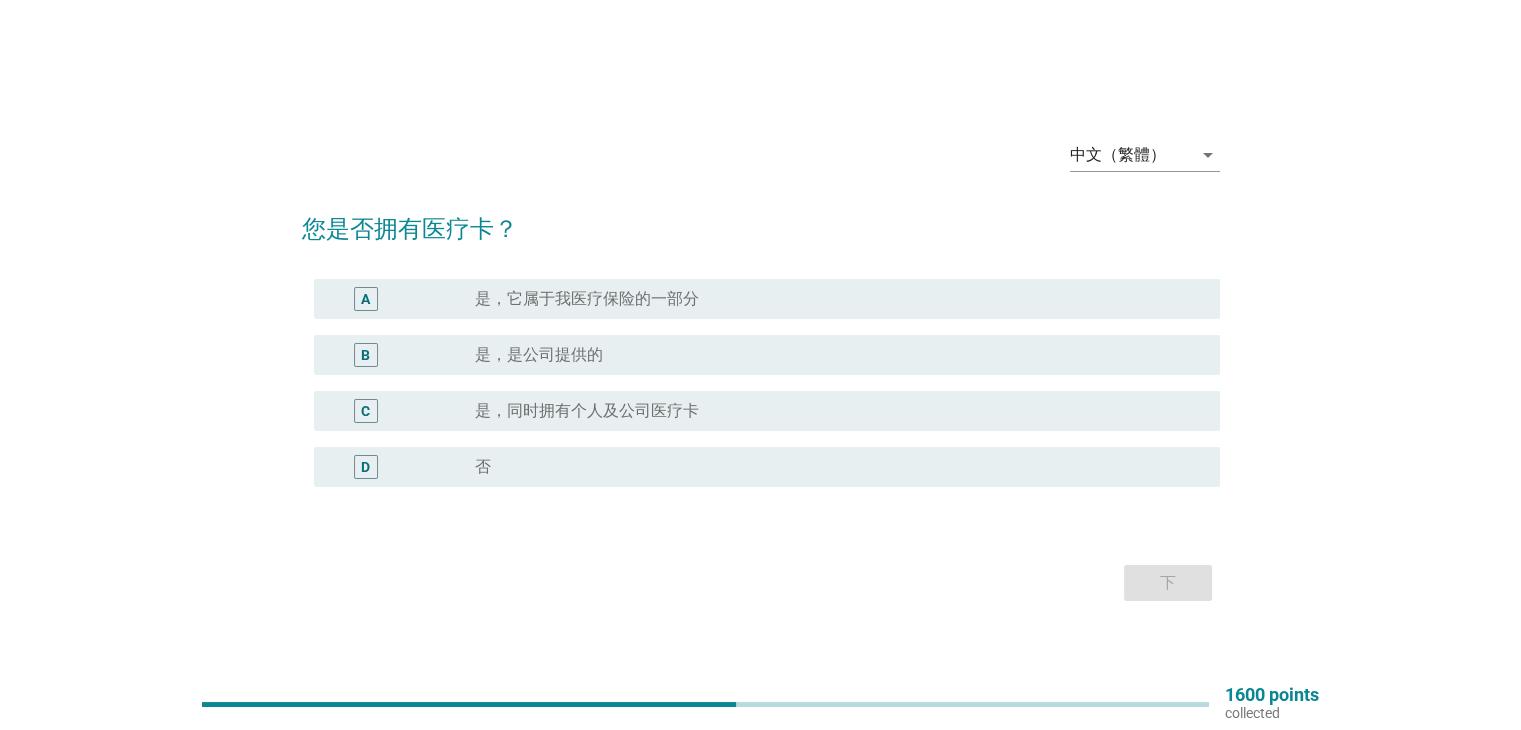 click on "C     radio_button_unchecked 是，同时拥有个人及公司医疗卡" at bounding box center [767, 411] 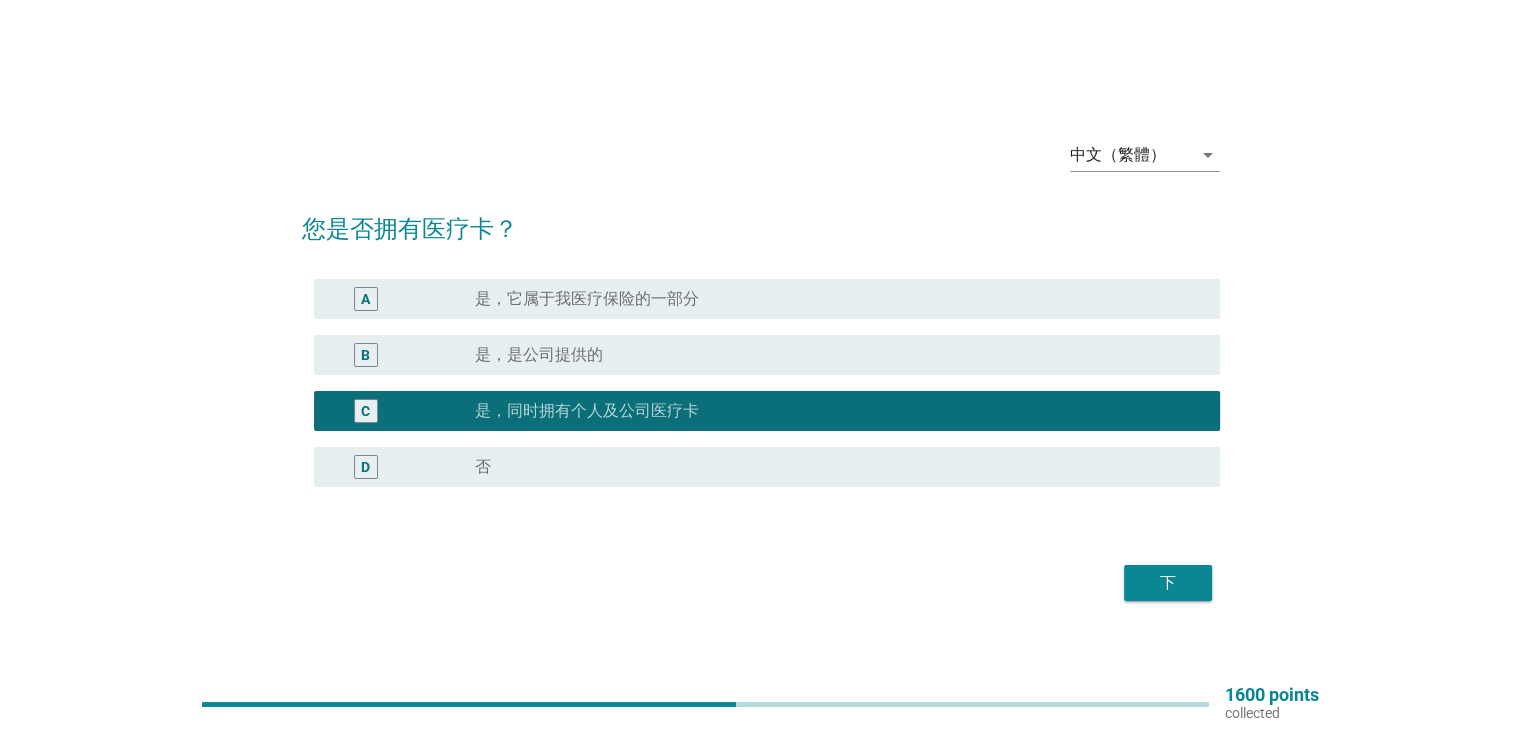 click on "A     radio_button_unchecked 是，它属于我医疗保险的一部分" at bounding box center (767, 299) 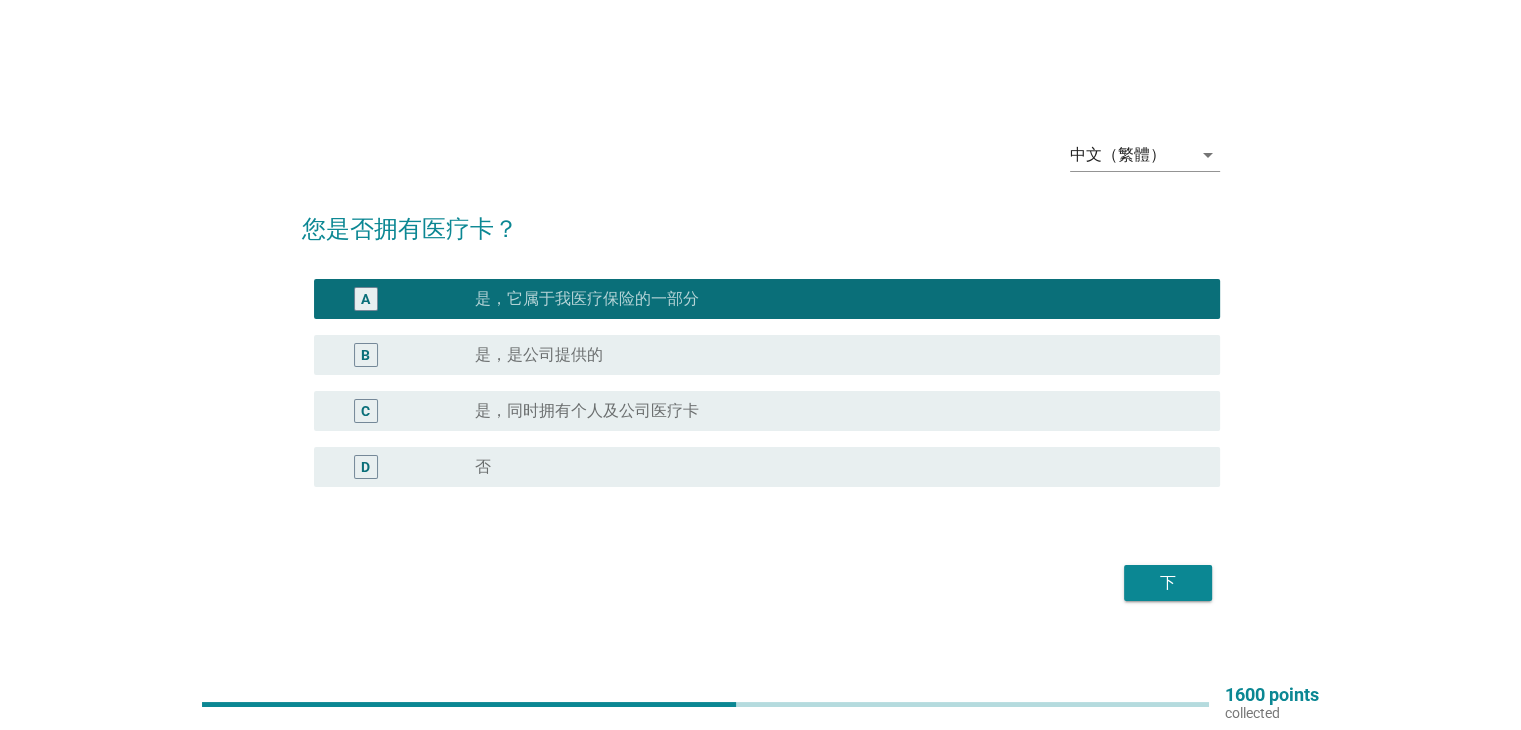 click on "下" at bounding box center (1168, 583) 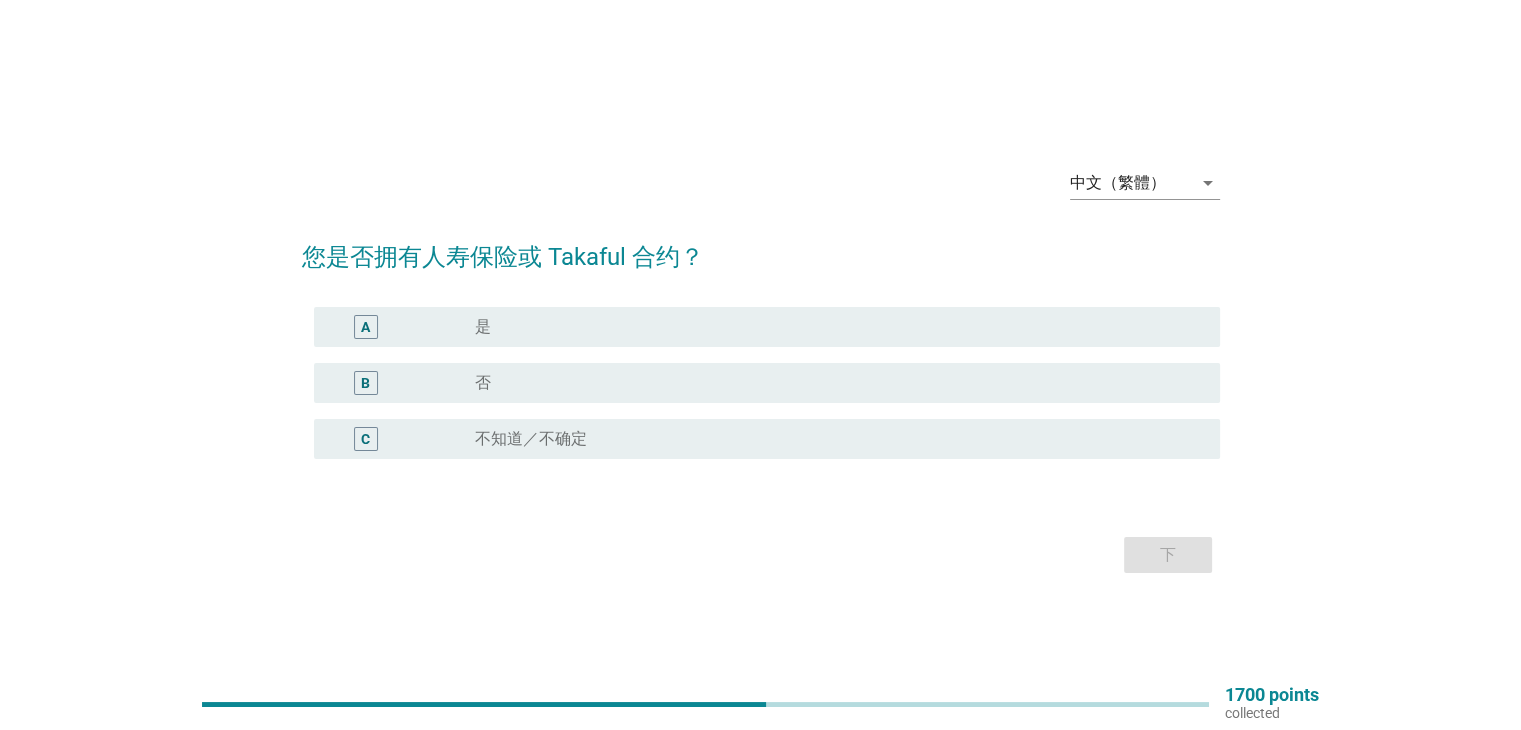 click on "radio_button_unchecked 不知道／不确定" at bounding box center [839, 439] 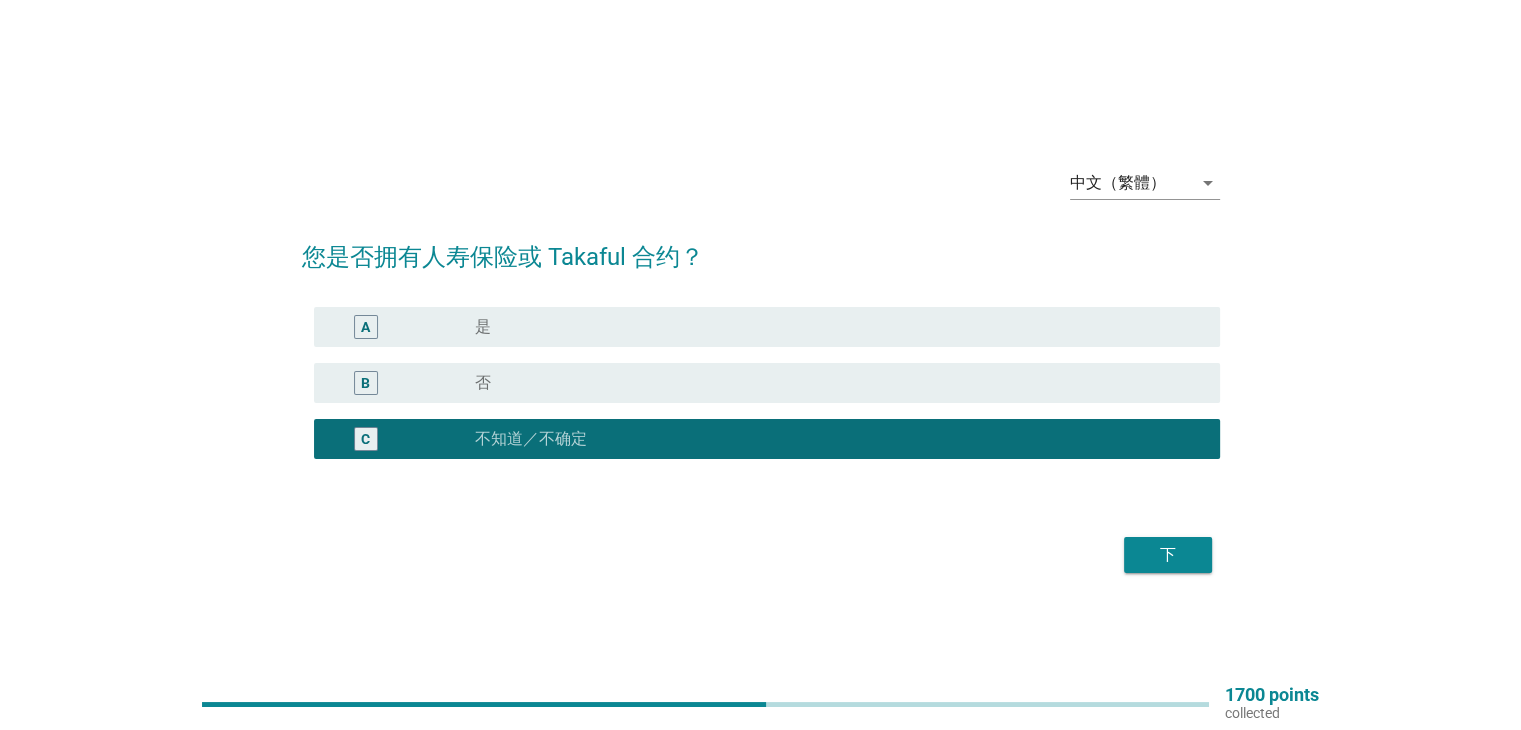 click on "下" at bounding box center [1168, 555] 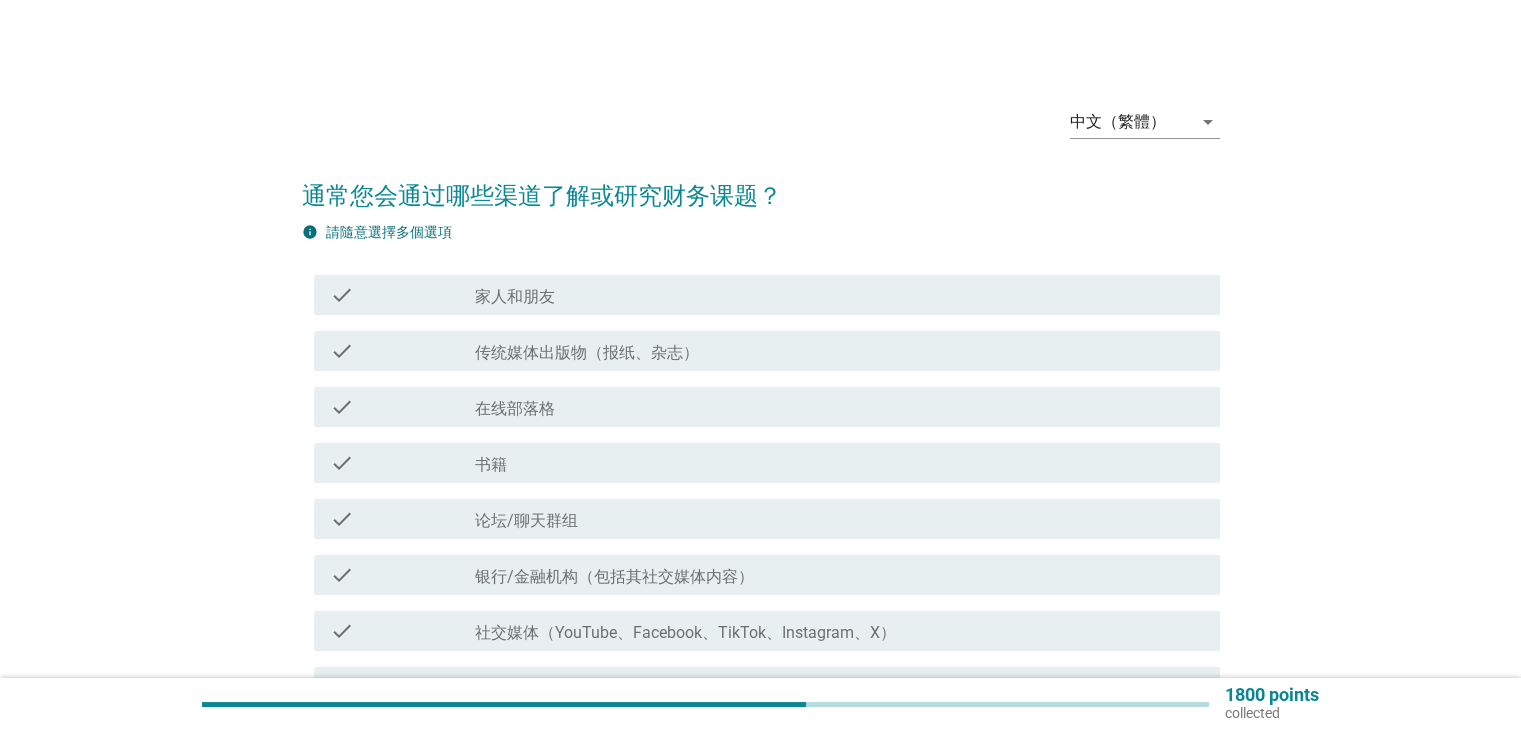 click on "check_box_outline_blank 家人和朋友" at bounding box center [839, 295] 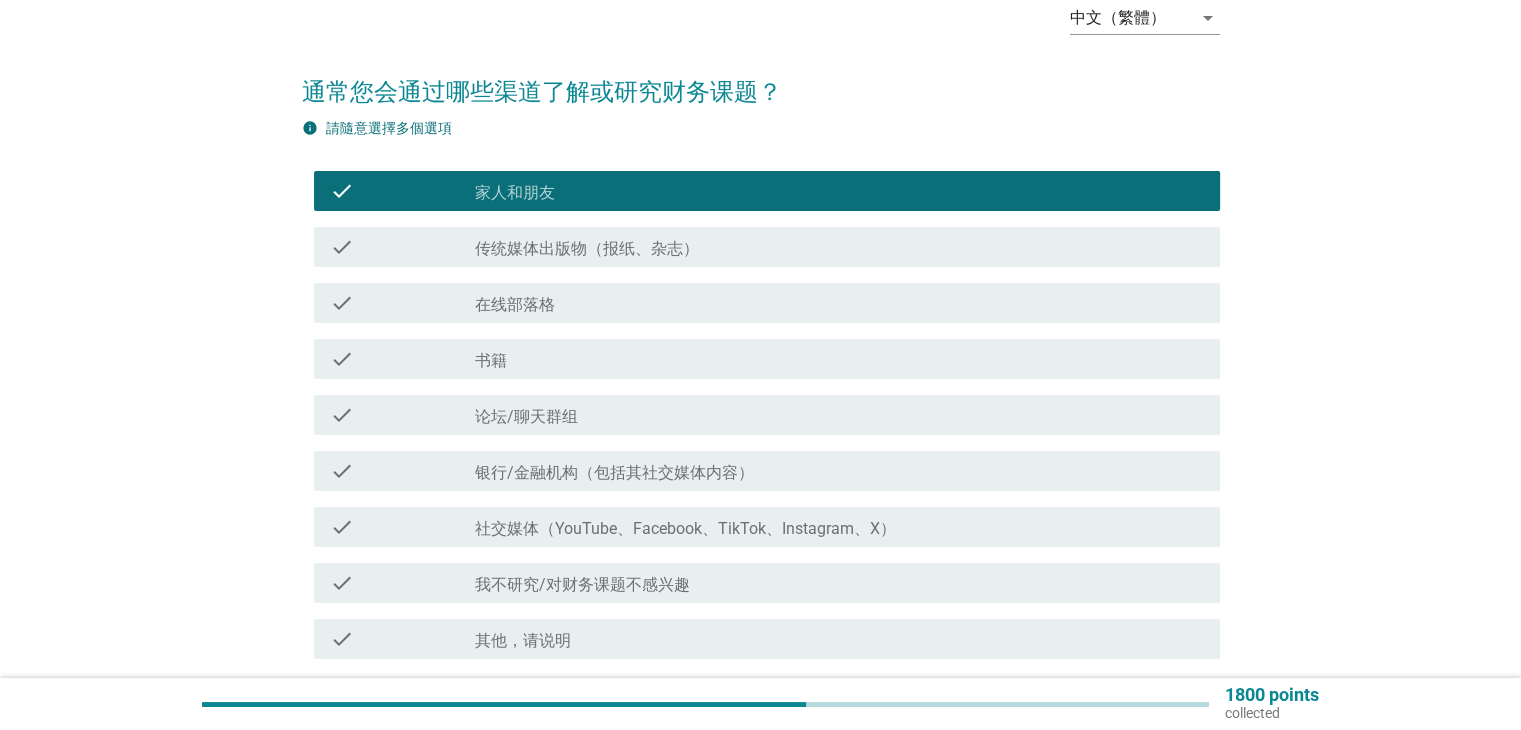 scroll, scrollTop: 271, scrollLeft: 0, axis: vertical 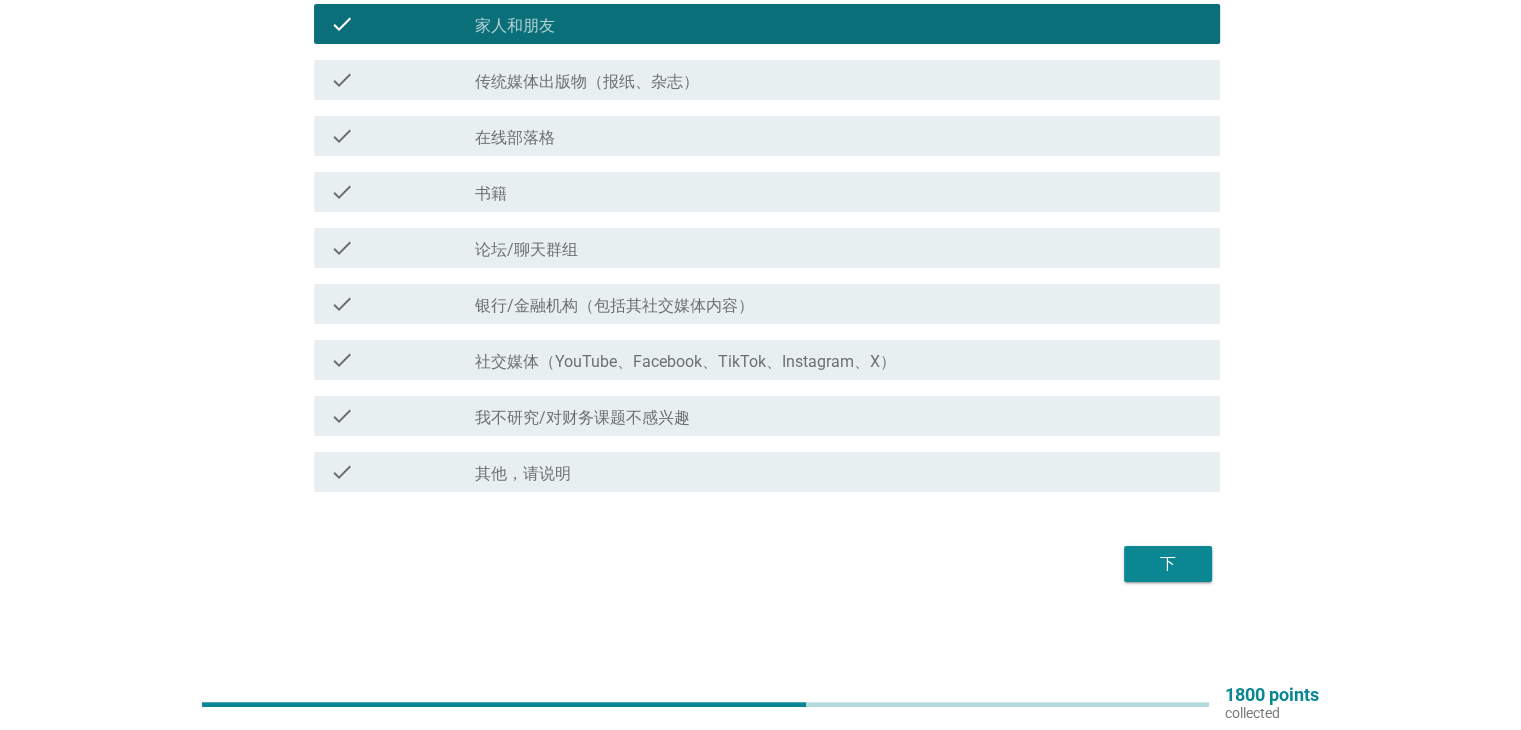 click on "社交媒体（YouTube、Facebook、TikTok、Instagram、X）" at bounding box center [685, 362] 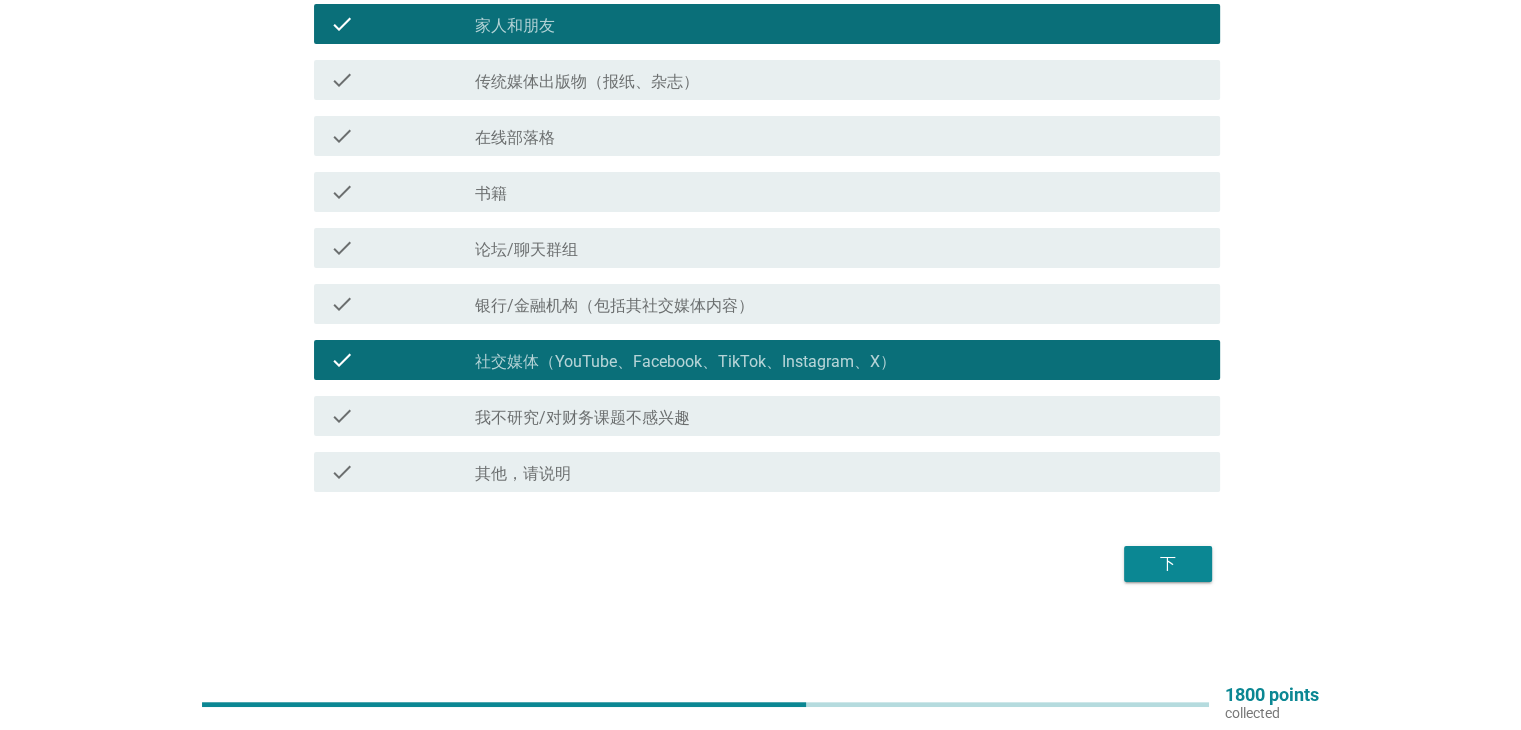 click on "下" at bounding box center (1168, 564) 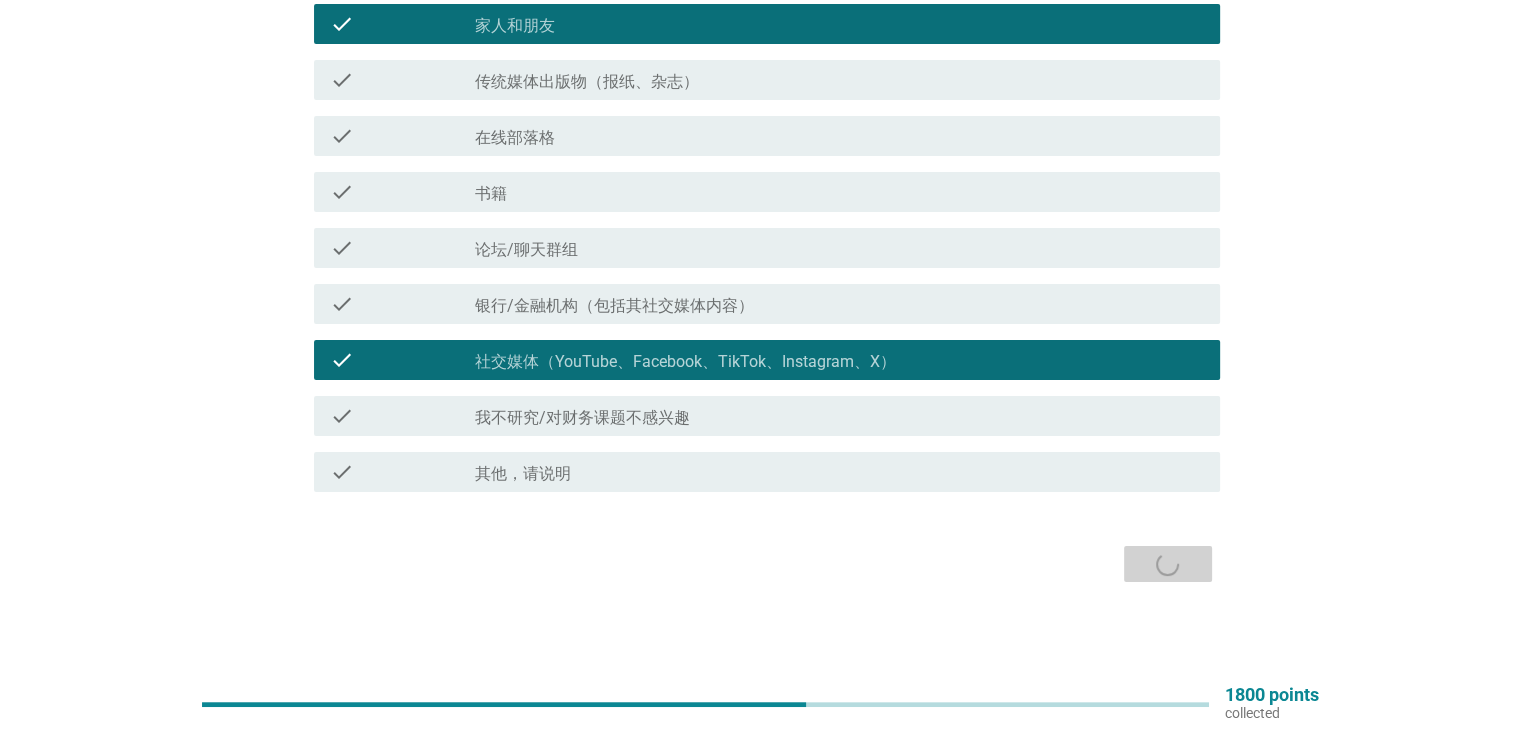 scroll, scrollTop: 0, scrollLeft: 0, axis: both 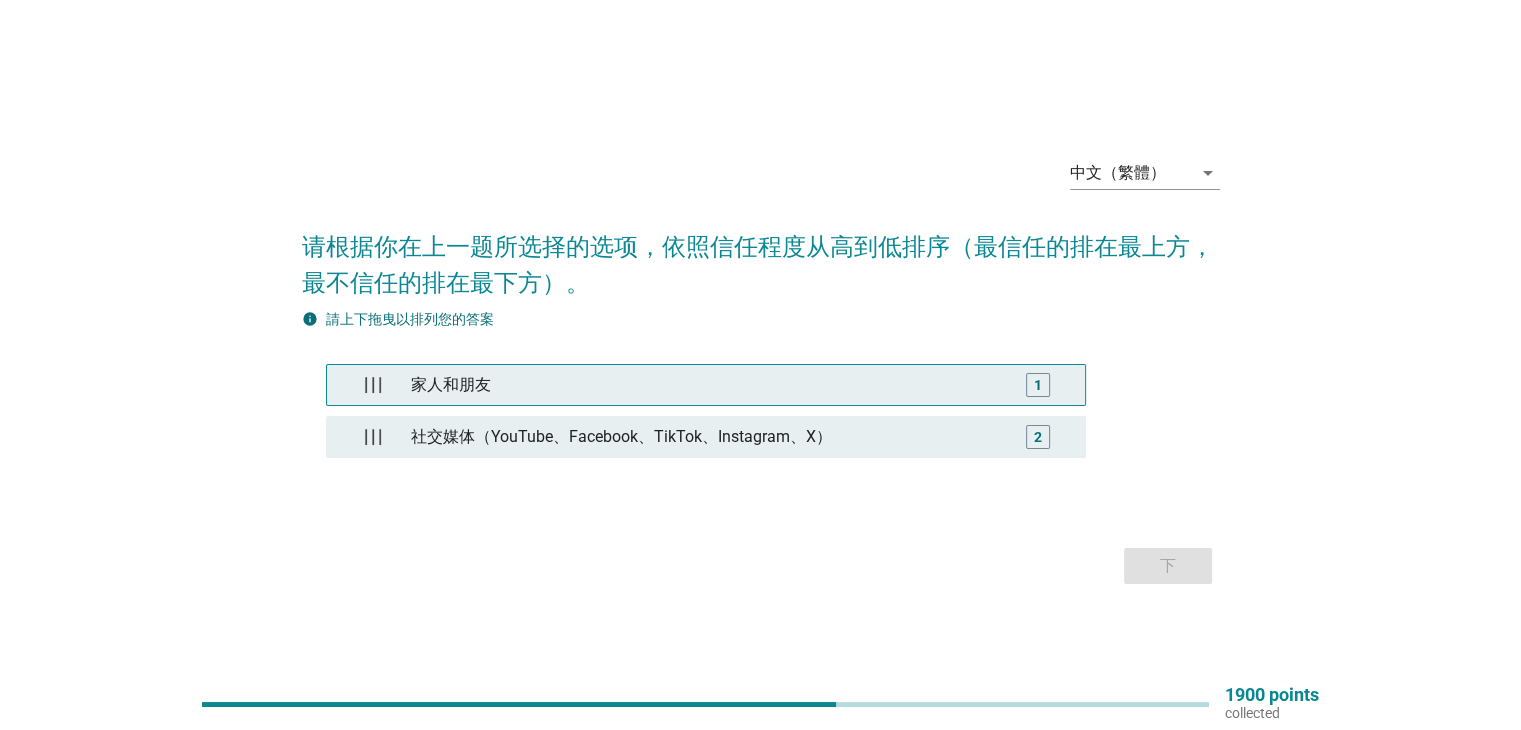 click on "家人和朋友" at bounding box center [705, 385] 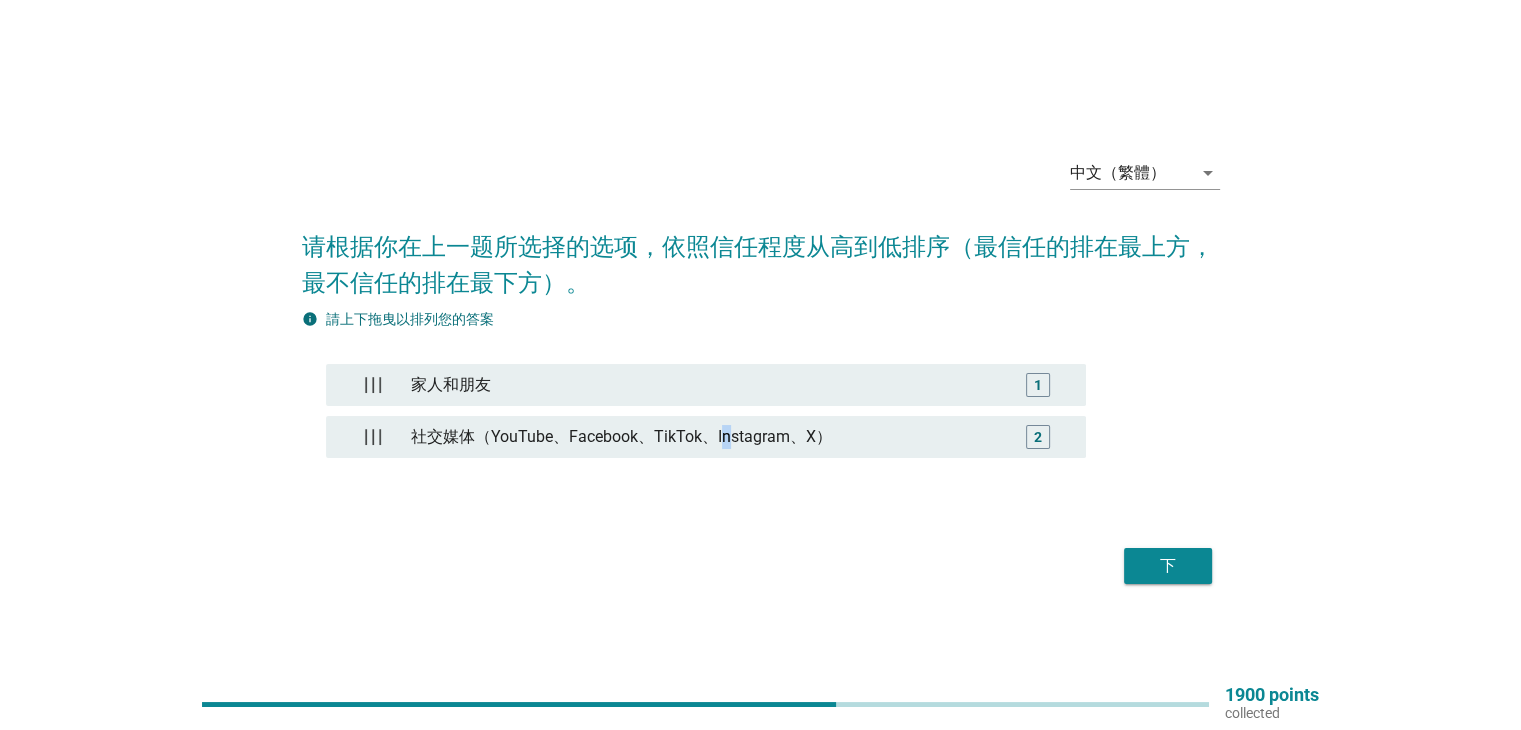 click on "家人和朋友   1   社交媒体（YouTube、Facebook、TikTok、Instagram、X）   2" at bounding box center (761, 416) 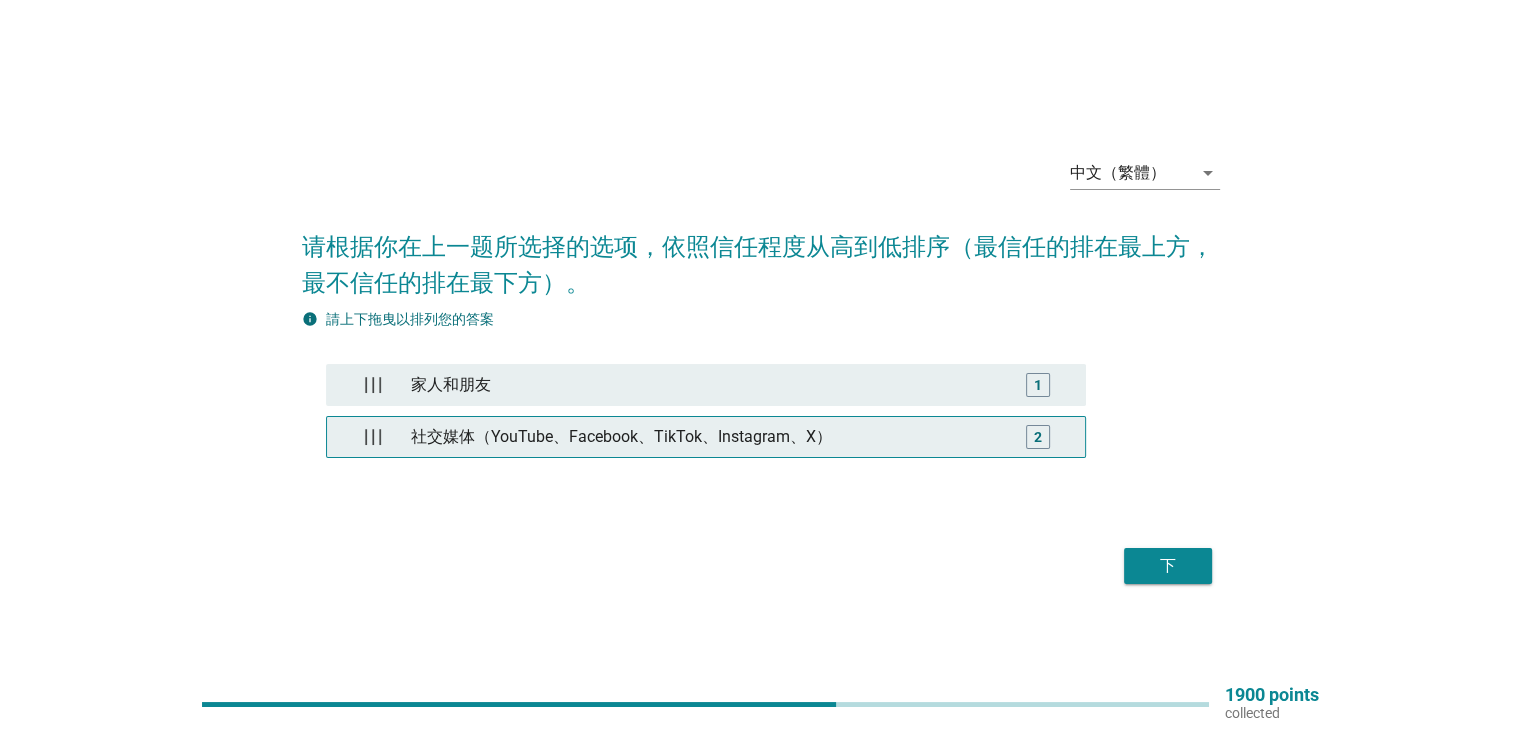 type 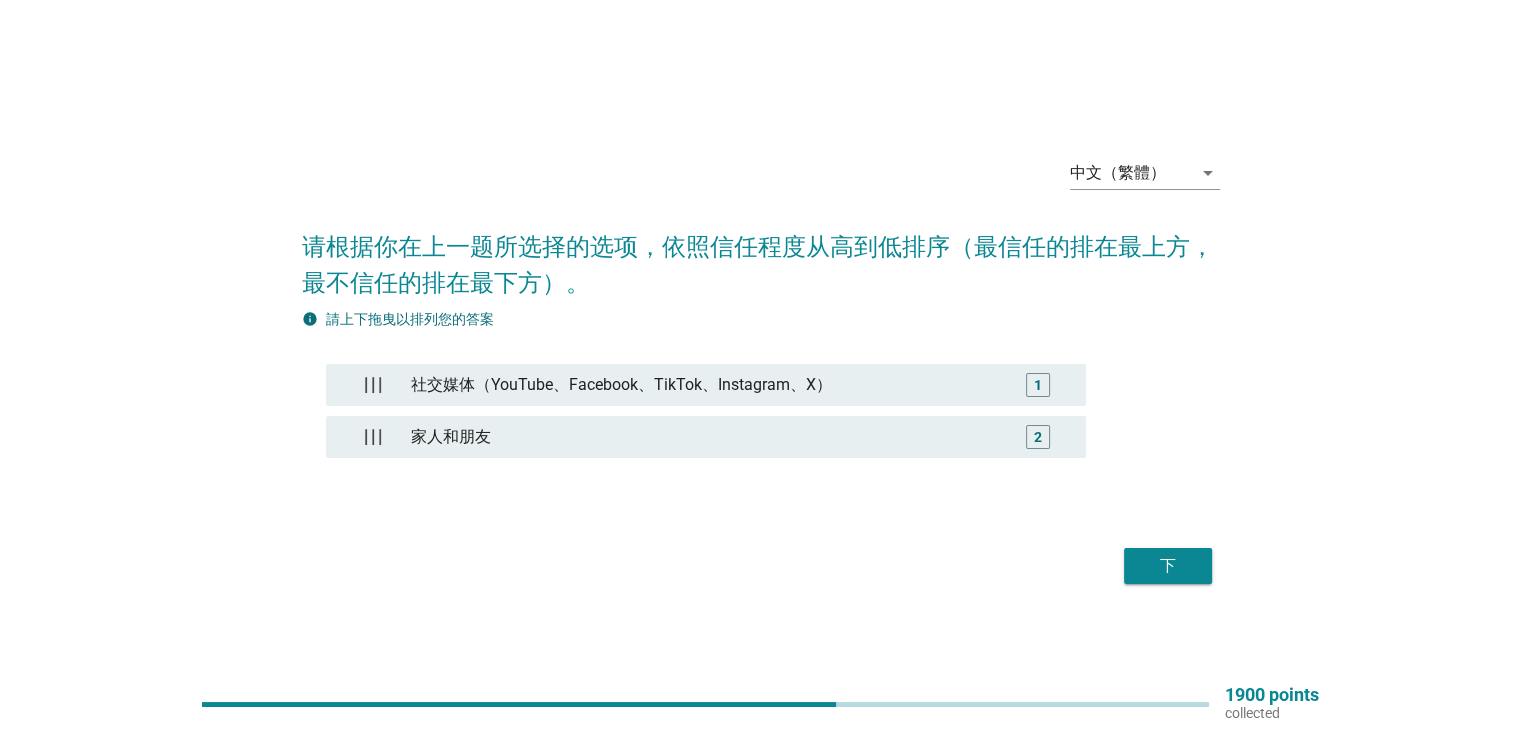 click on "下" at bounding box center [1168, 566] 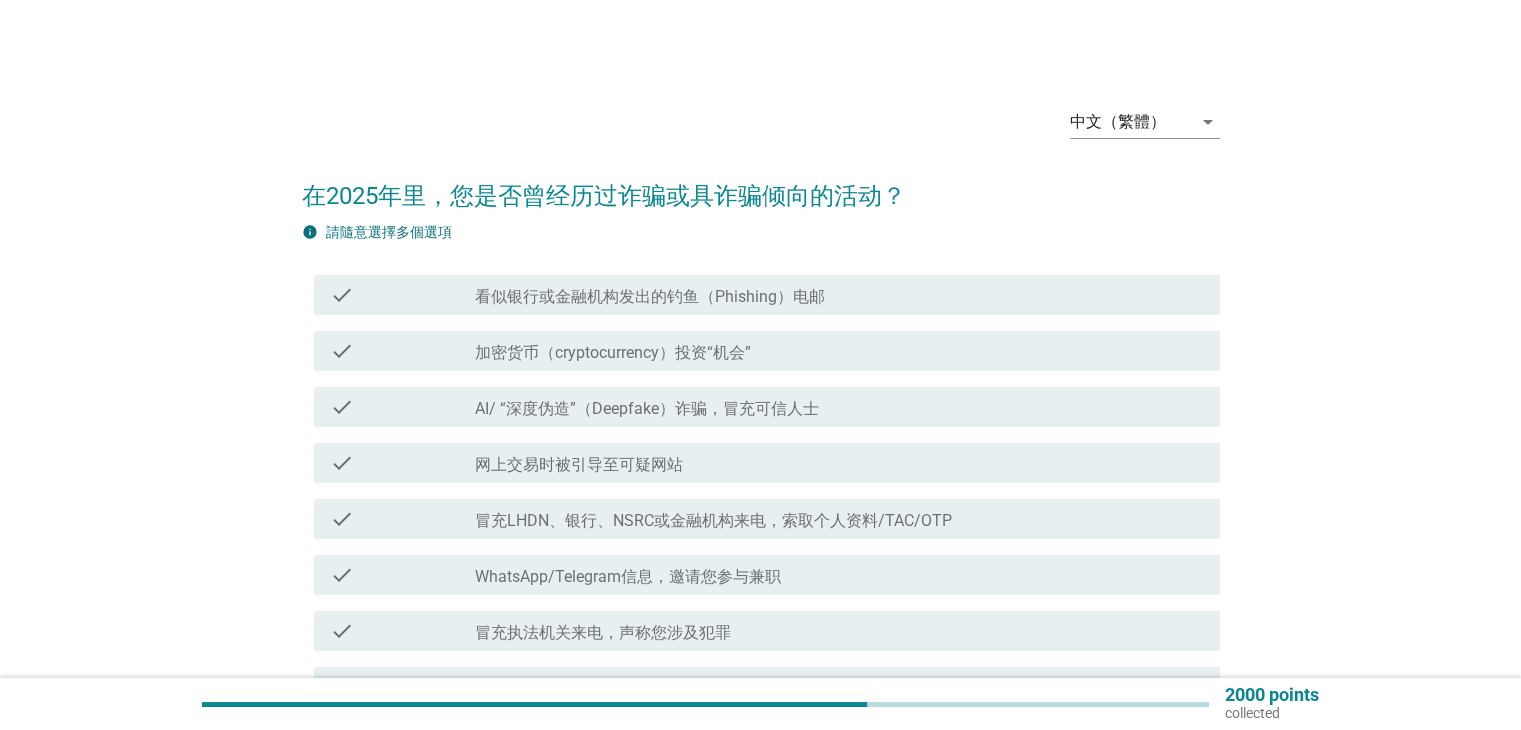 click on "WhatsApp/Telegram信息，邀请您参与兼职" at bounding box center [628, 577] 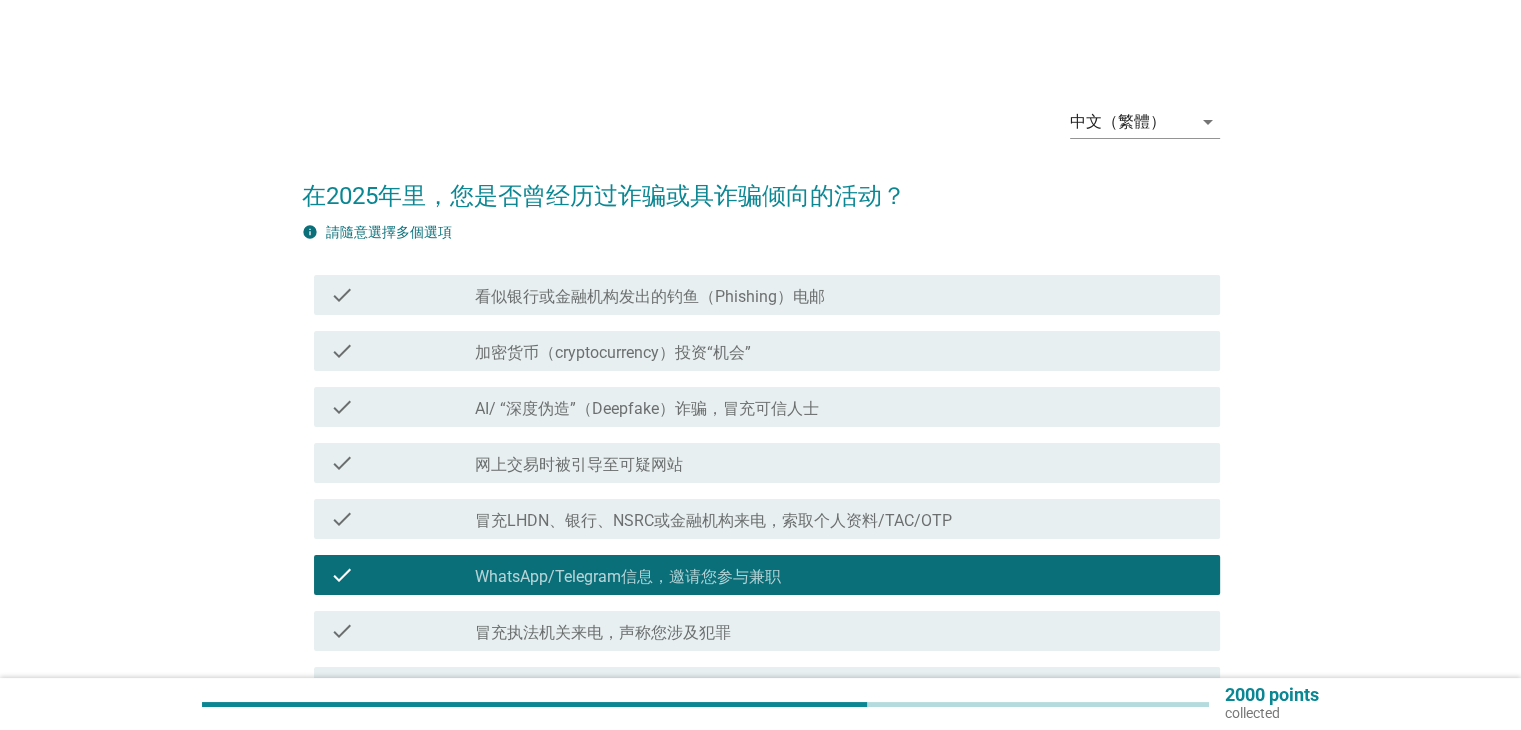 click on "看似银行或金融机构发出的钓鱼（Phishing）电邮" at bounding box center (650, 297) 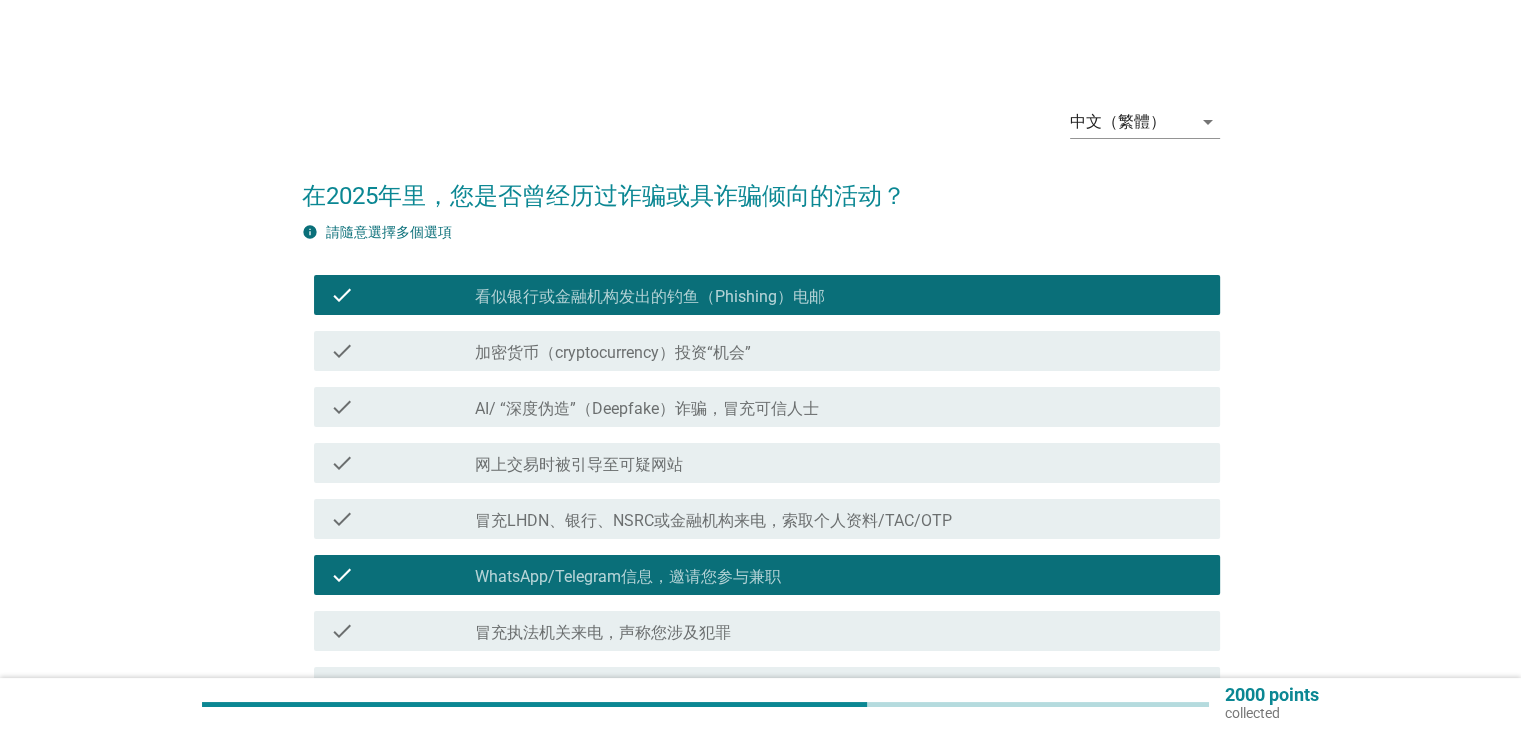 click on "看似银行或金融机构发出的钓鱼（Phishing）电邮" at bounding box center [650, 297] 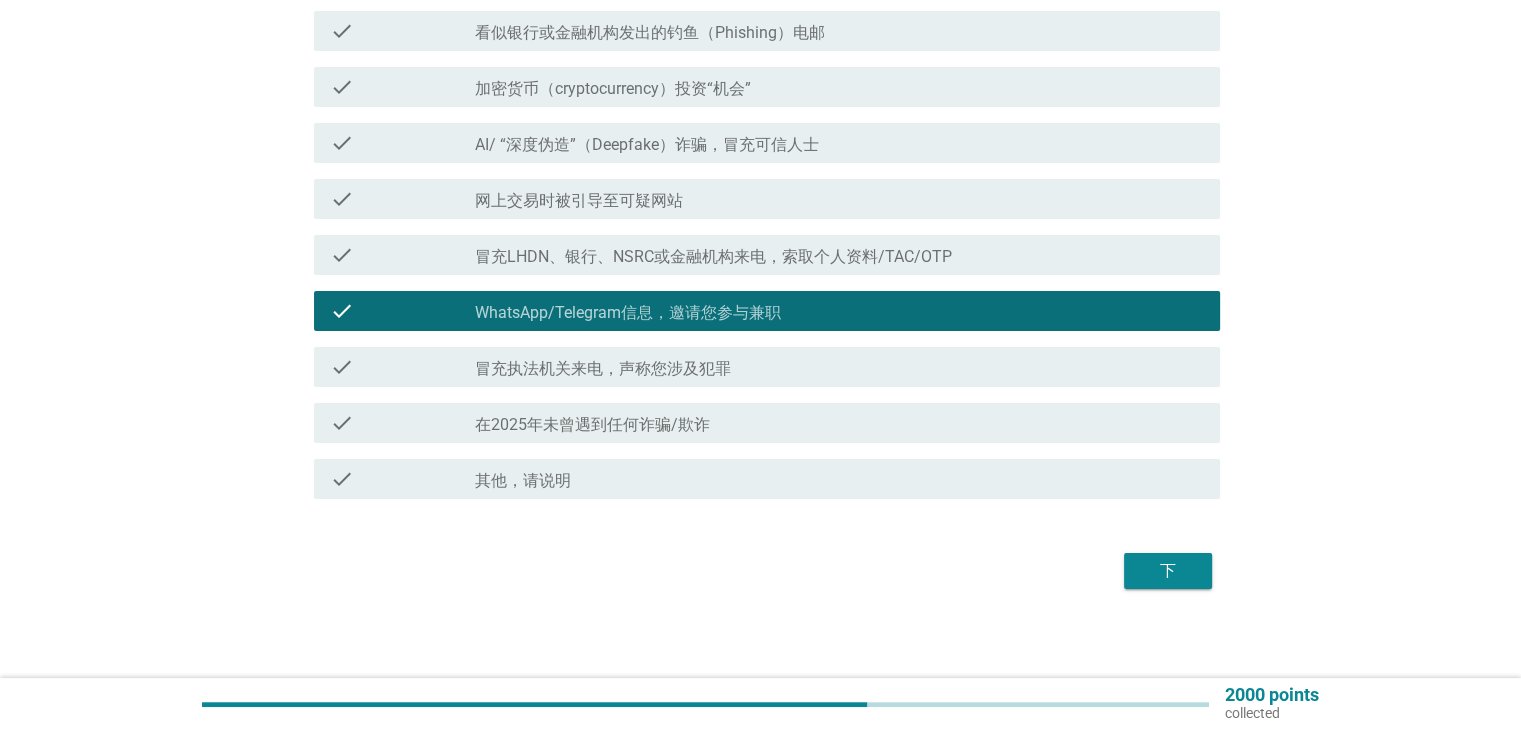 scroll, scrollTop: 271, scrollLeft: 0, axis: vertical 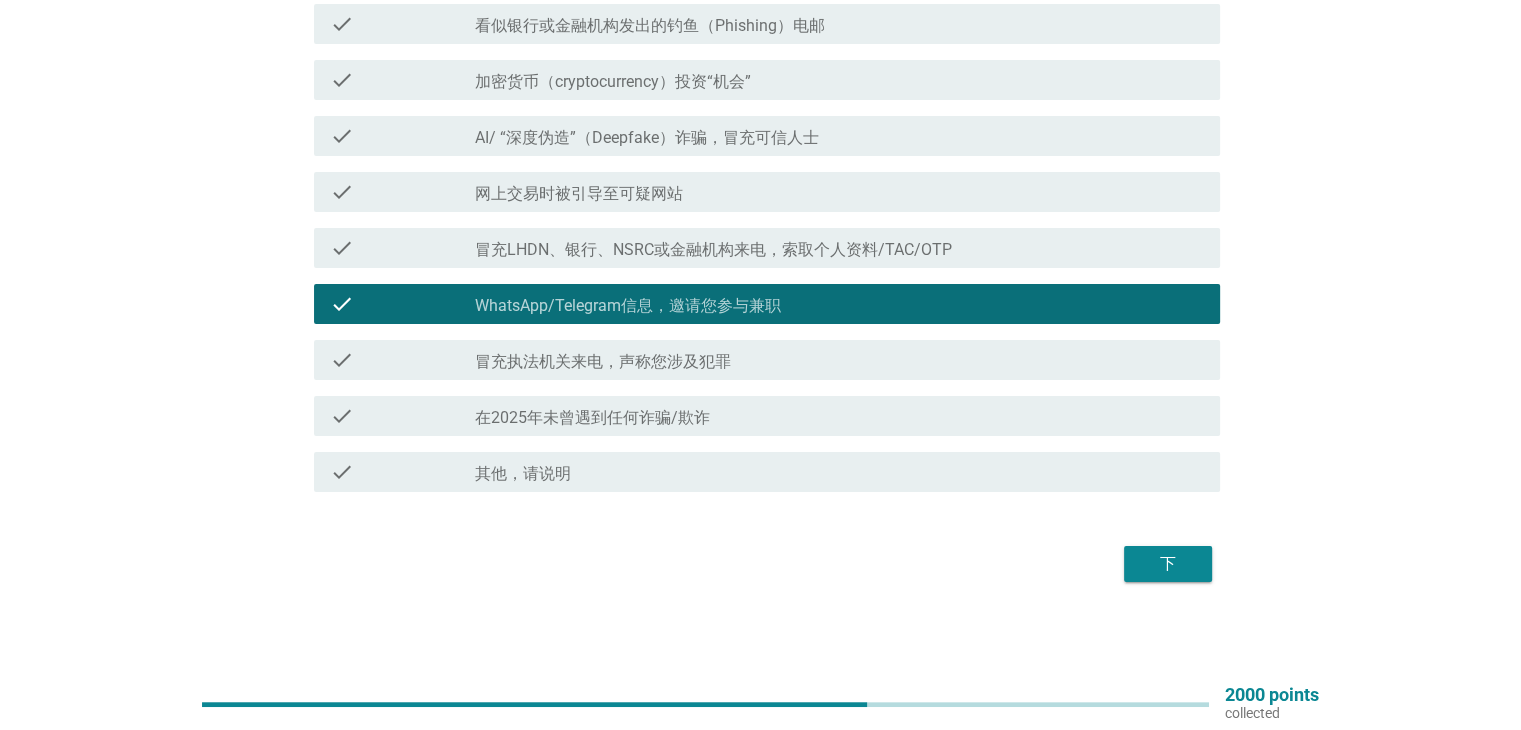 click on "check_box_outline_blank 网上交易时被引导至可疑网站" at bounding box center (839, 192) 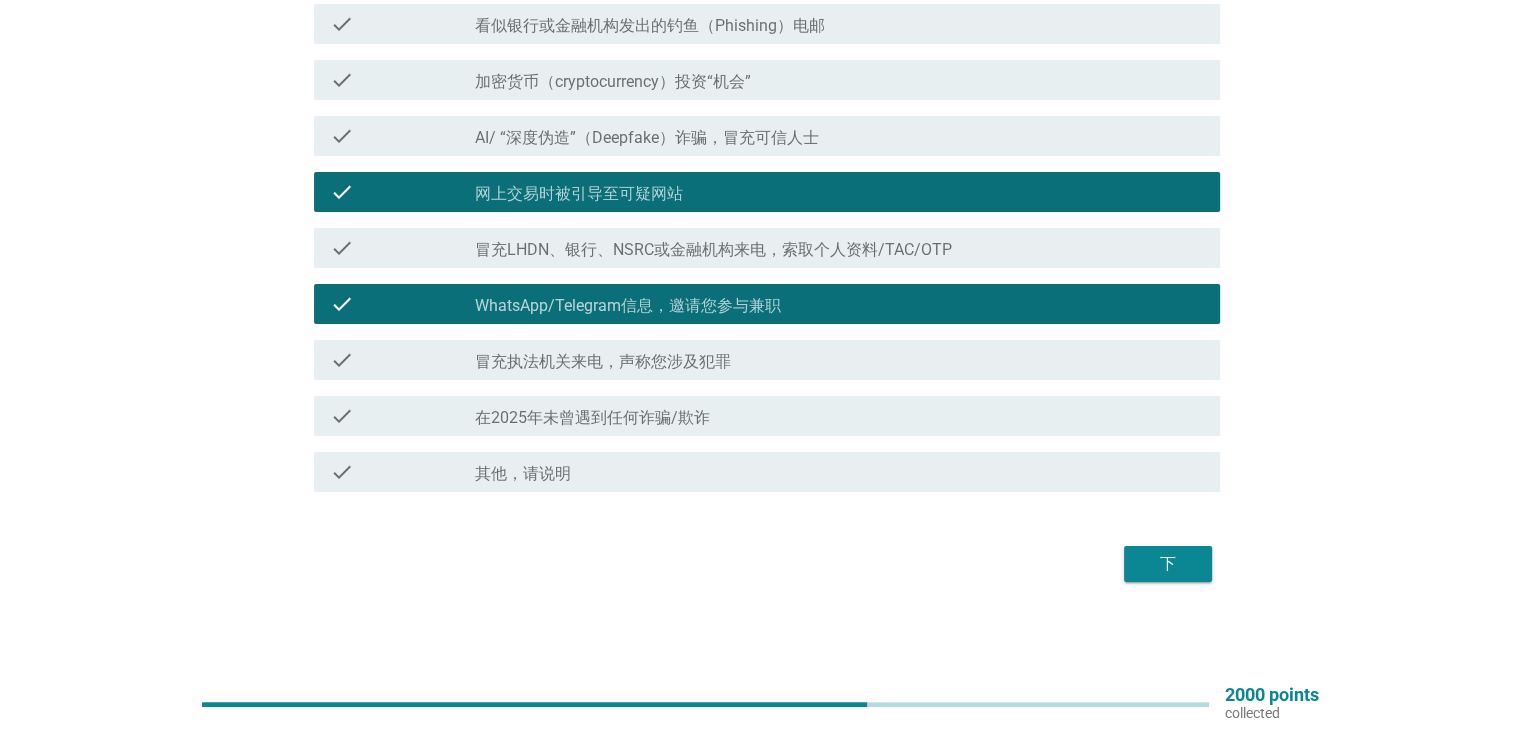 click on "下" at bounding box center [1168, 564] 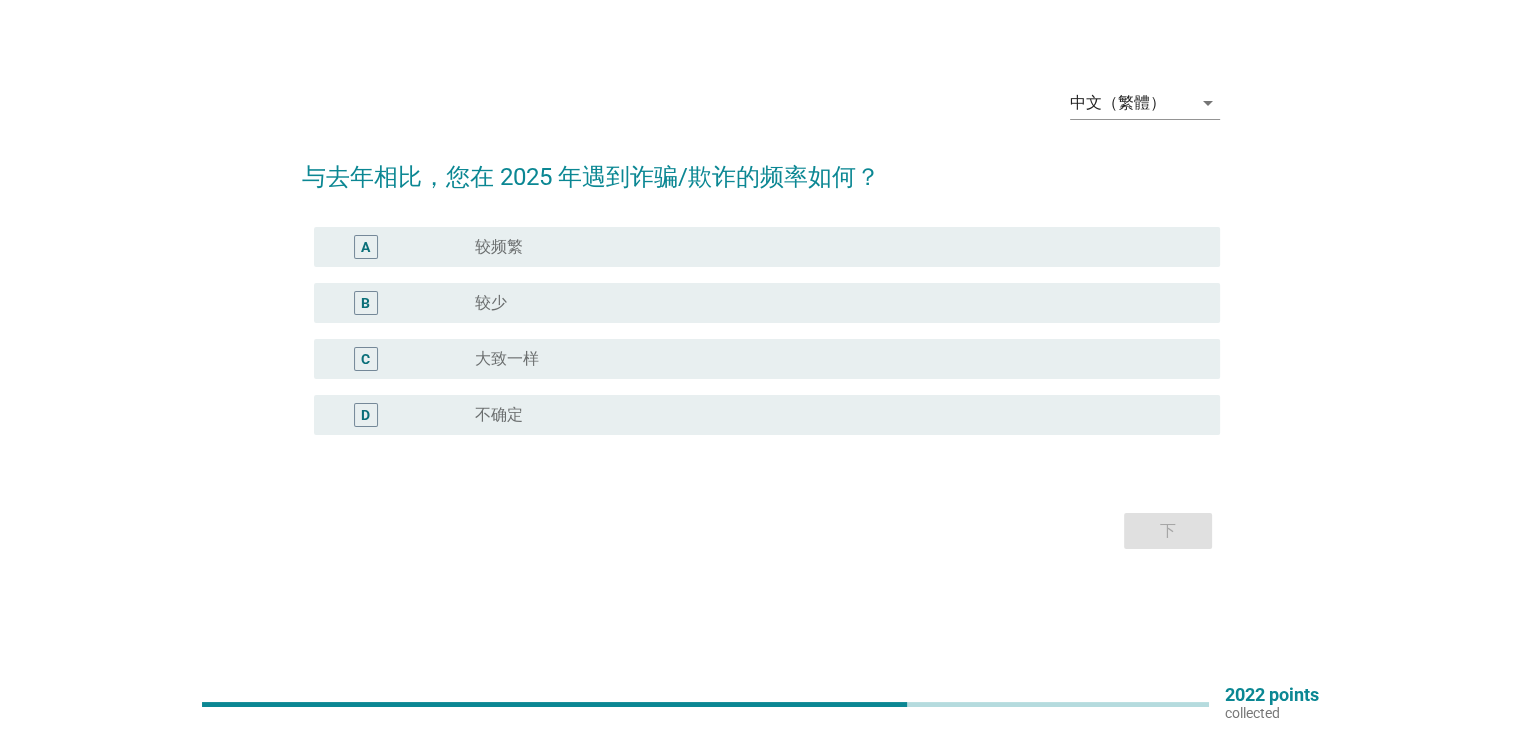 scroll, scrollTop: 0, scrollLeft: 0, axis: both 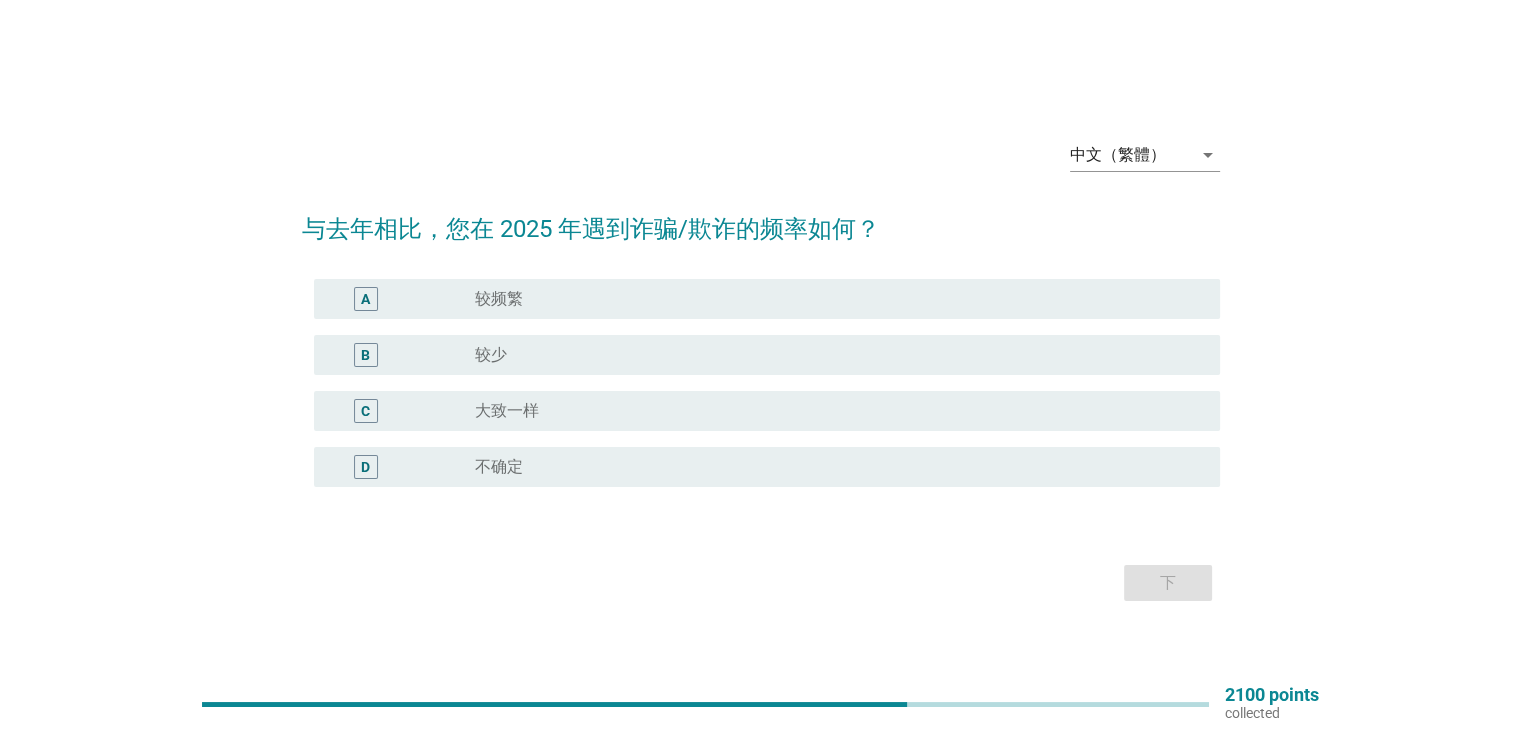 click on "C     radio_button_unchecked 大致一样" at bounding box center (767, 411) 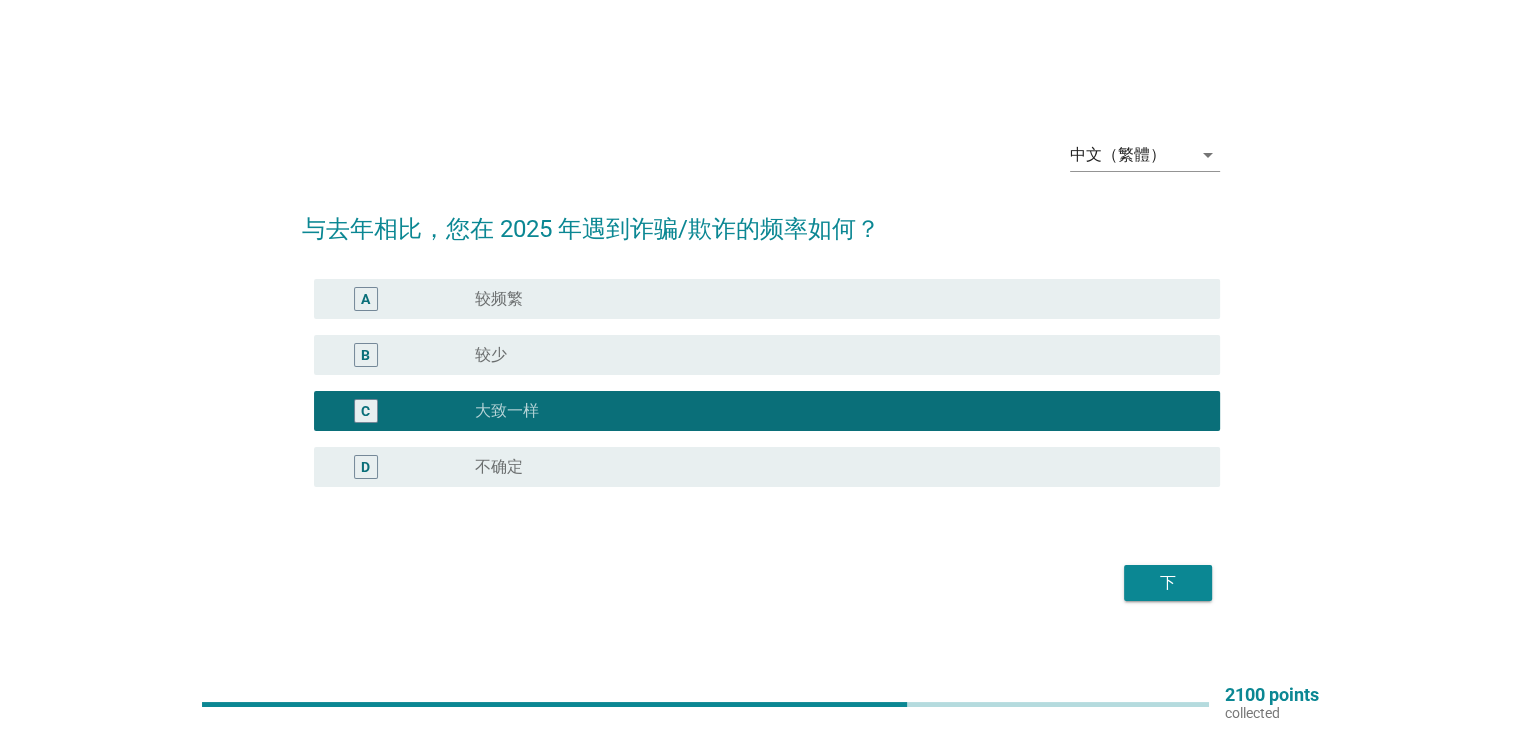 click on "下" at bounding box center (761, 583) 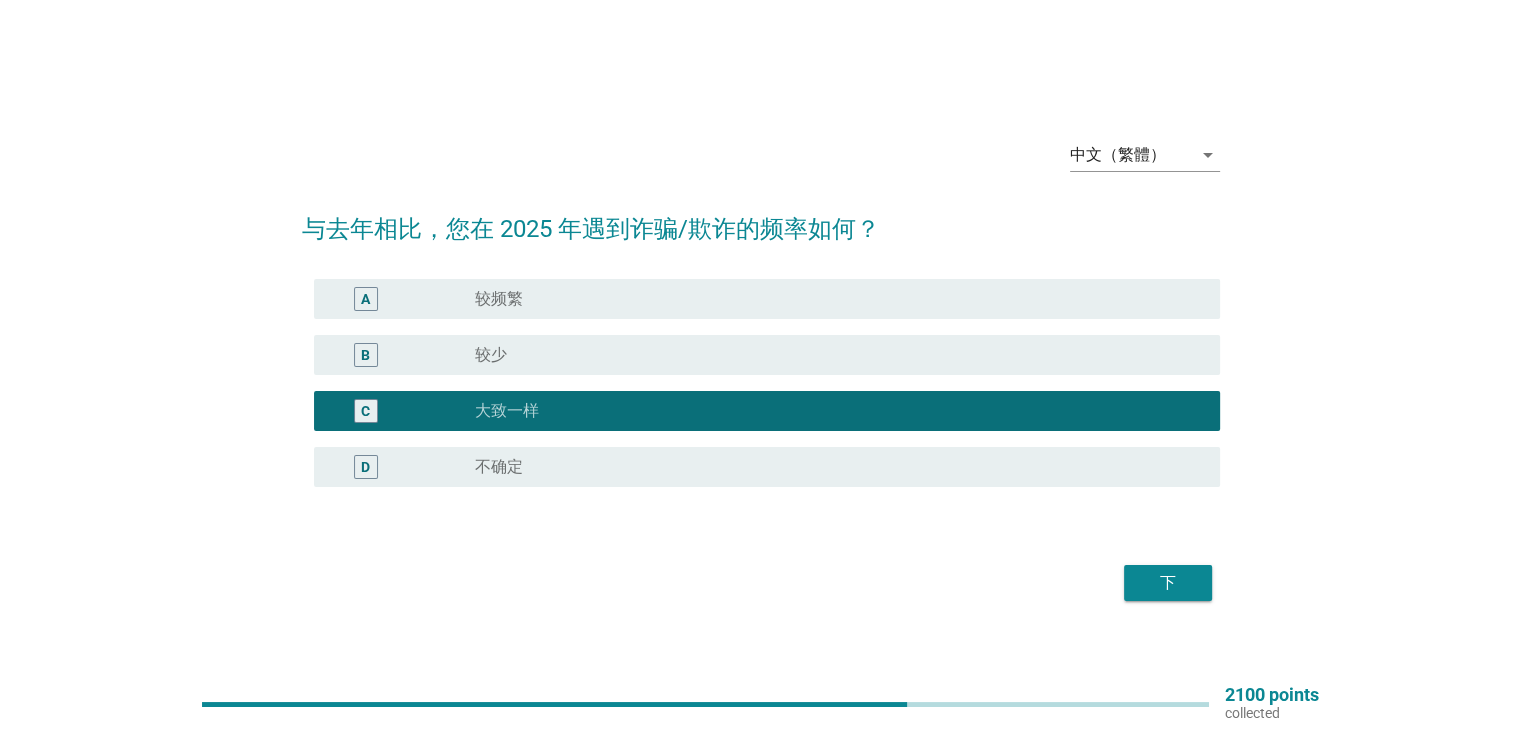 click on "下" at bounding box center [1168, 583] 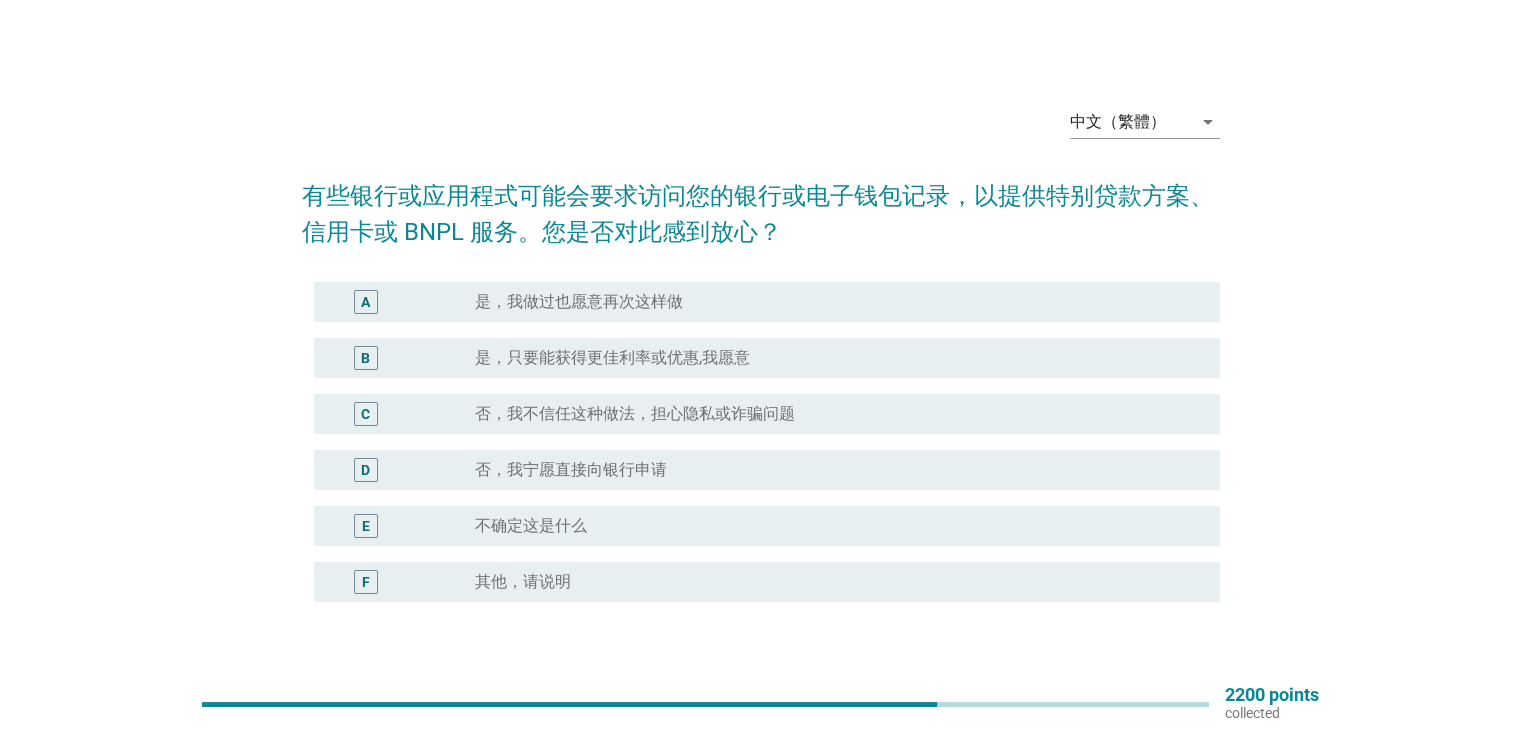 click on "radio_button_unchecked 否，我宁愿直接向银行申请" at bounding box center (831, 470) 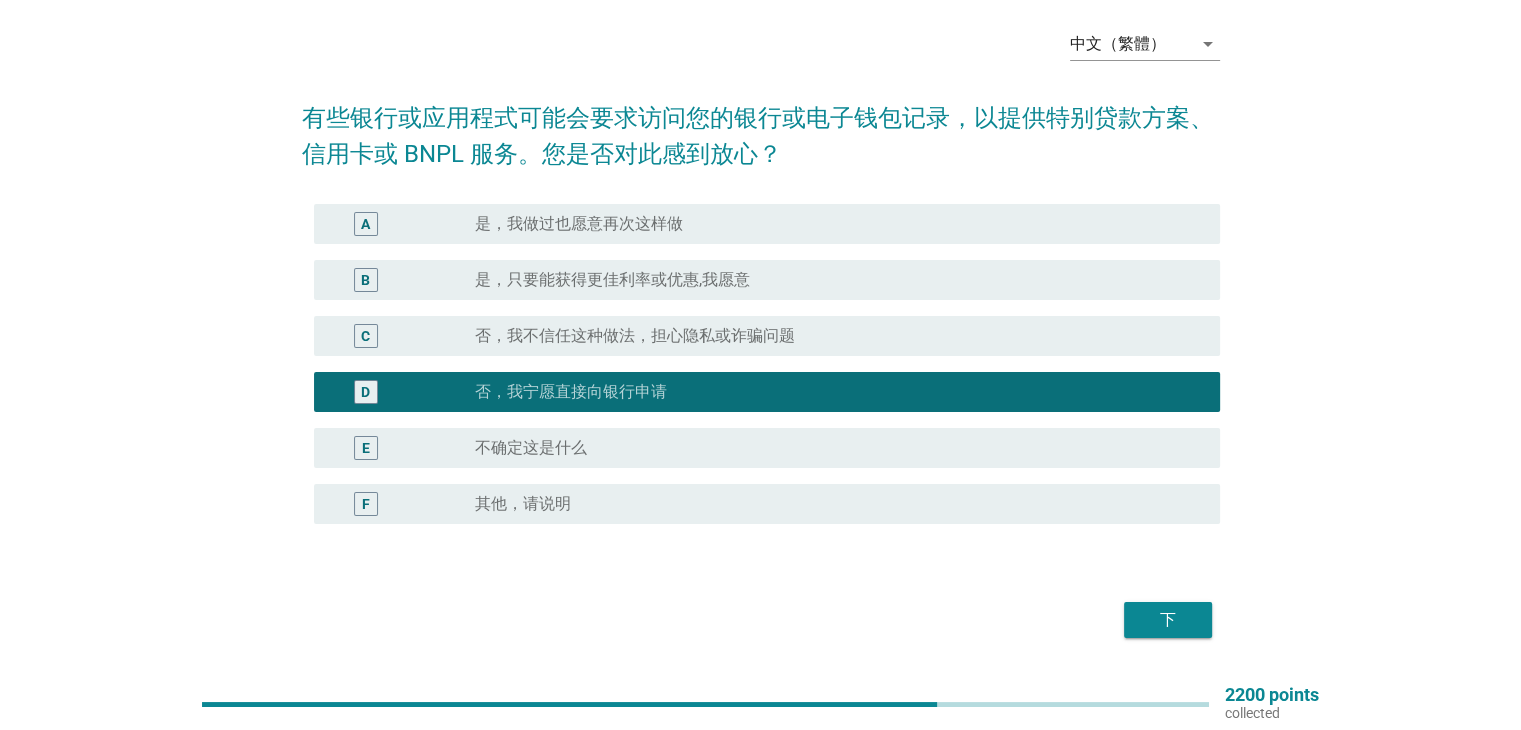 scroll, scrollTop: 100, scrollLeft: 0, axis: vertical 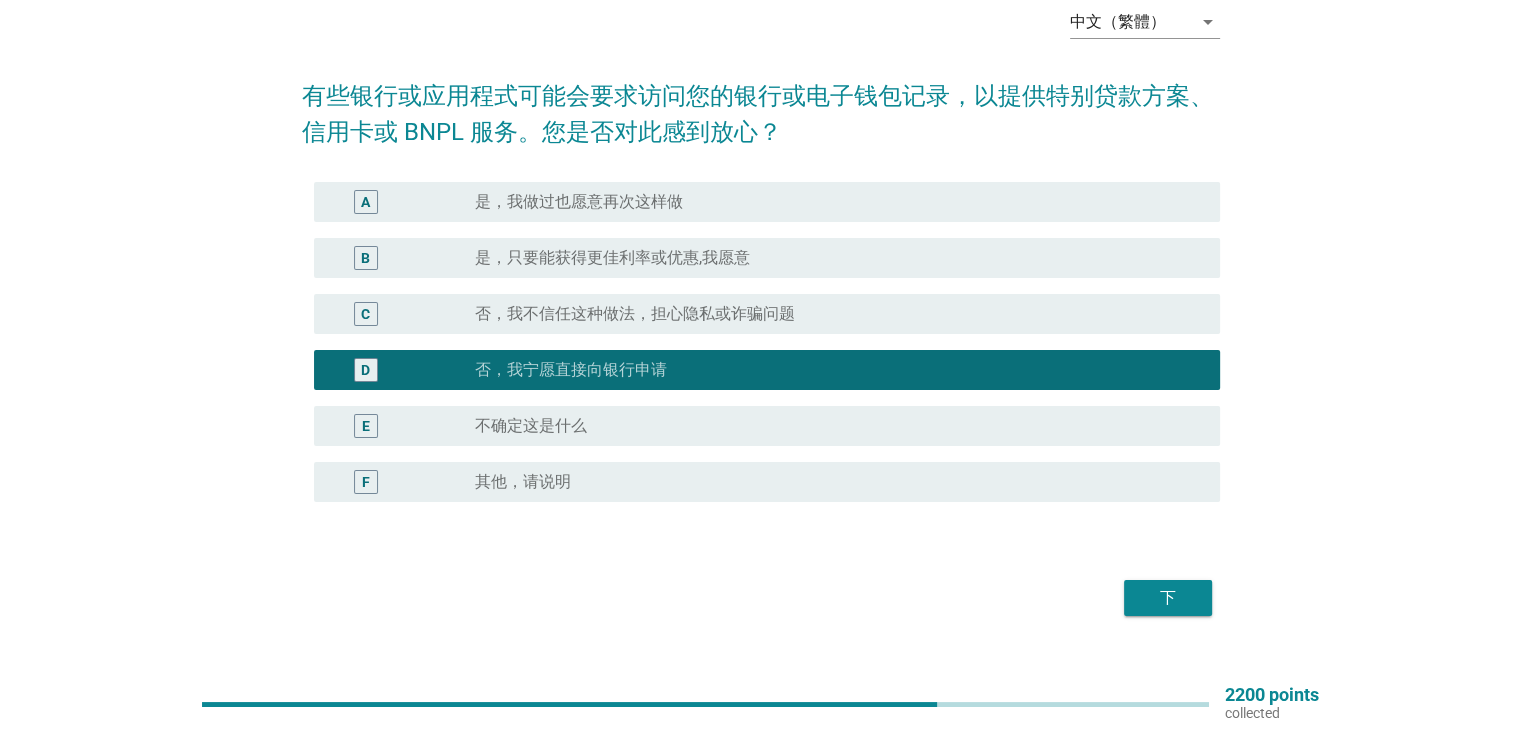 click on "radio_button_unchecked 不确定这是什么" at bounding box center (831, 426) 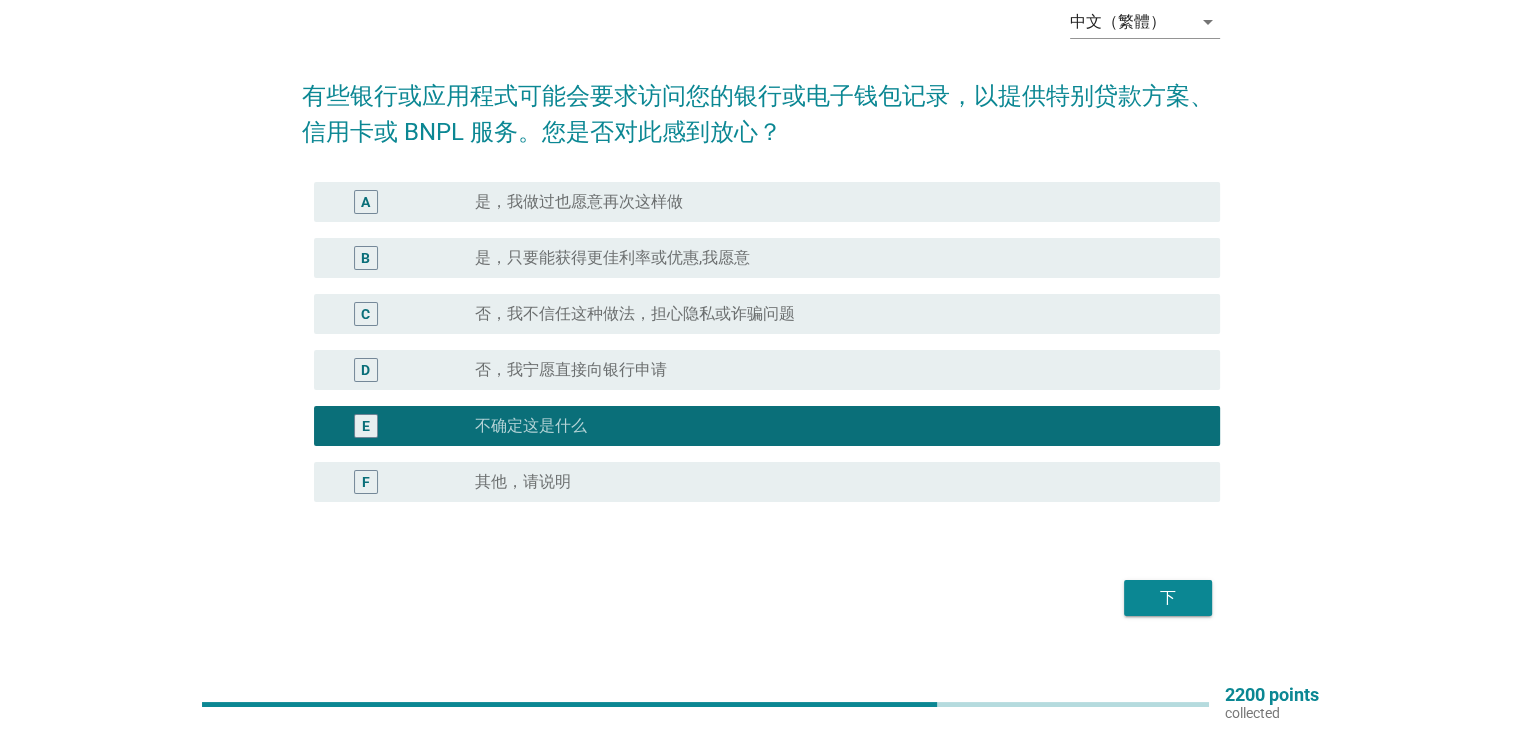 click on "下" at bounding box center (761, 598) 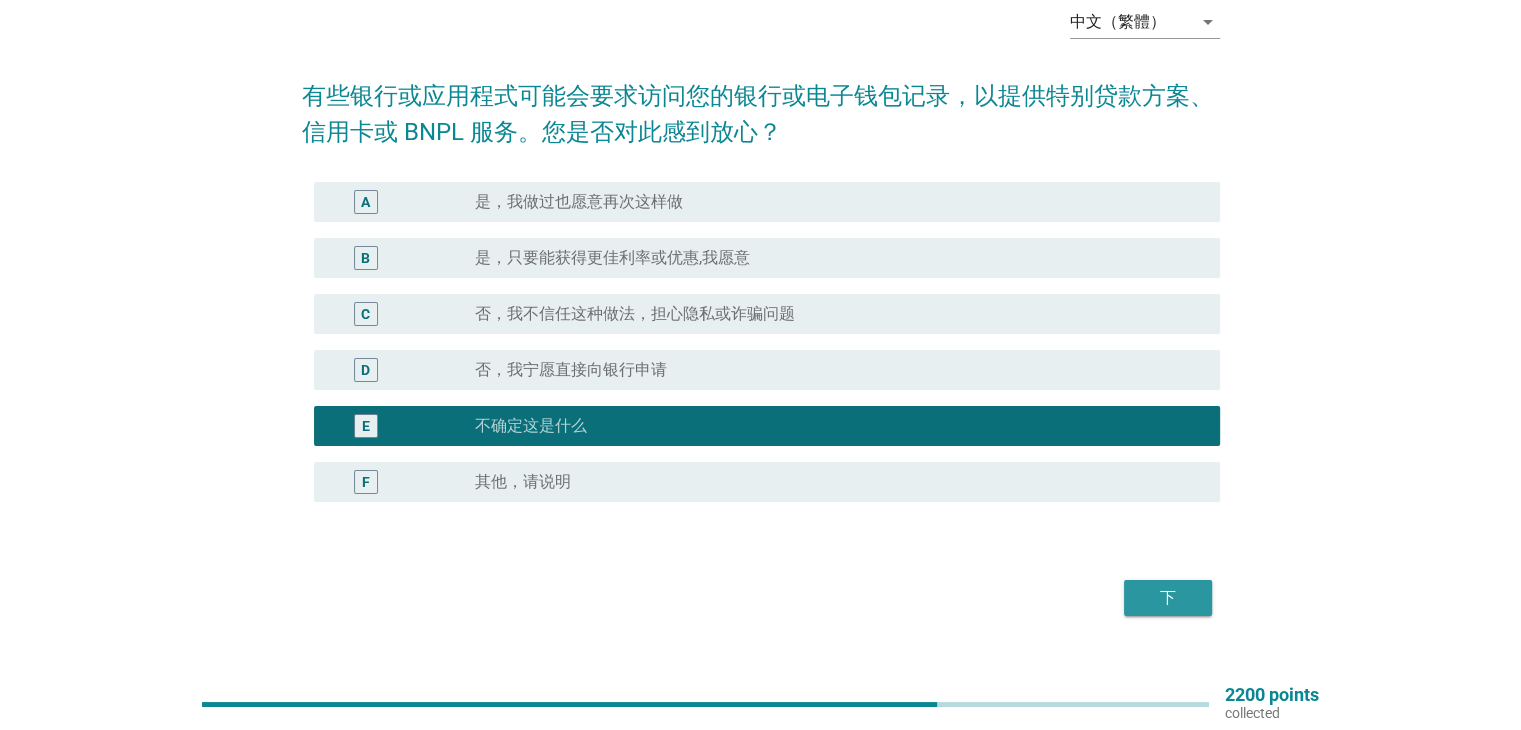 click on "下" at bounding box center (1168, 598) 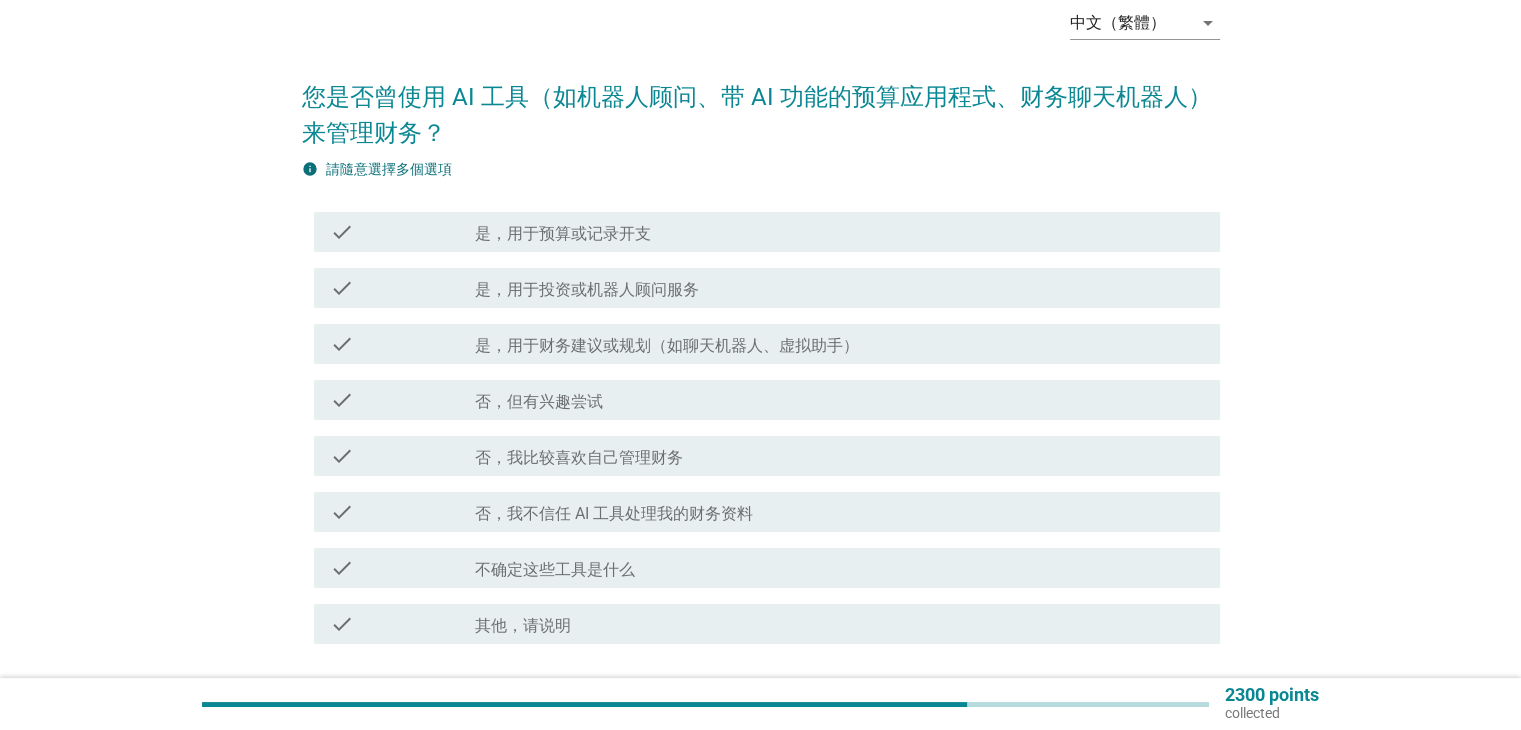 scroll, scrollTop: 100, scrollLeft: 0, axis: vertical 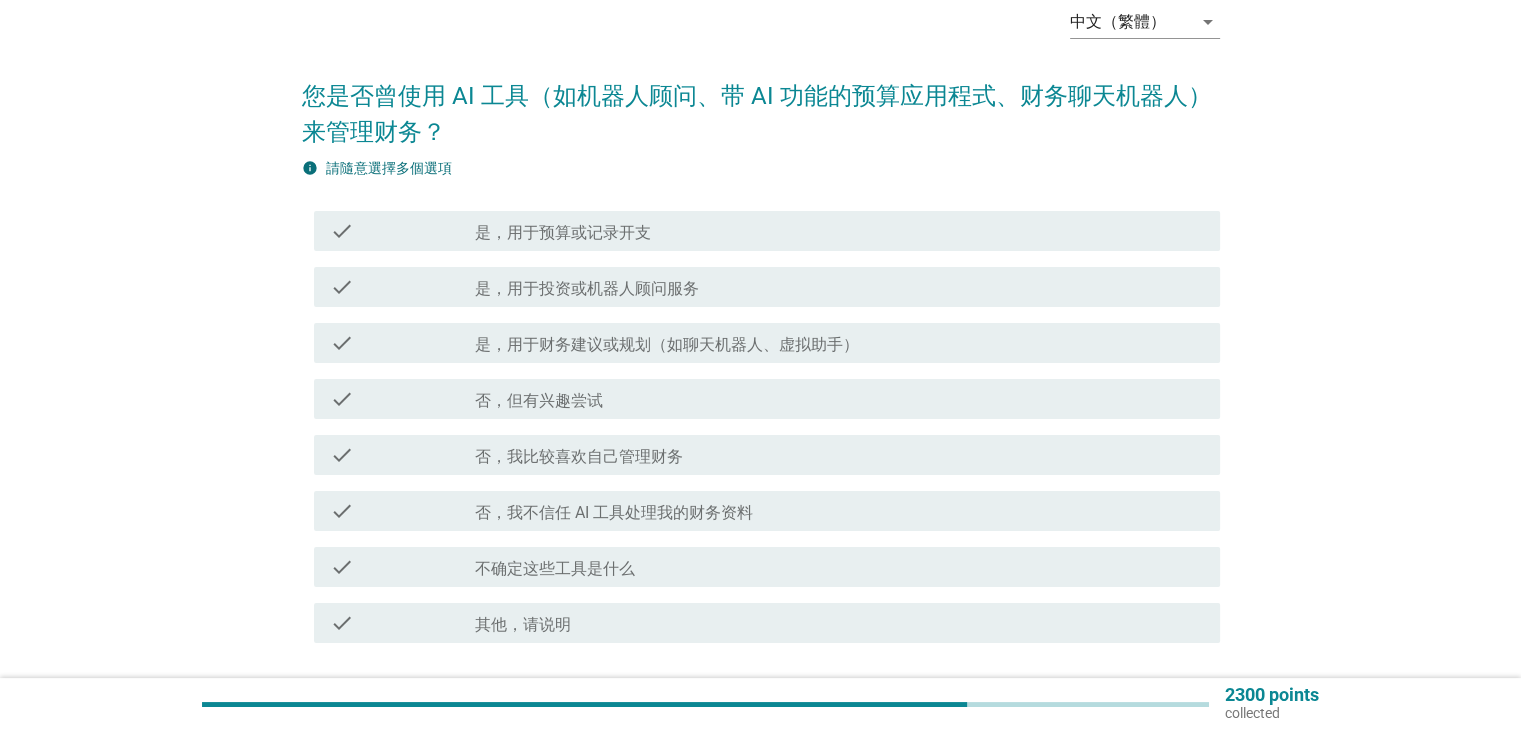 click on "check_box_outline_blank 否，我比较喜欢自己管理财务" at bounding box center [839, 455] 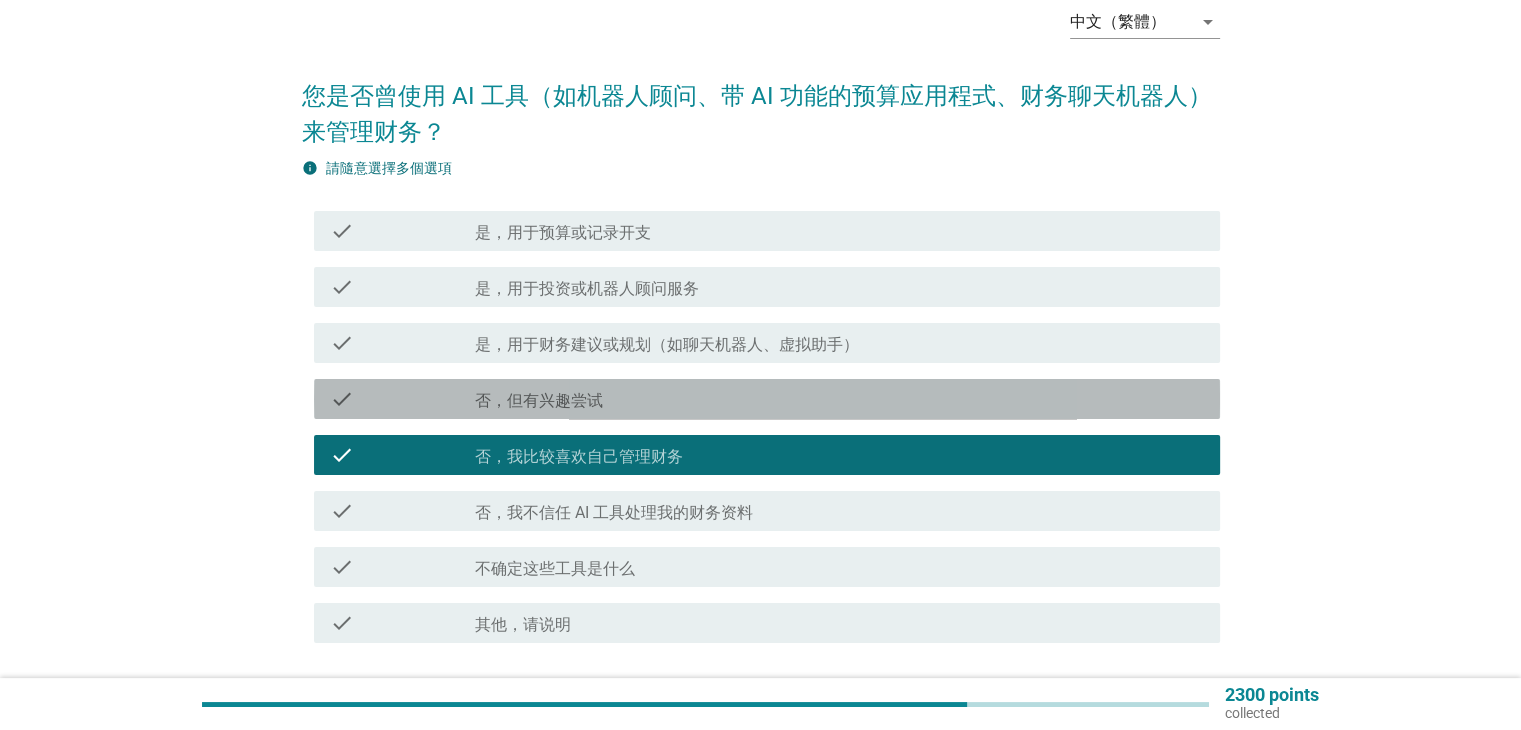 click on "check_box_outline_blank 否，但有兴趣尝试" at bounding box center (839, 399) 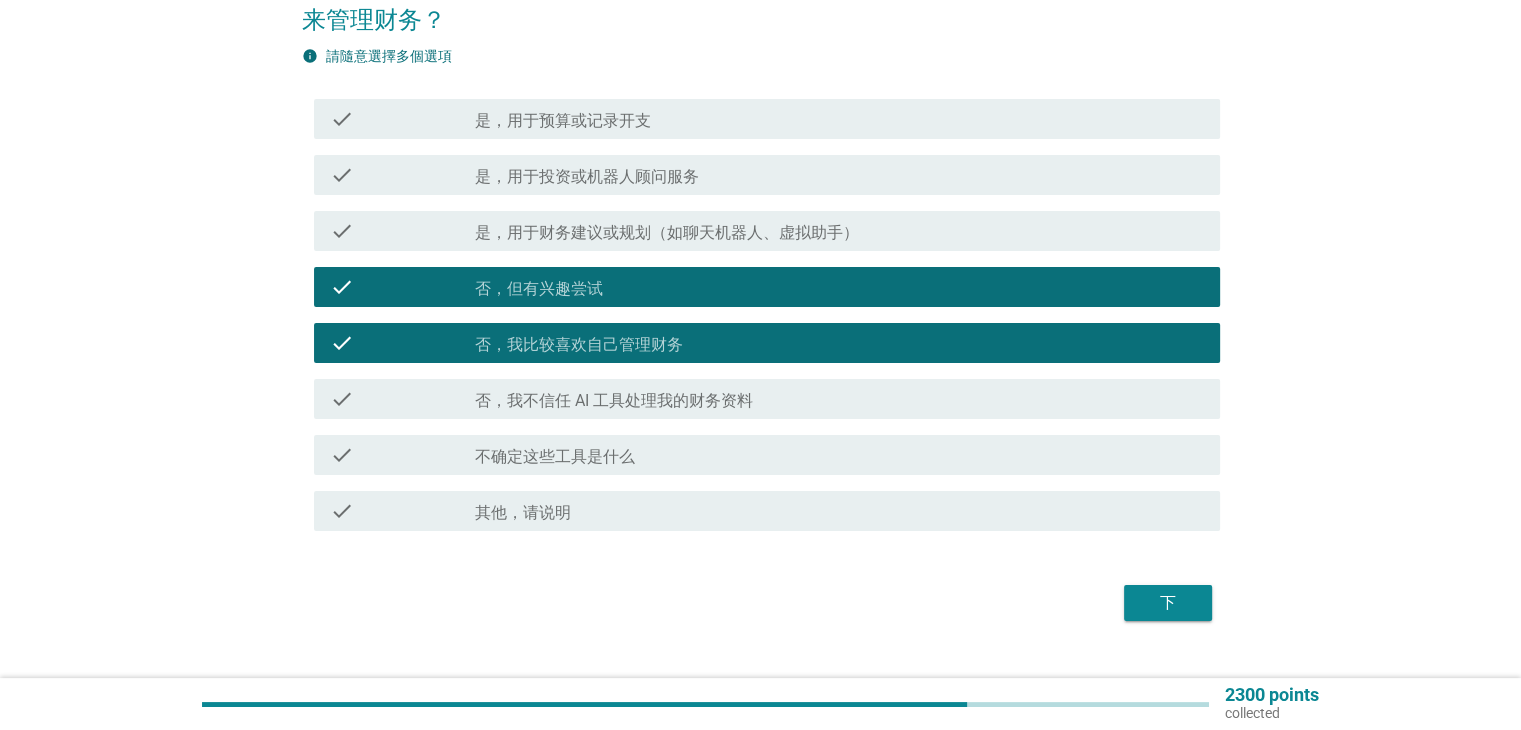 scroll, scrollTop: 251, scrollLeft: 0, axis: vertical 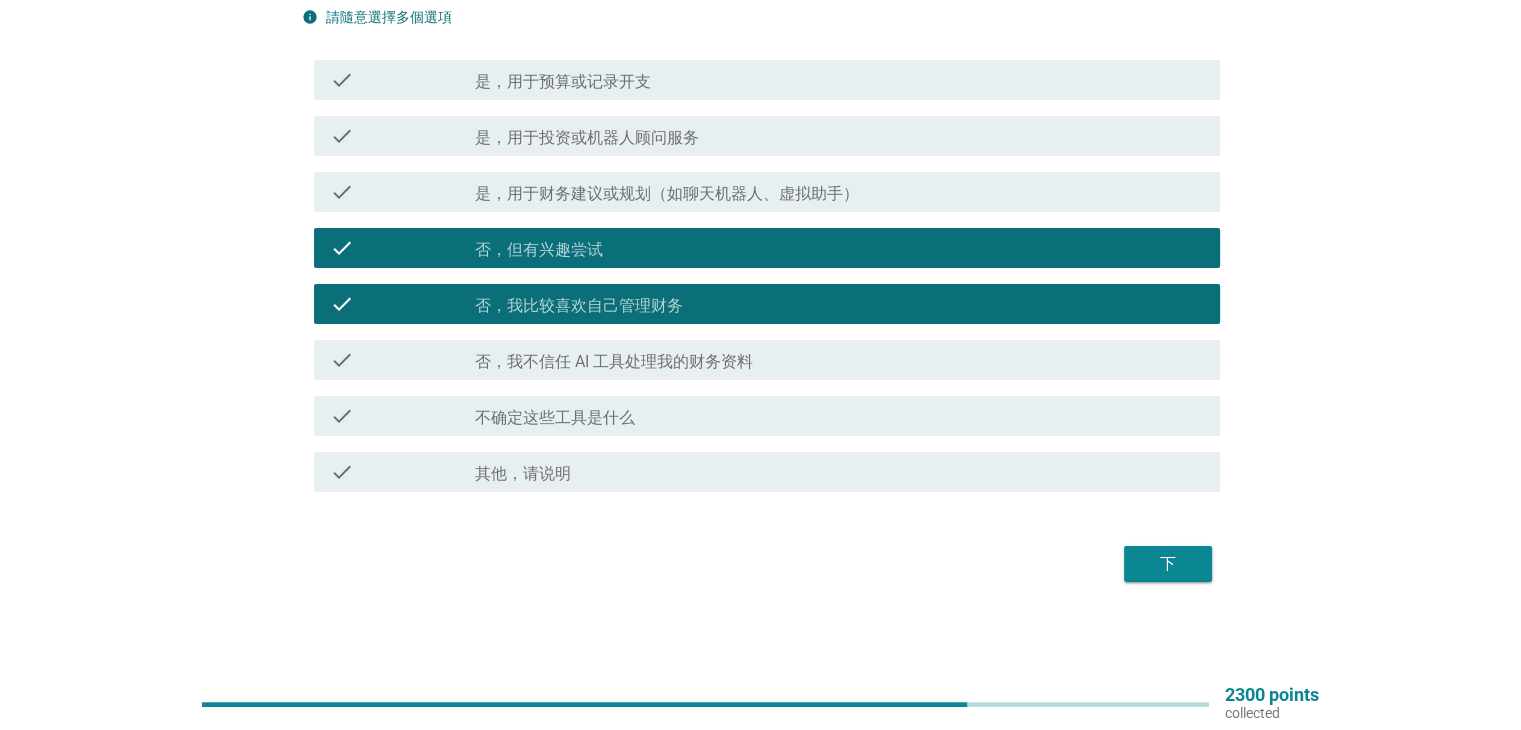 click on "check_box_outline_blank 否，我比较喜欢自己管理财务" at bounding box center [839, 304] 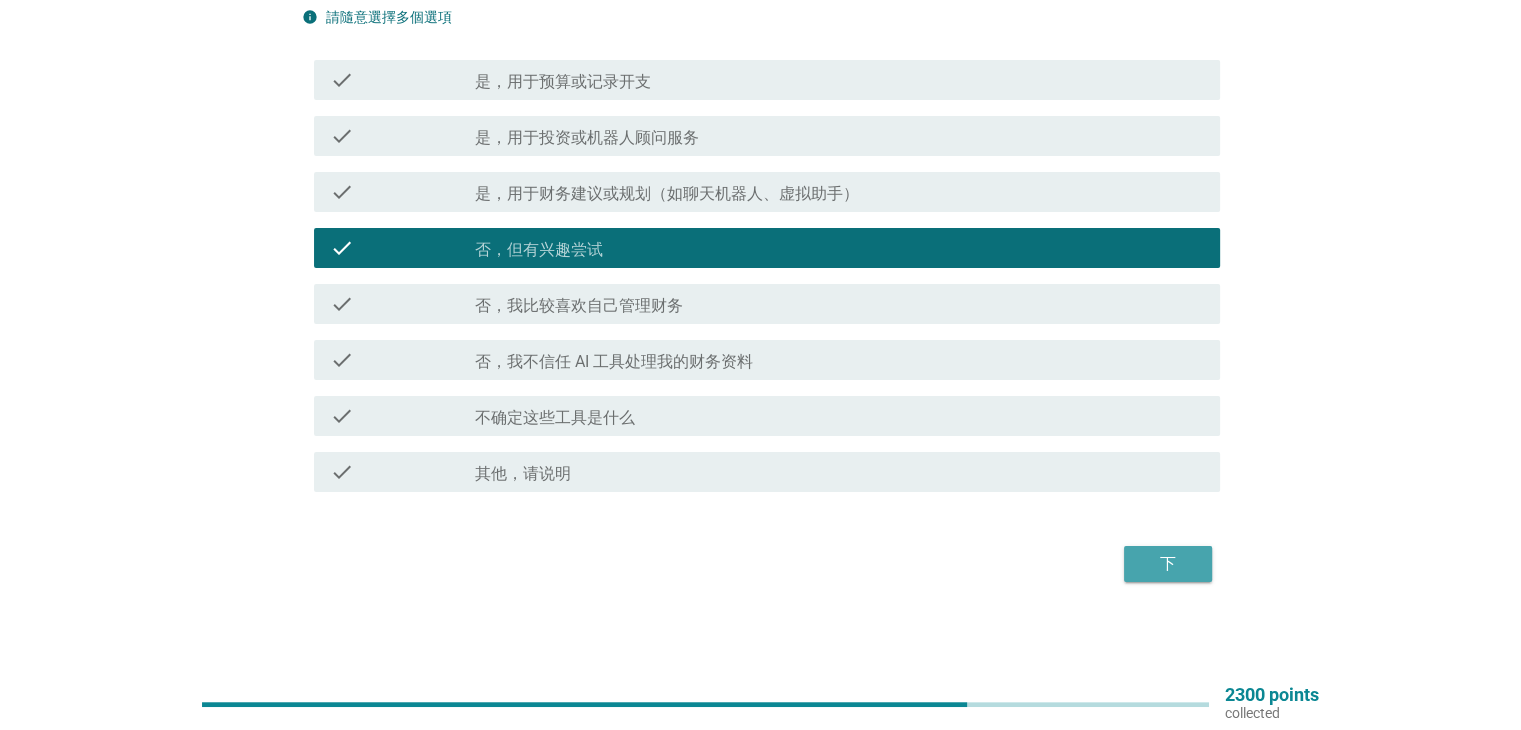 click on "下" at bounding box center [1168, 564] 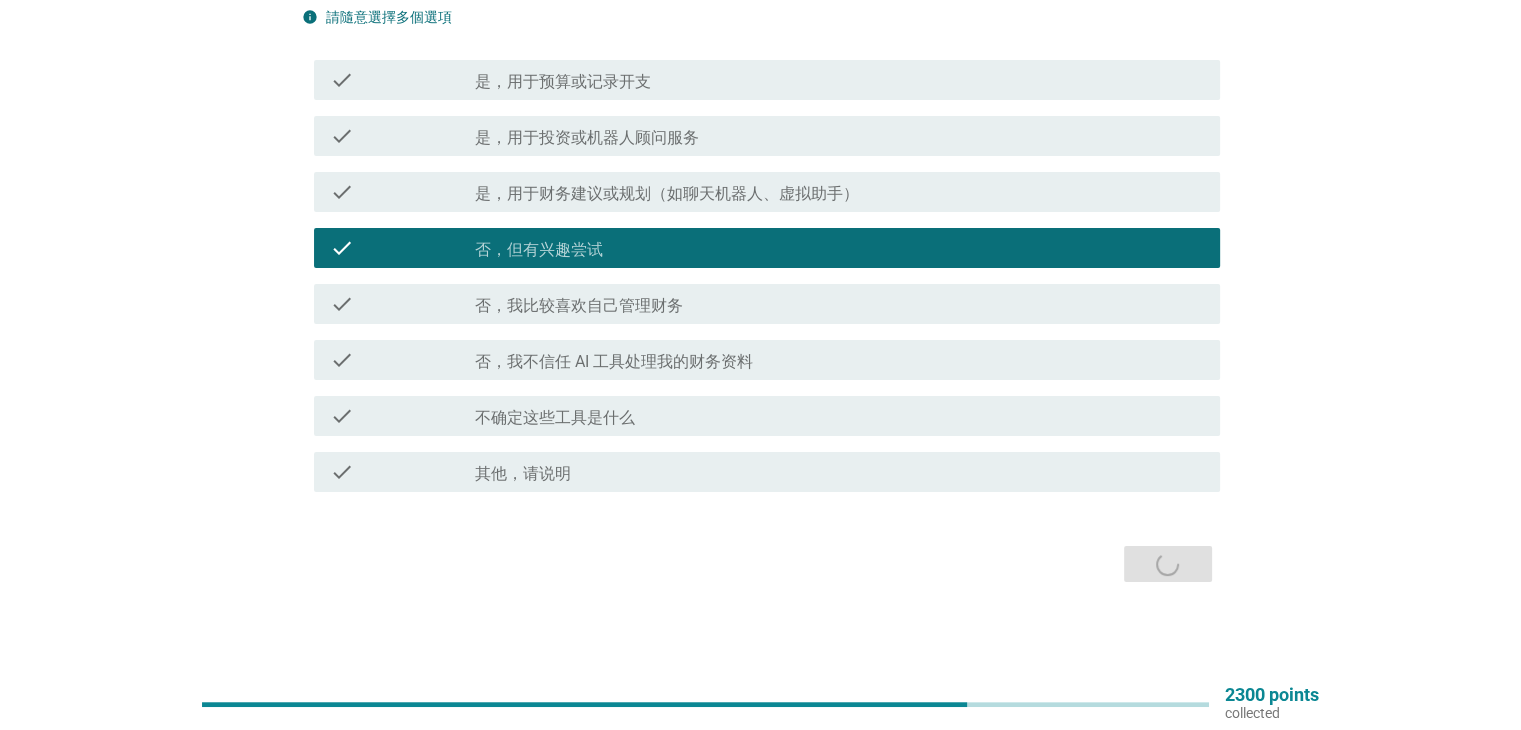 scroll, scrollTop: 0, scrollLeft: 0, axis: both 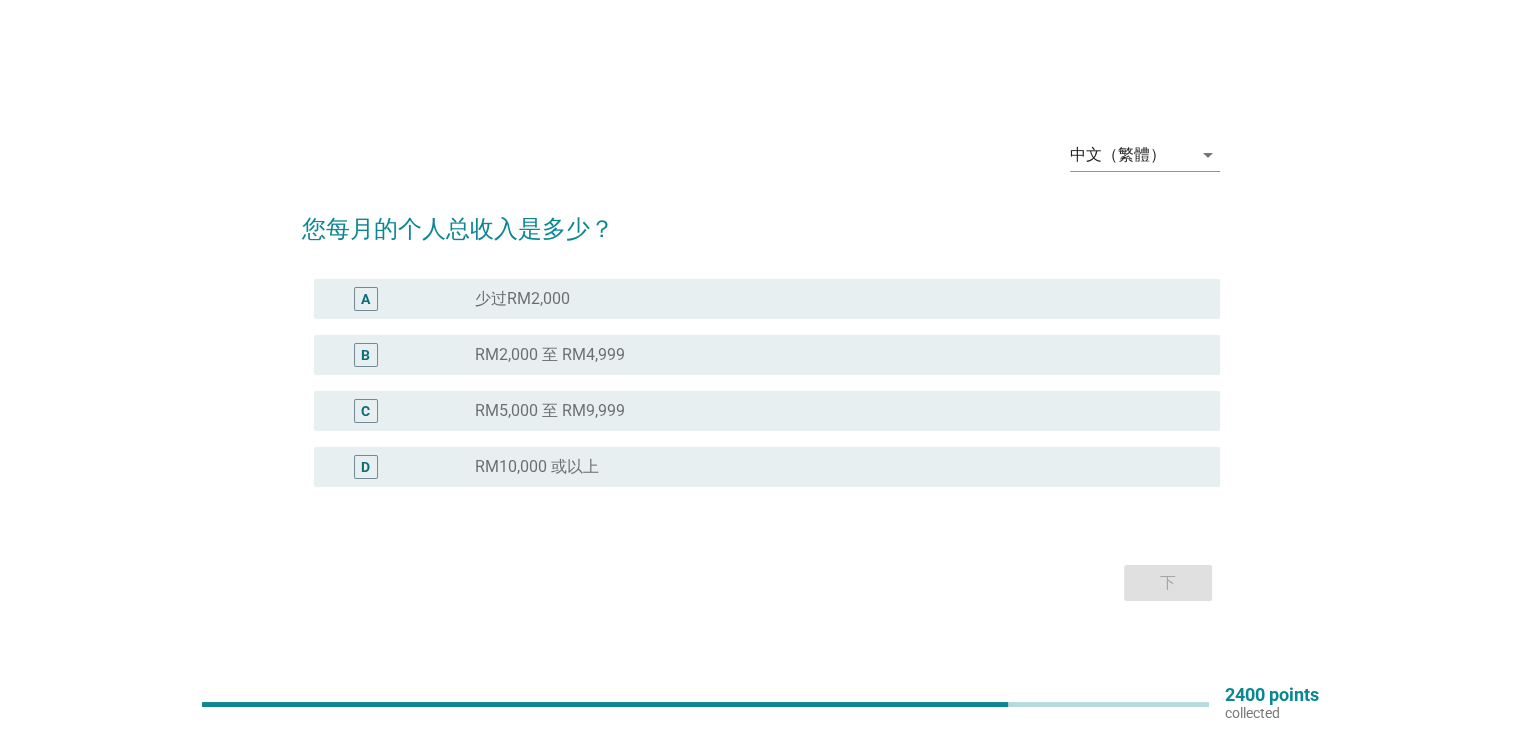 click on "少过RM2,000" at bounding box center (522, 299) 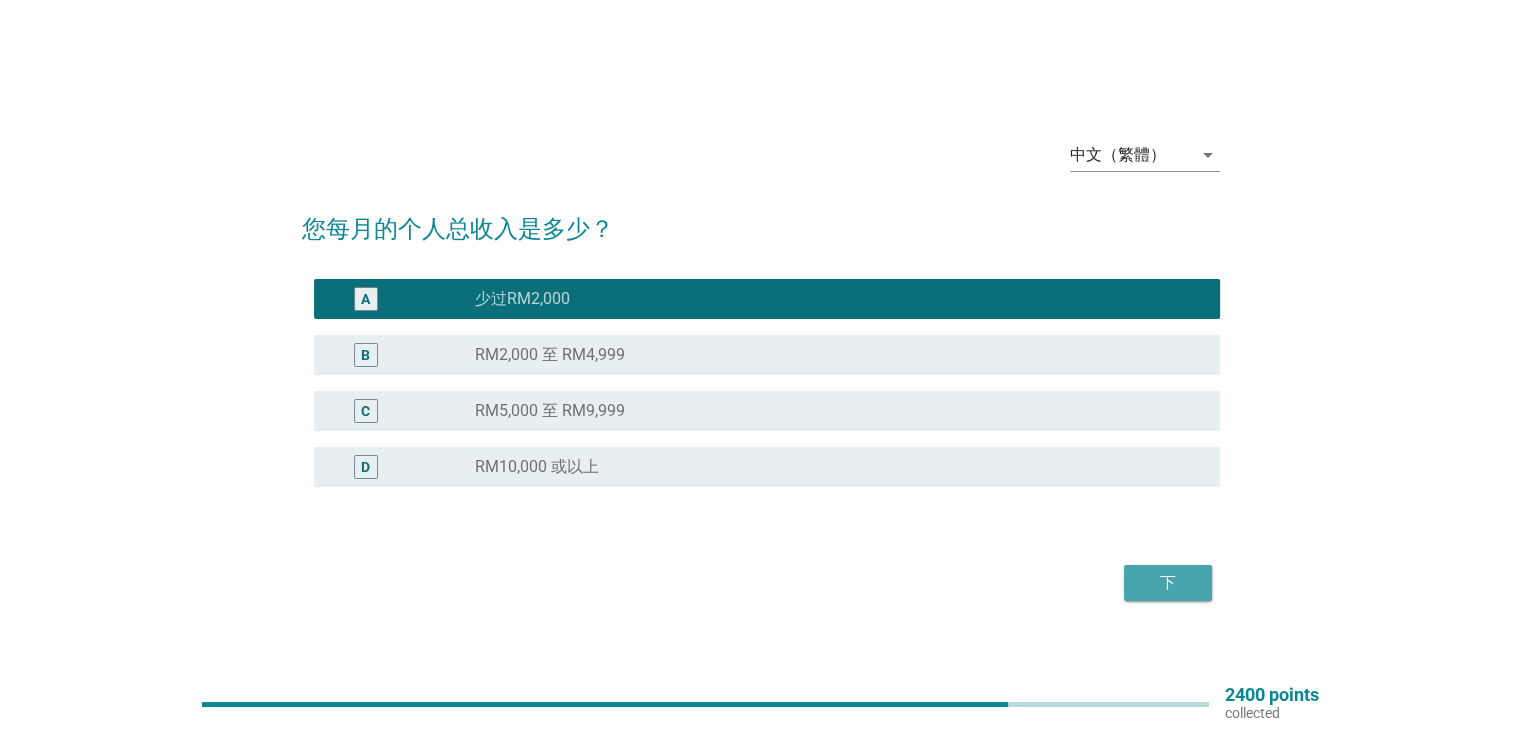 click on "下" at bounding box center [1168, 583] 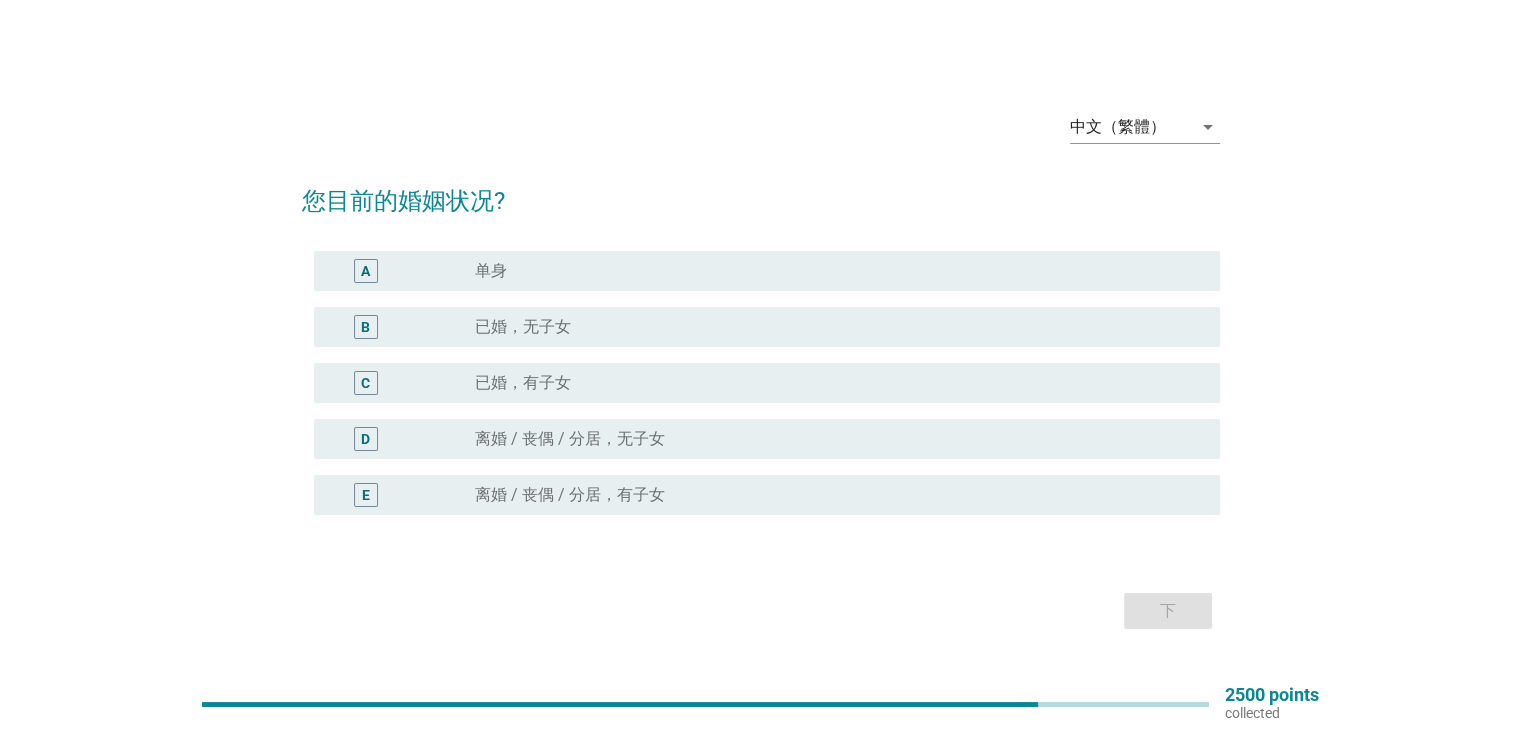 click on "A     radio_button_unchecked 单身" at bounding box center [767, 271] 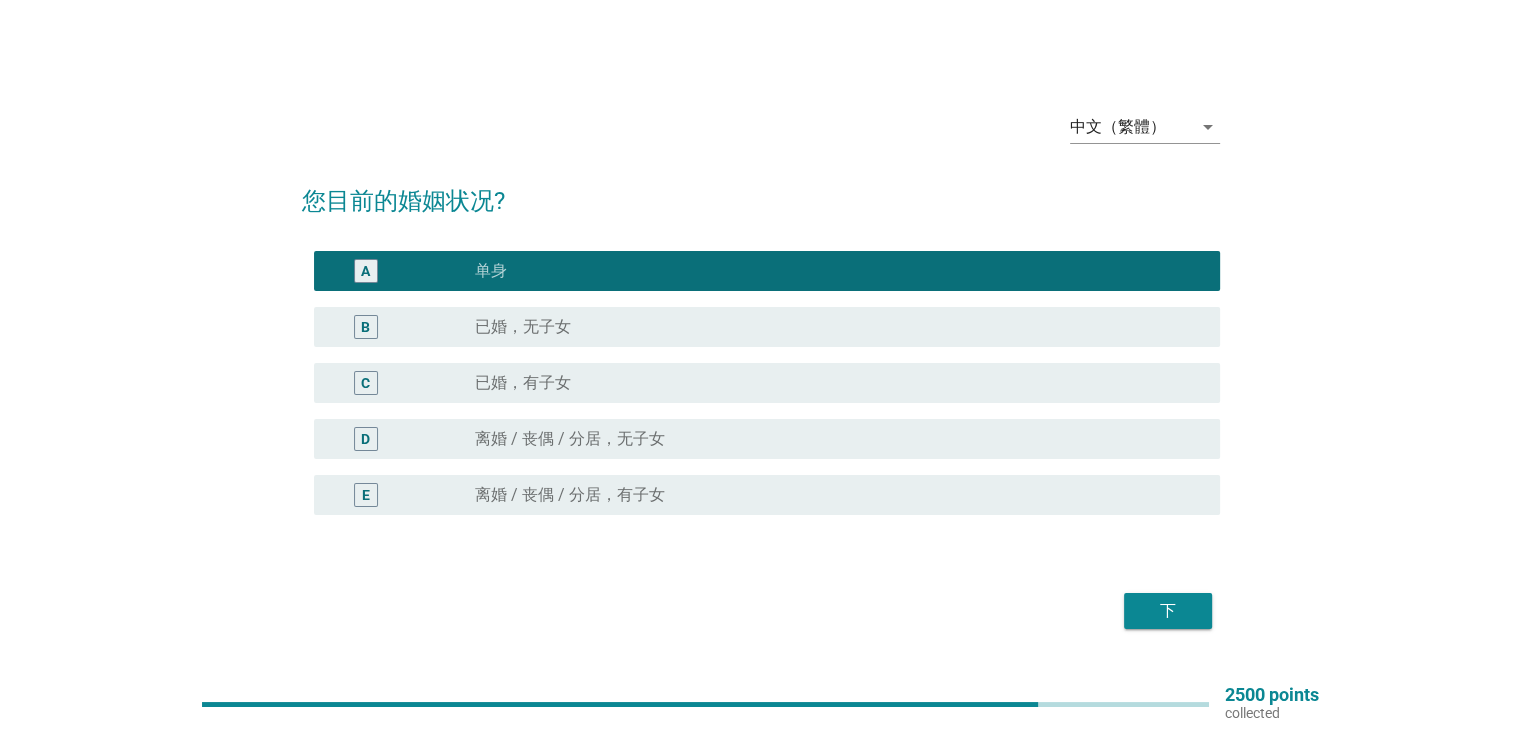 click on "下" at bounding box center [1168, 611] 